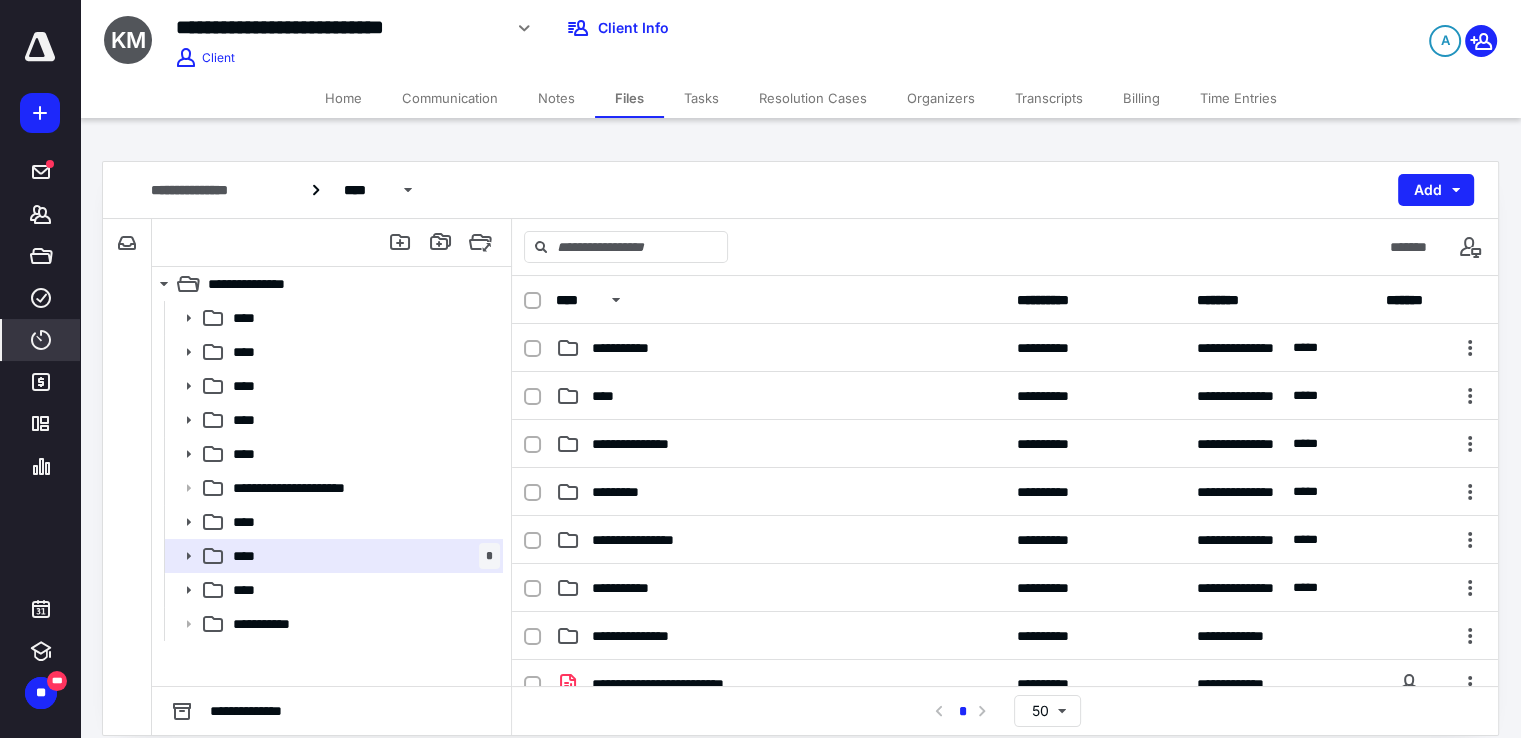 scroll, scrollTop: 0, scrollLeft: 0, axis: both 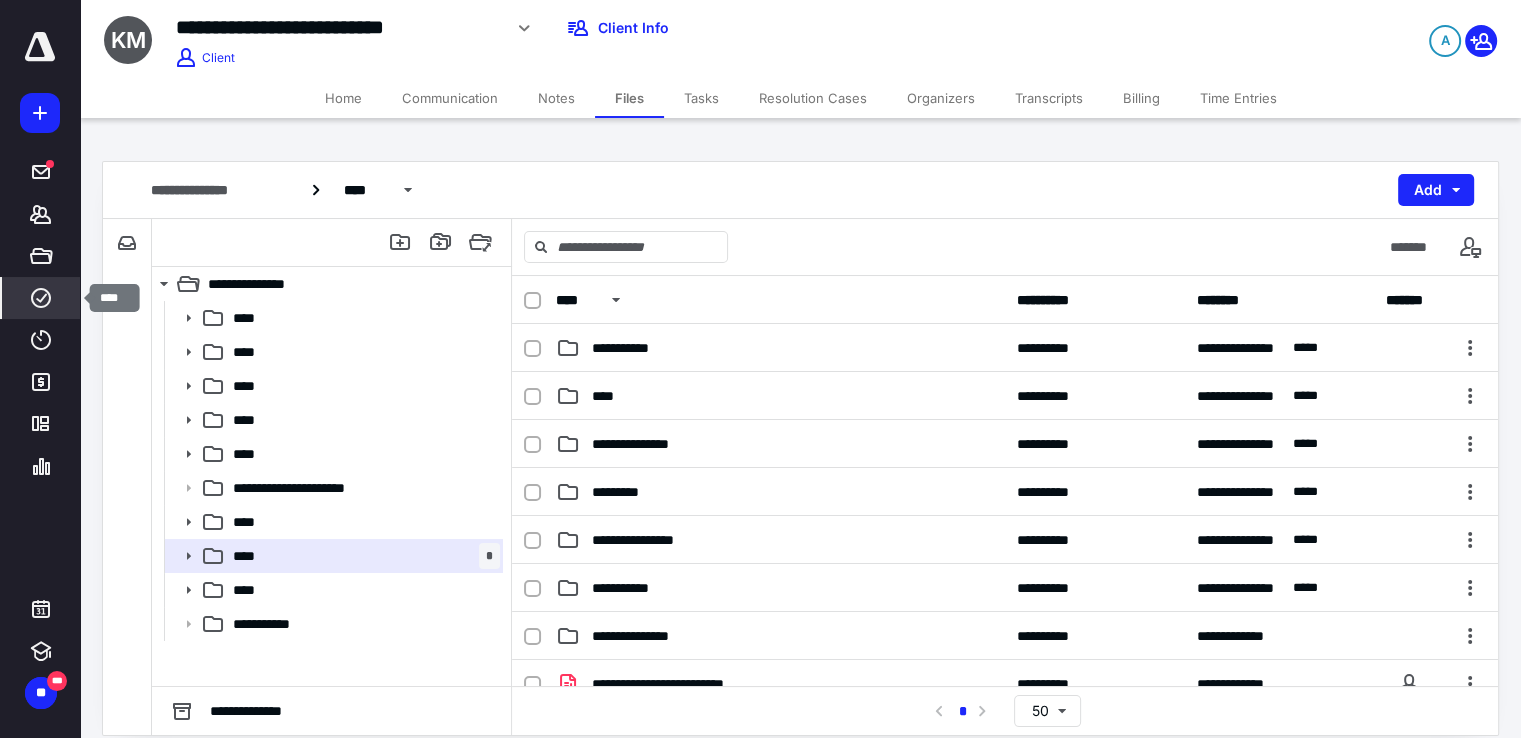 click 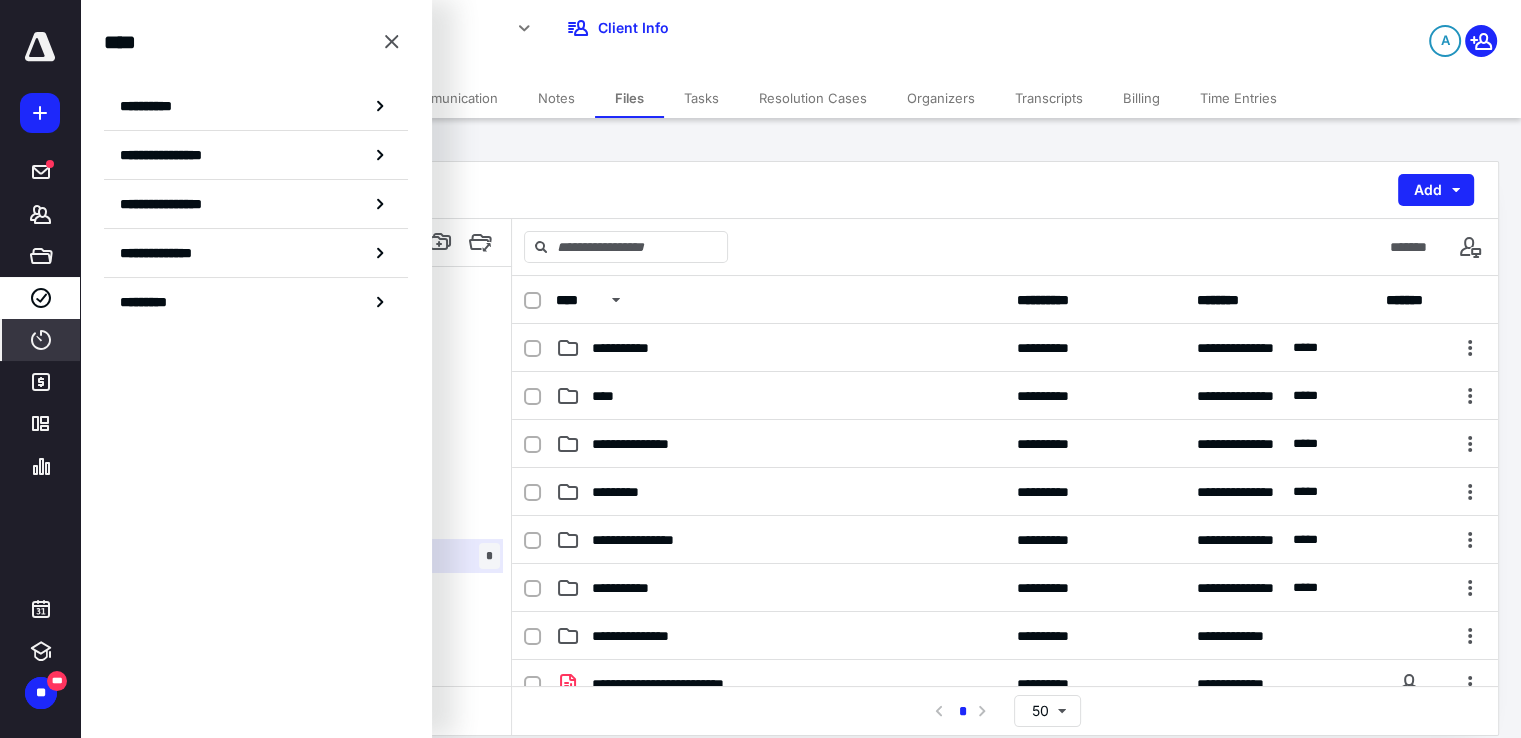 click 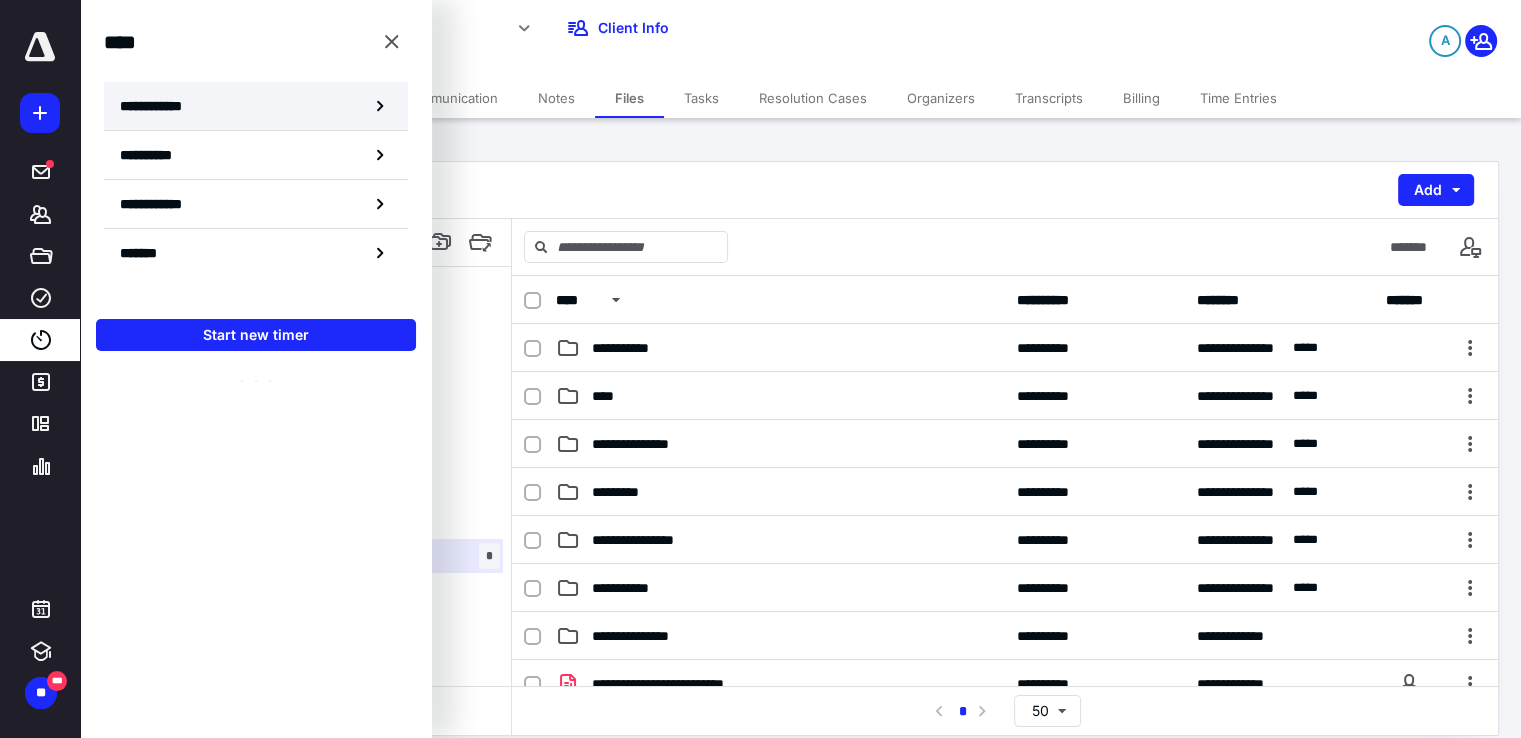 click on "**********" at bounding box center (162, 106) 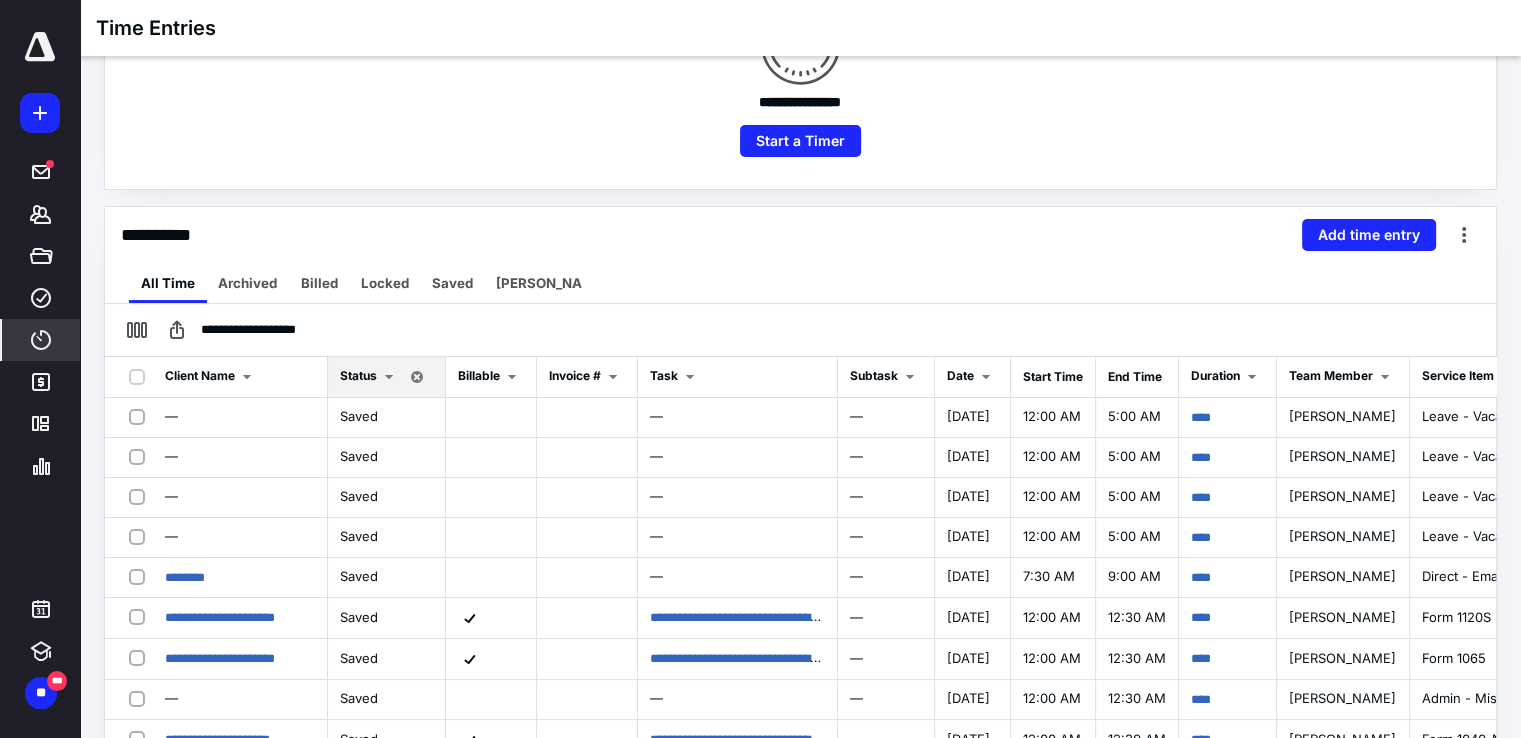 scroll, scrollTop: 300, scrollLeft: 0, axis: vertical 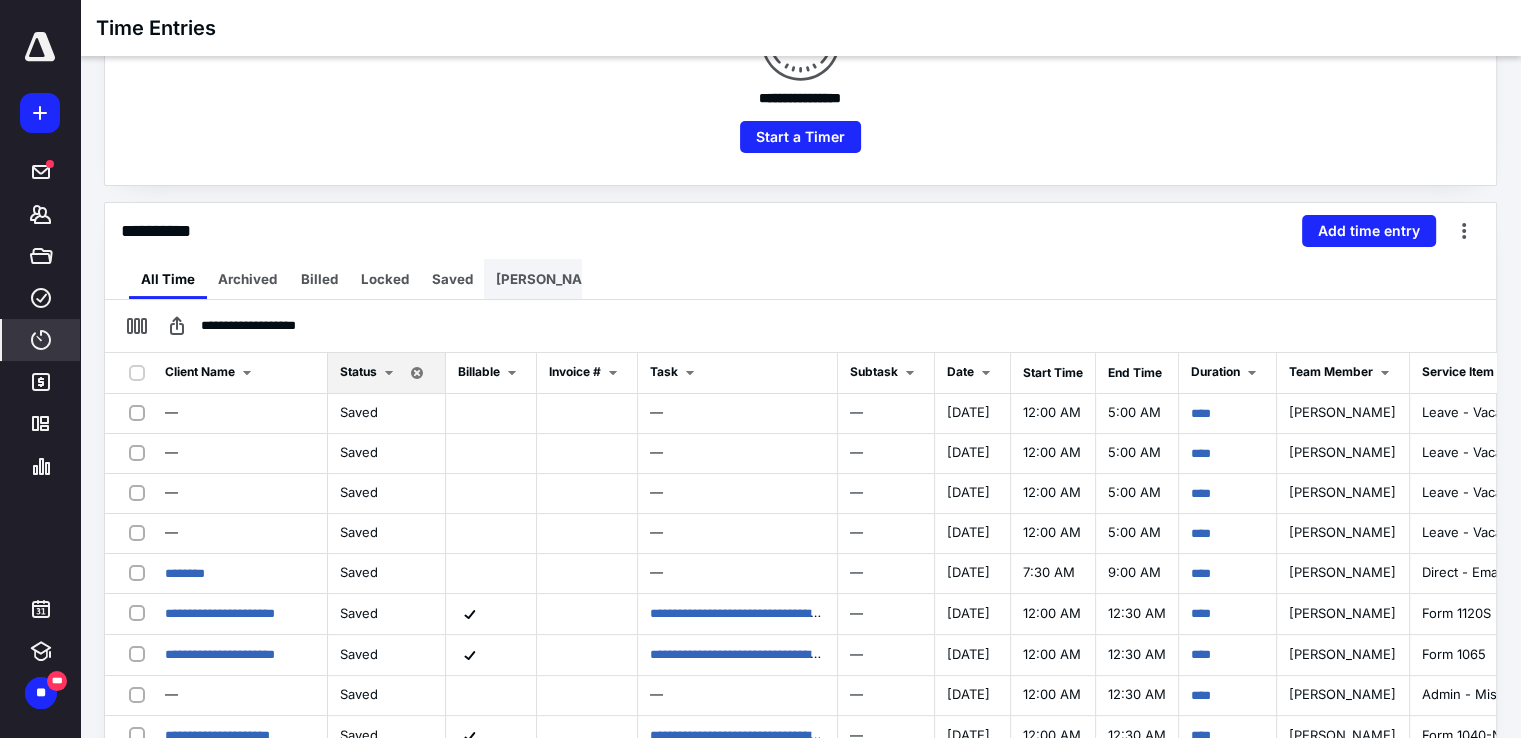click on "[PERSON_NAME]" at bounding box center (551, 279) 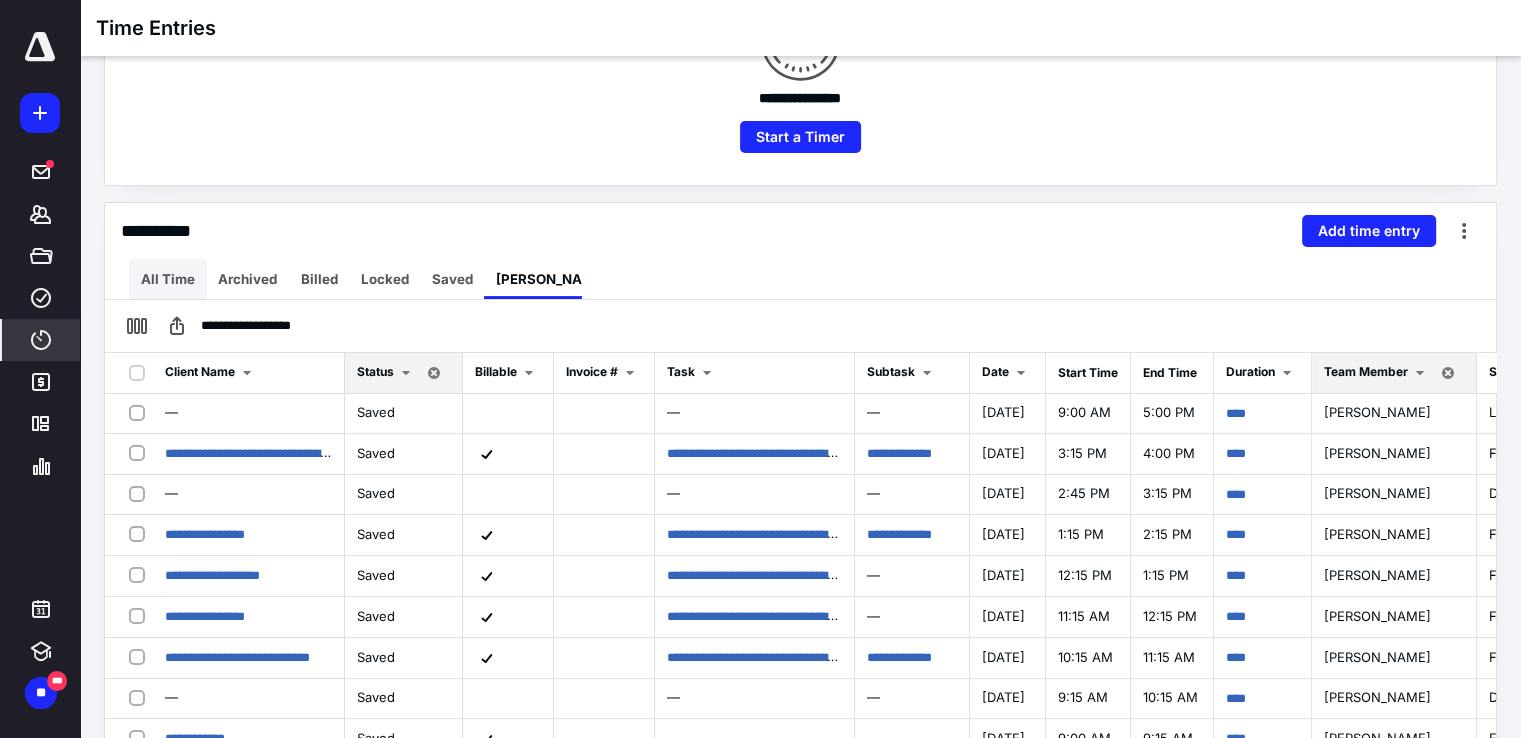 click on "All Time" at bounding box center (168, 279) 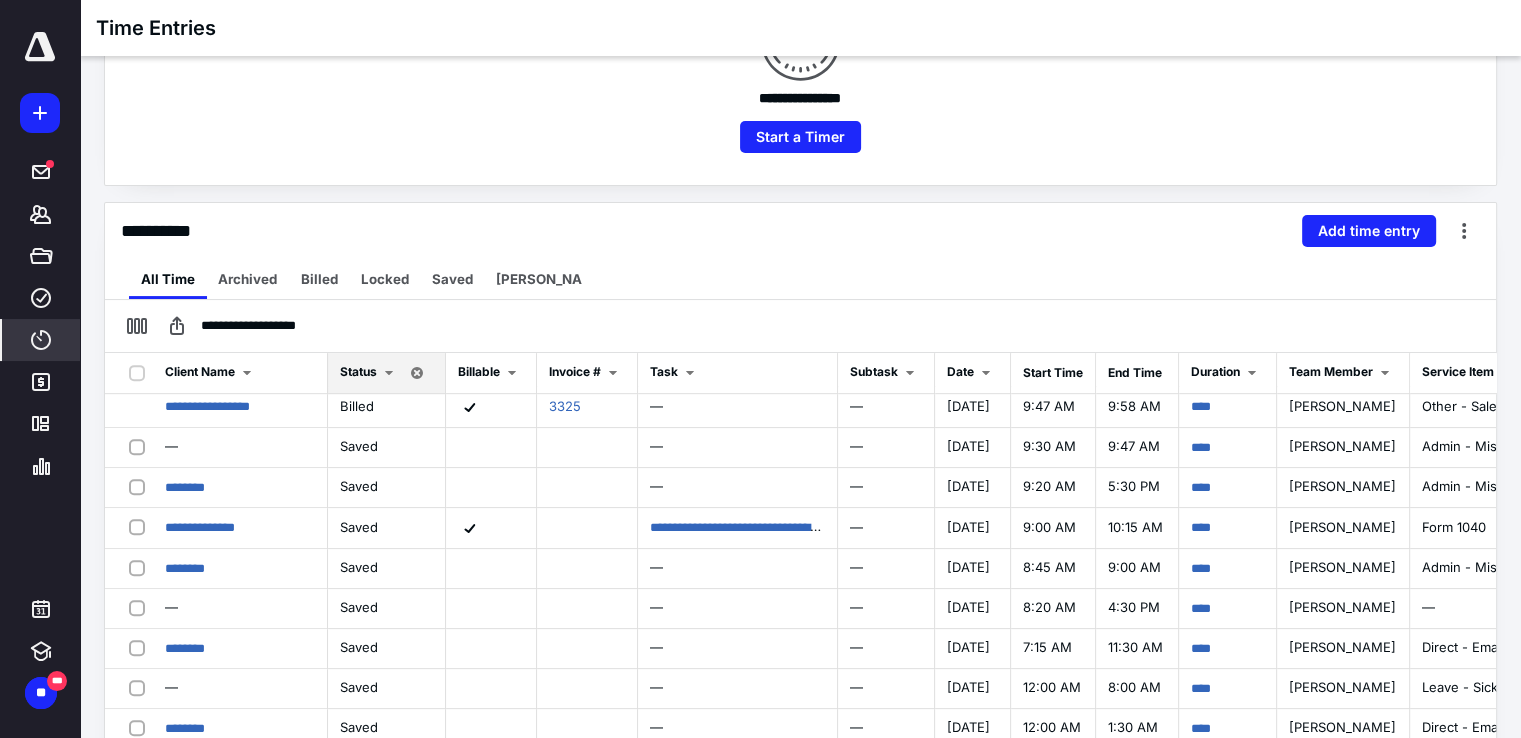 scroll, scrollTop: 1200, scrollLeft: 0, axis: vertical 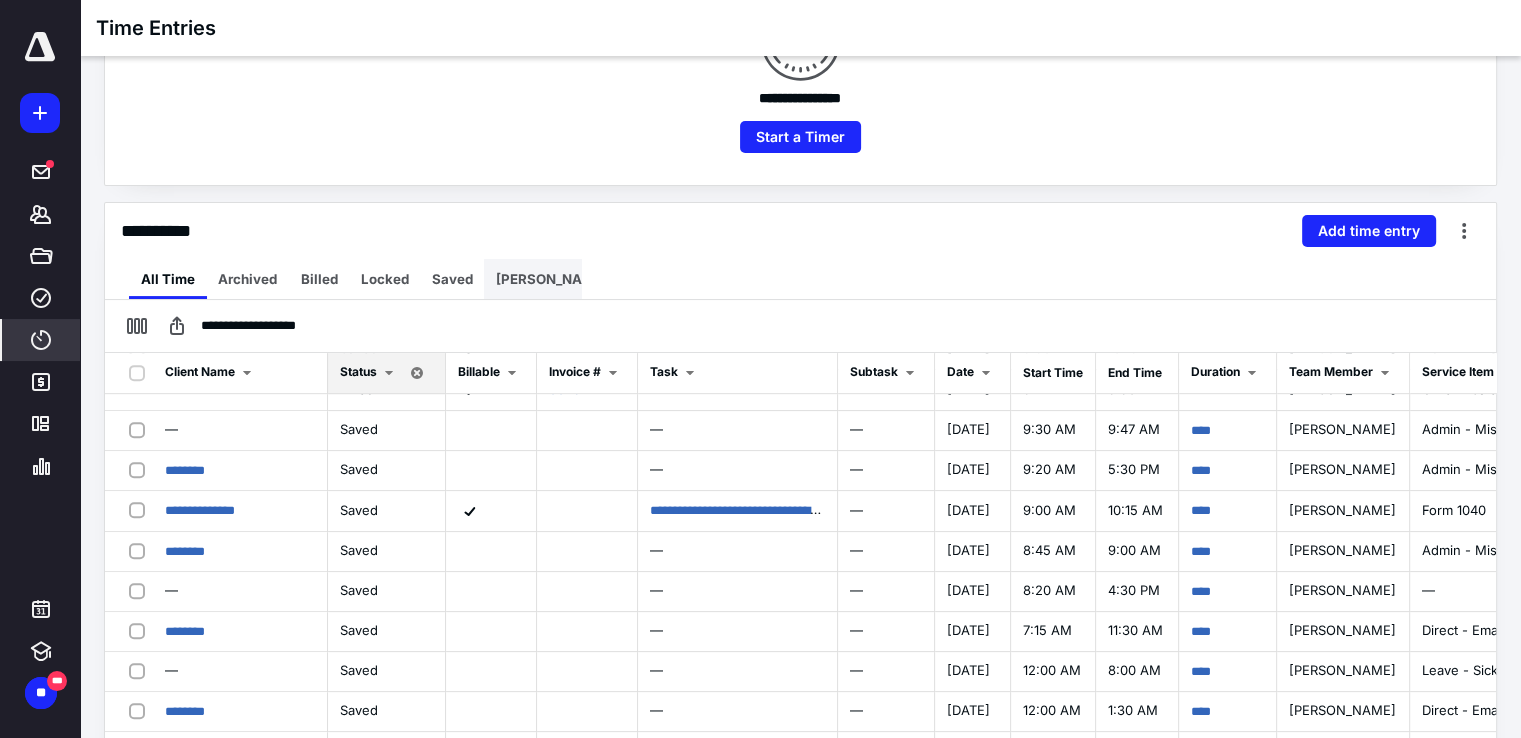click on "[PERSON_NAME]" at bounding box center [551, 279] 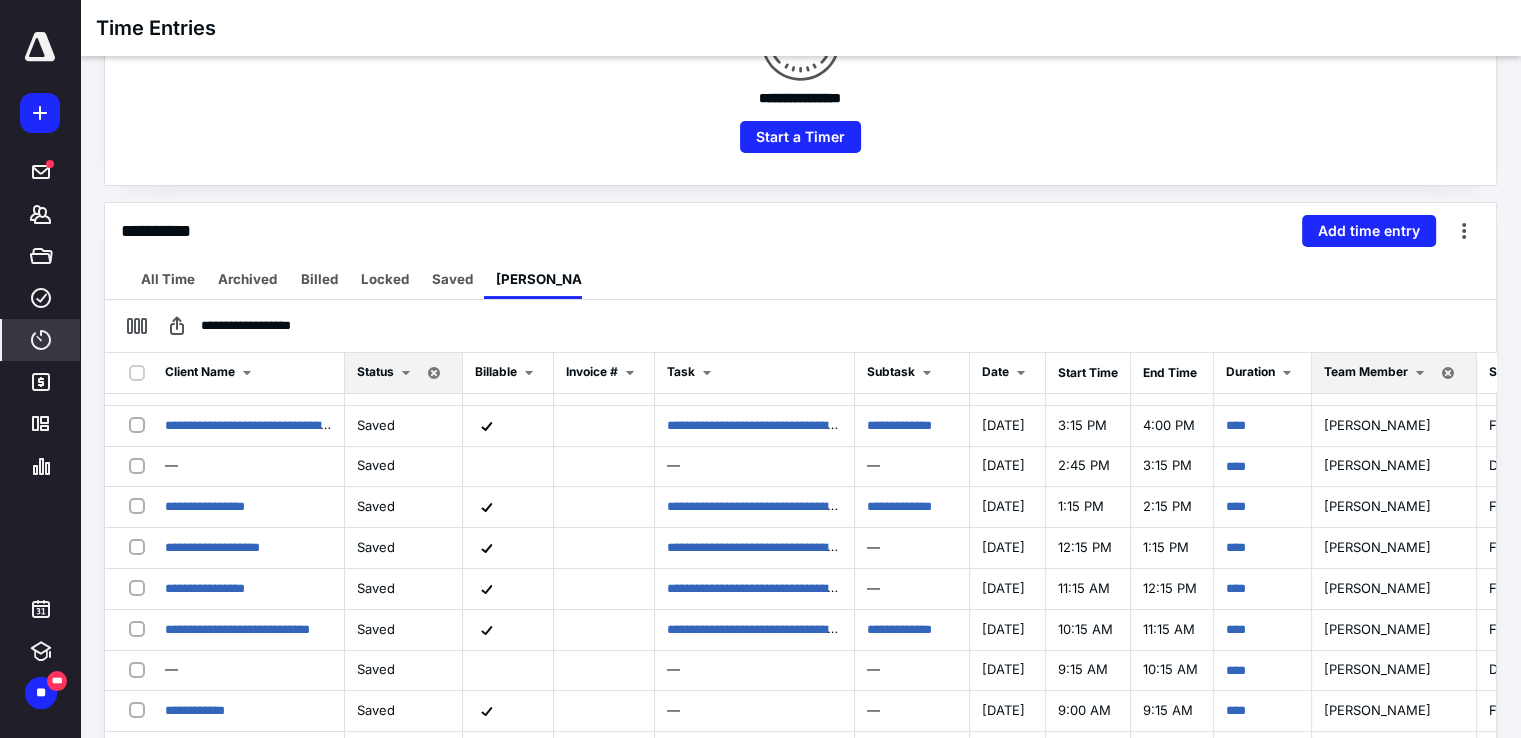 scroll, scrollTop: 0, scrollLeft: 0, axis: both 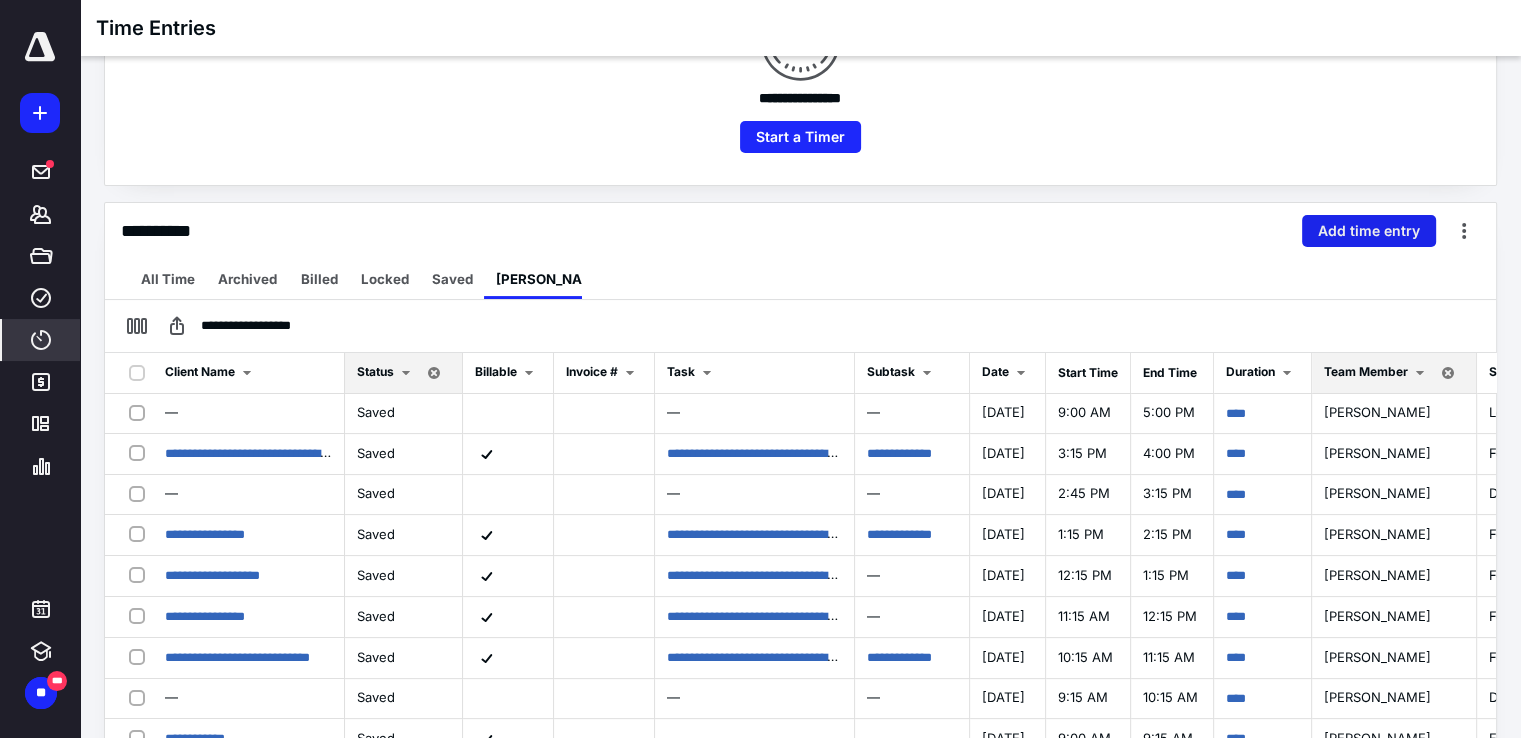click on "Add time entry" at bounding box center [1369, 231] 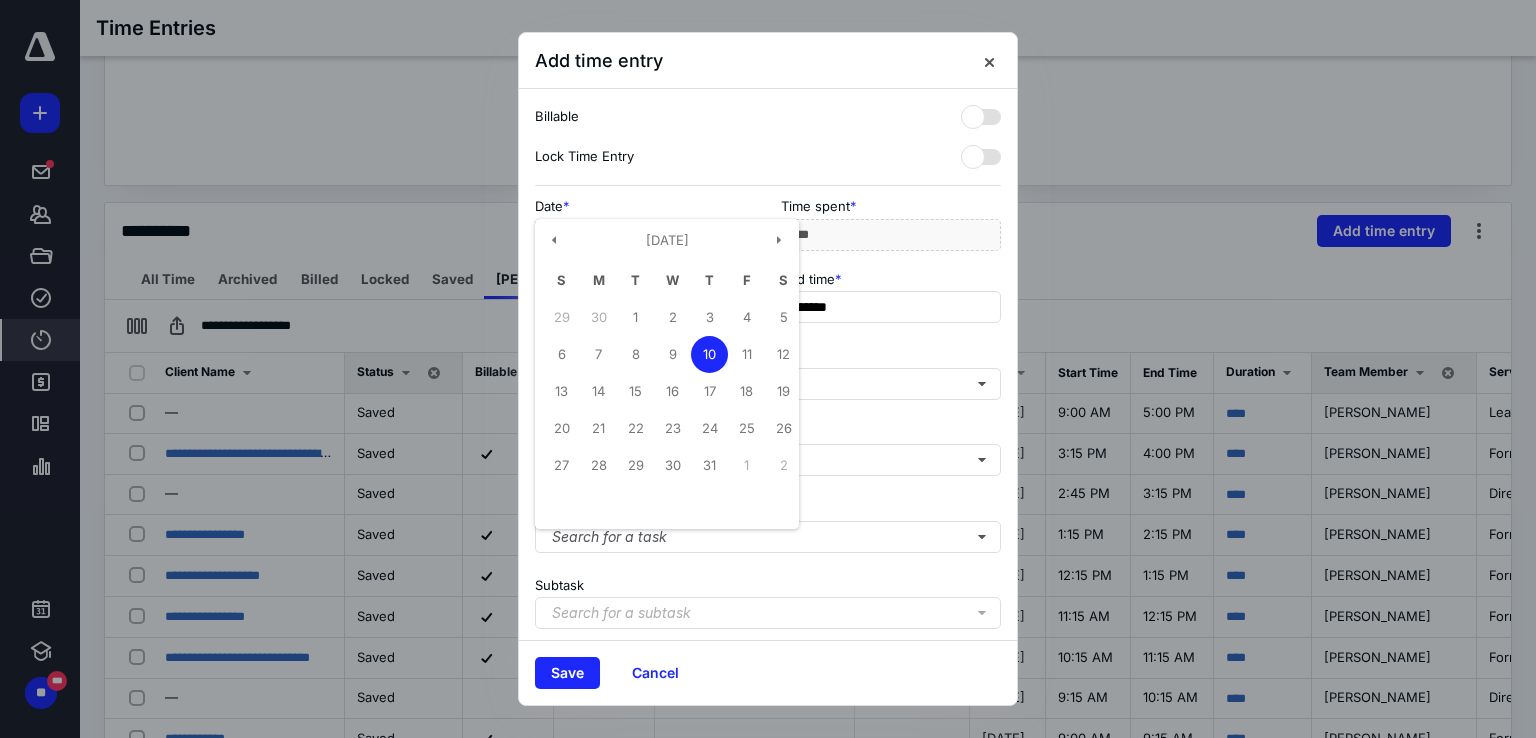 click on "**********" at bounding box center [645, 235] 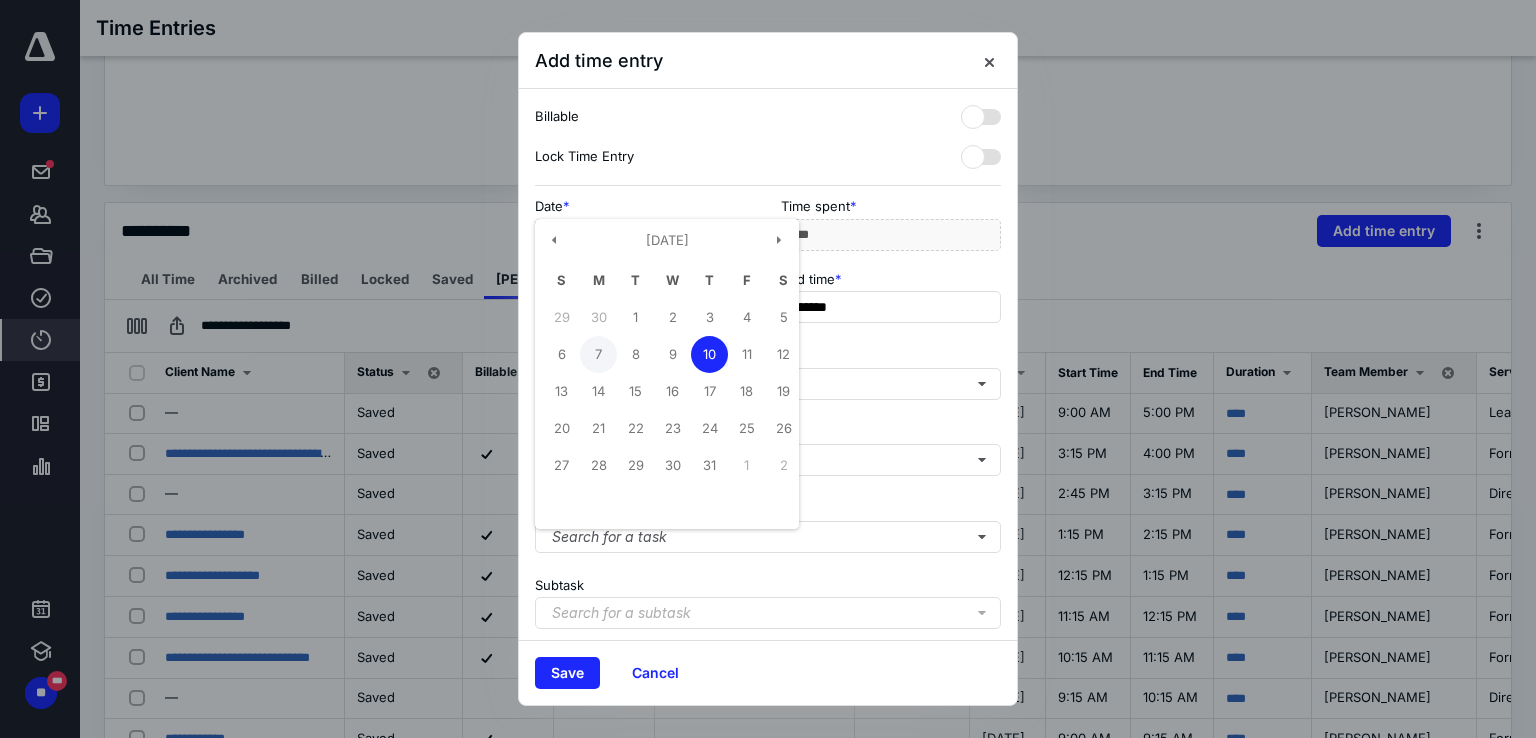click on "7" at bounding box center [598, 354] 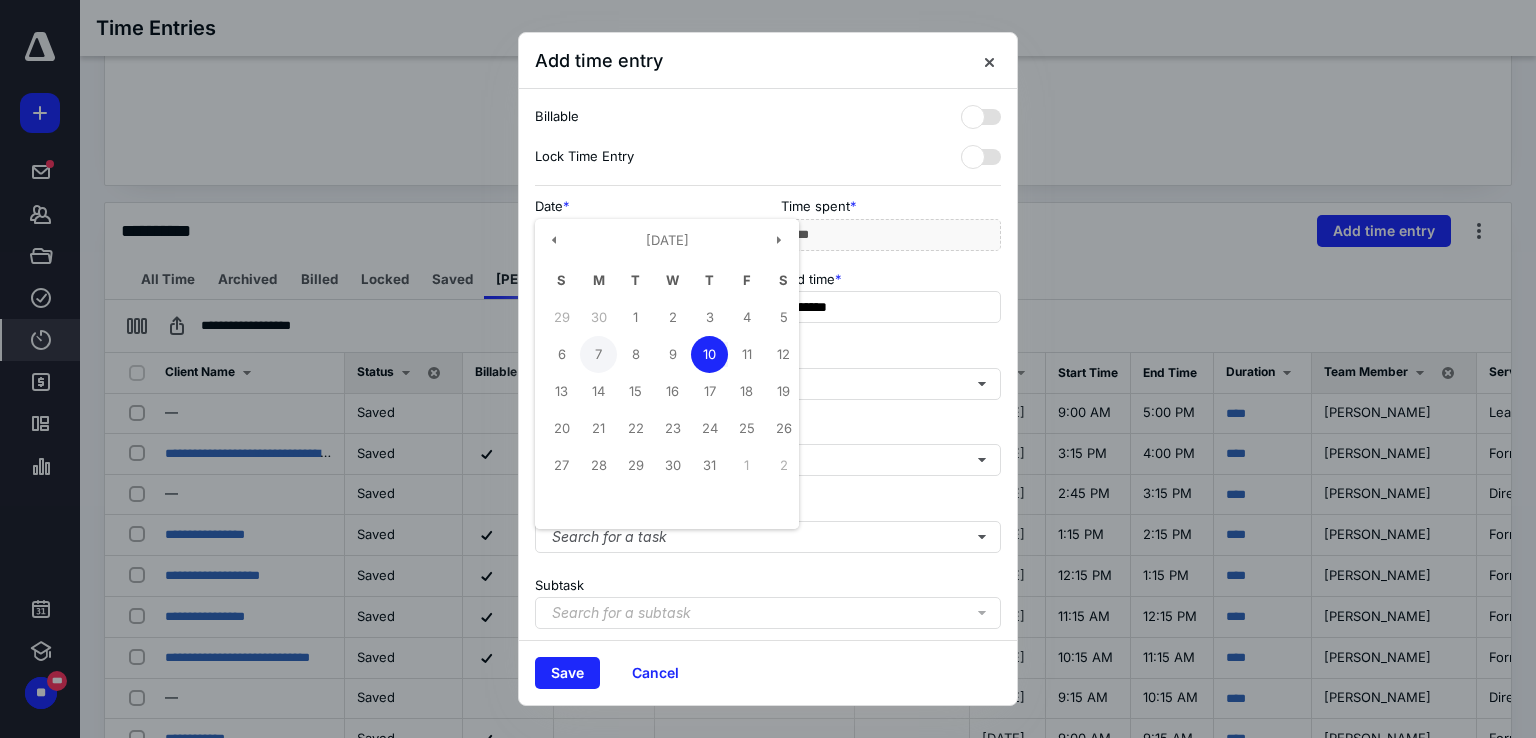 type on "**********" 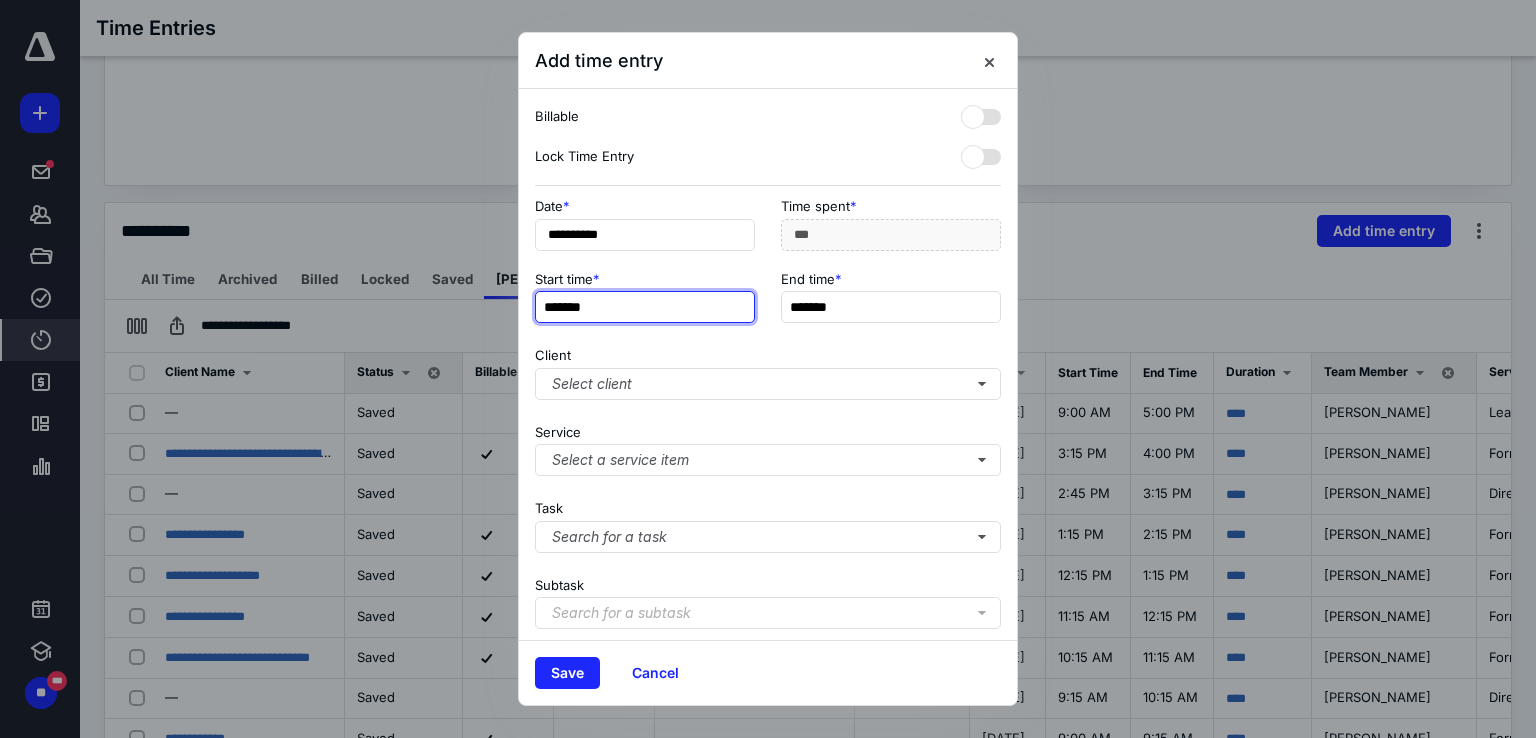 click on "*******" at bounding box center [645, 307] 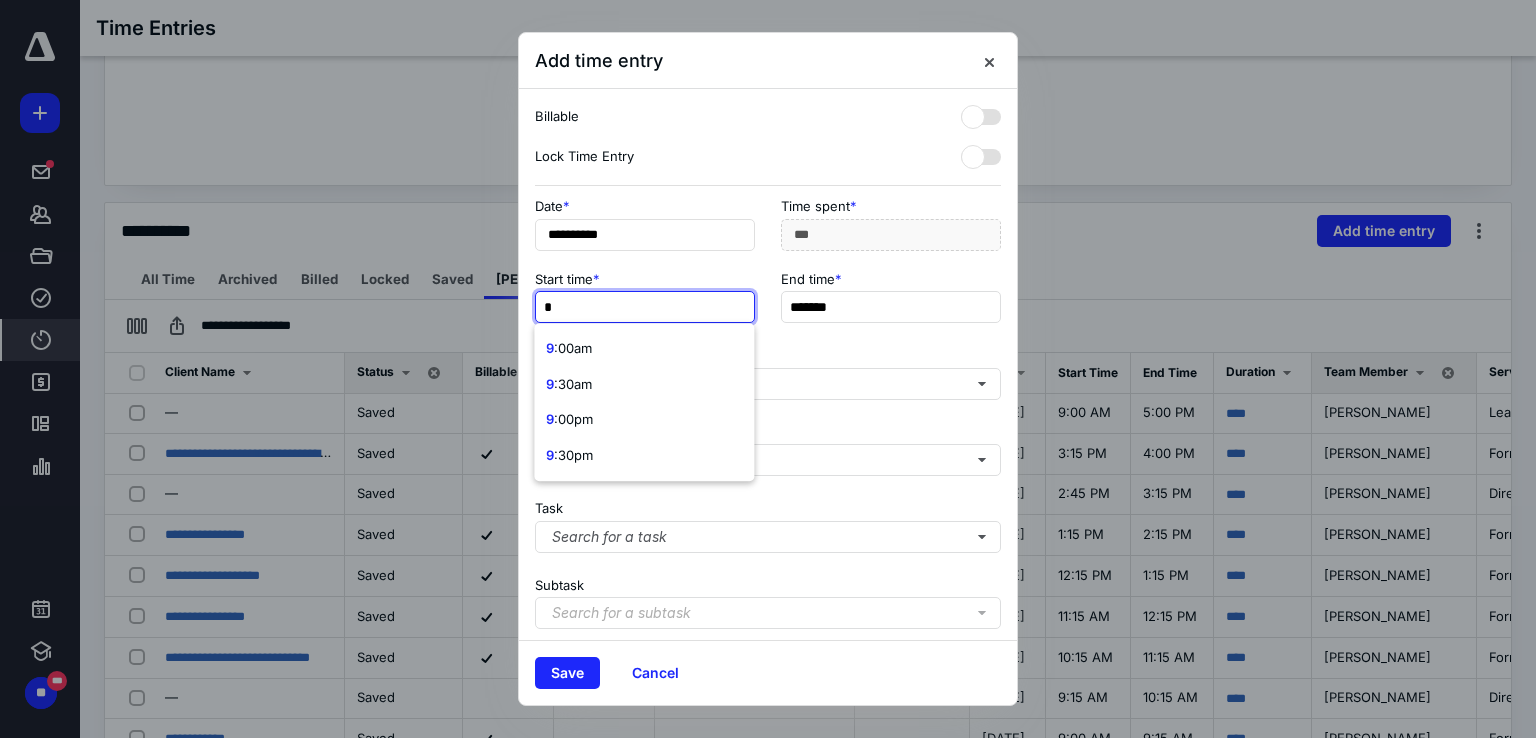 type on "**" 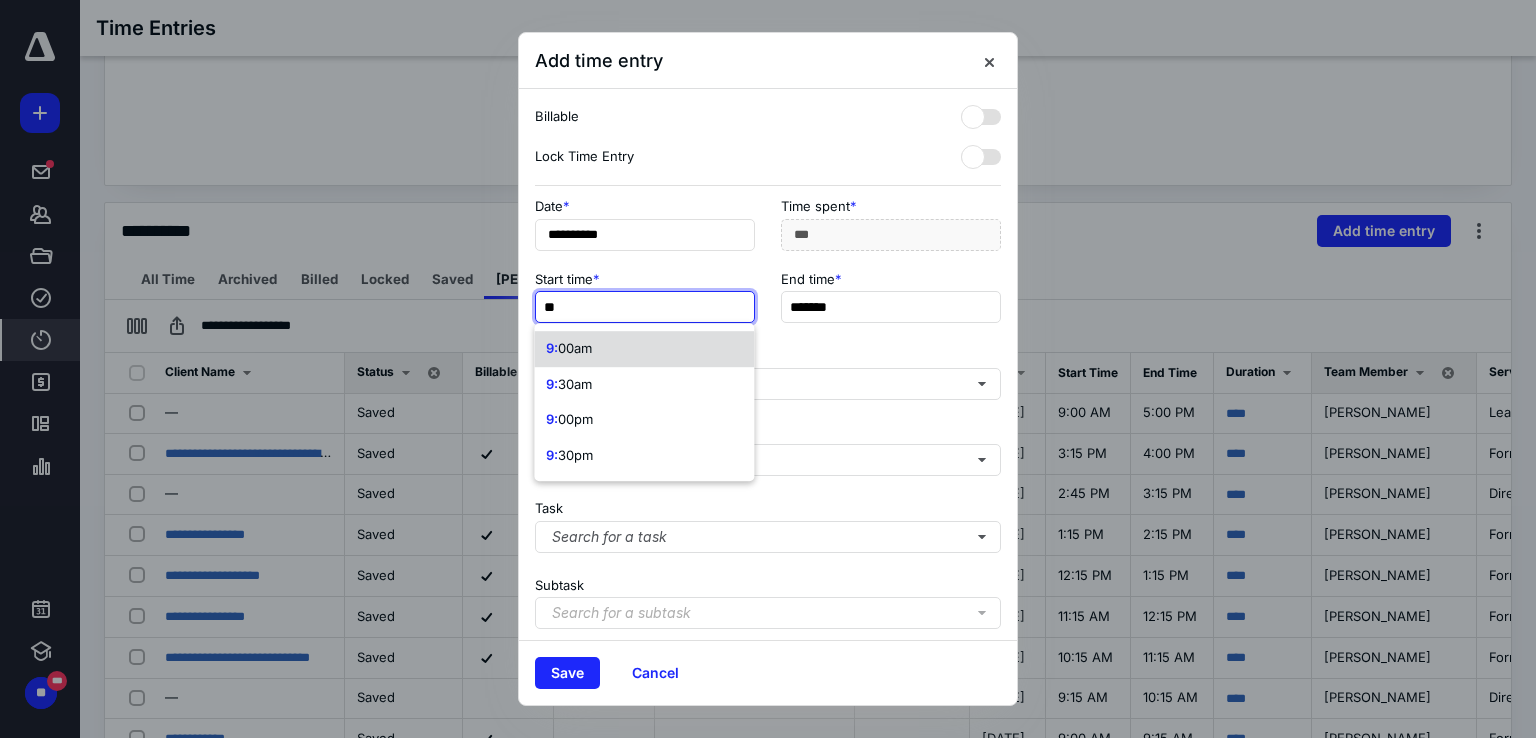 click on "9: 00am" at bounding box center (644, 349) 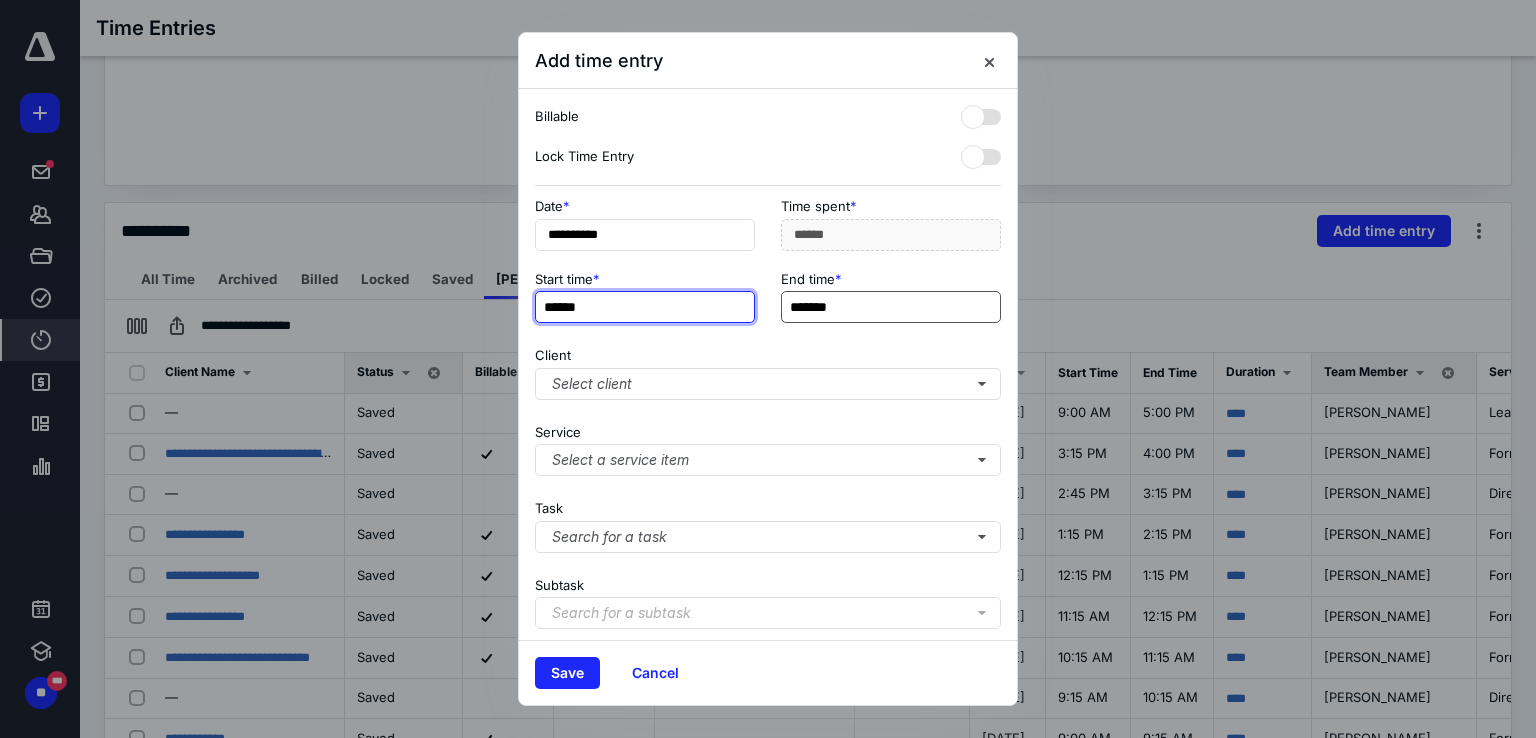 type on "******" 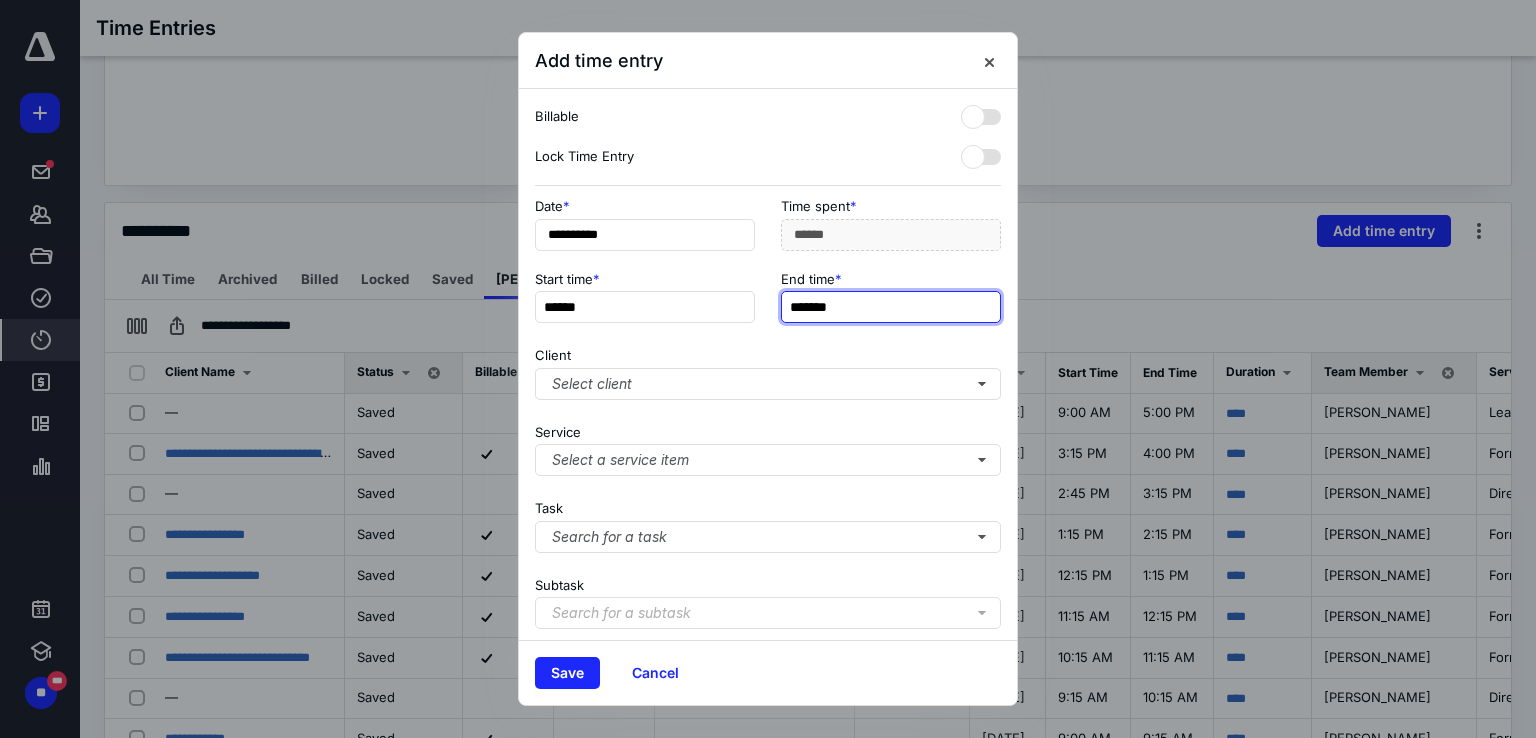 click on "*******" at bounding box center [891, 307] 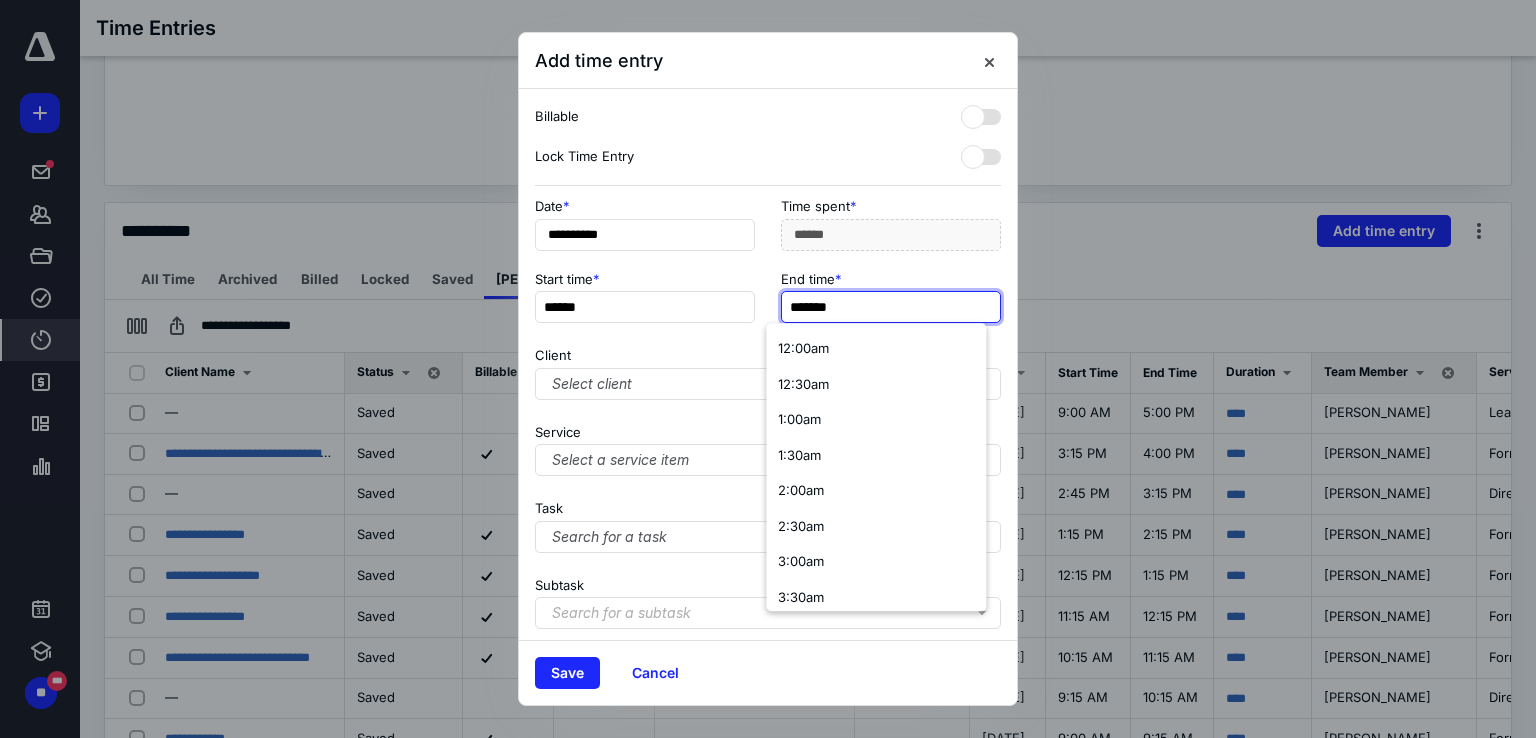 type on "*" 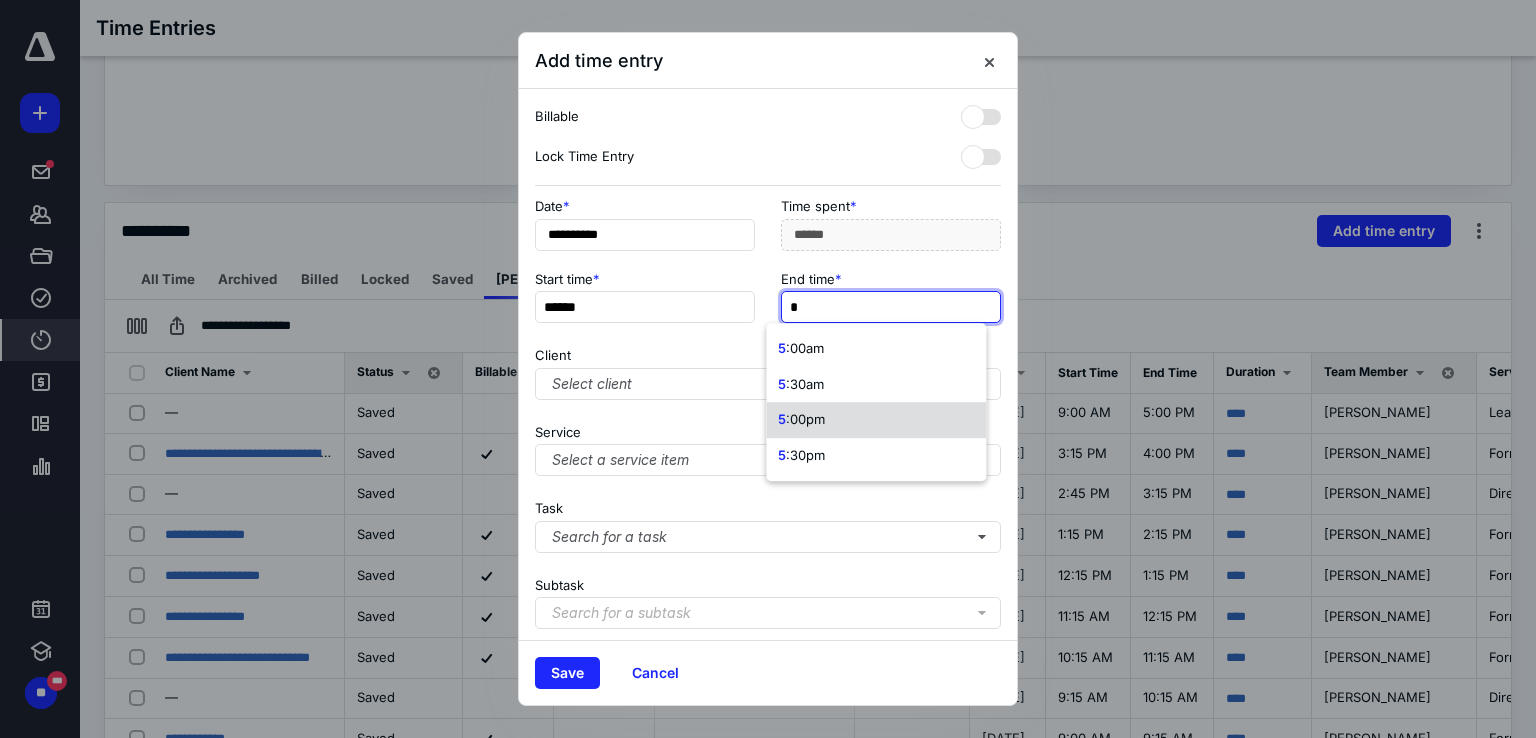 click on "5 :00pm" at bounding box center (876, 420) 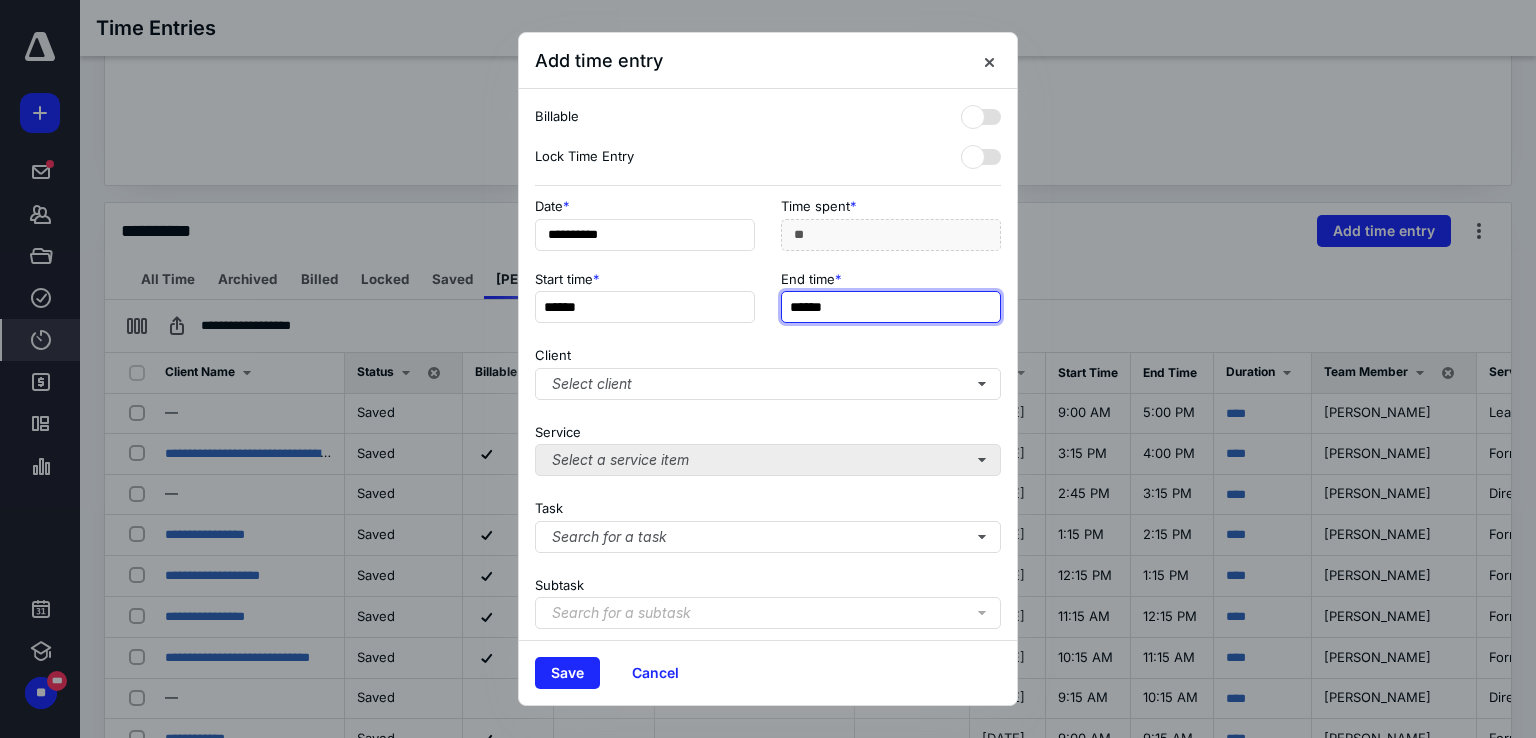 type on "******" 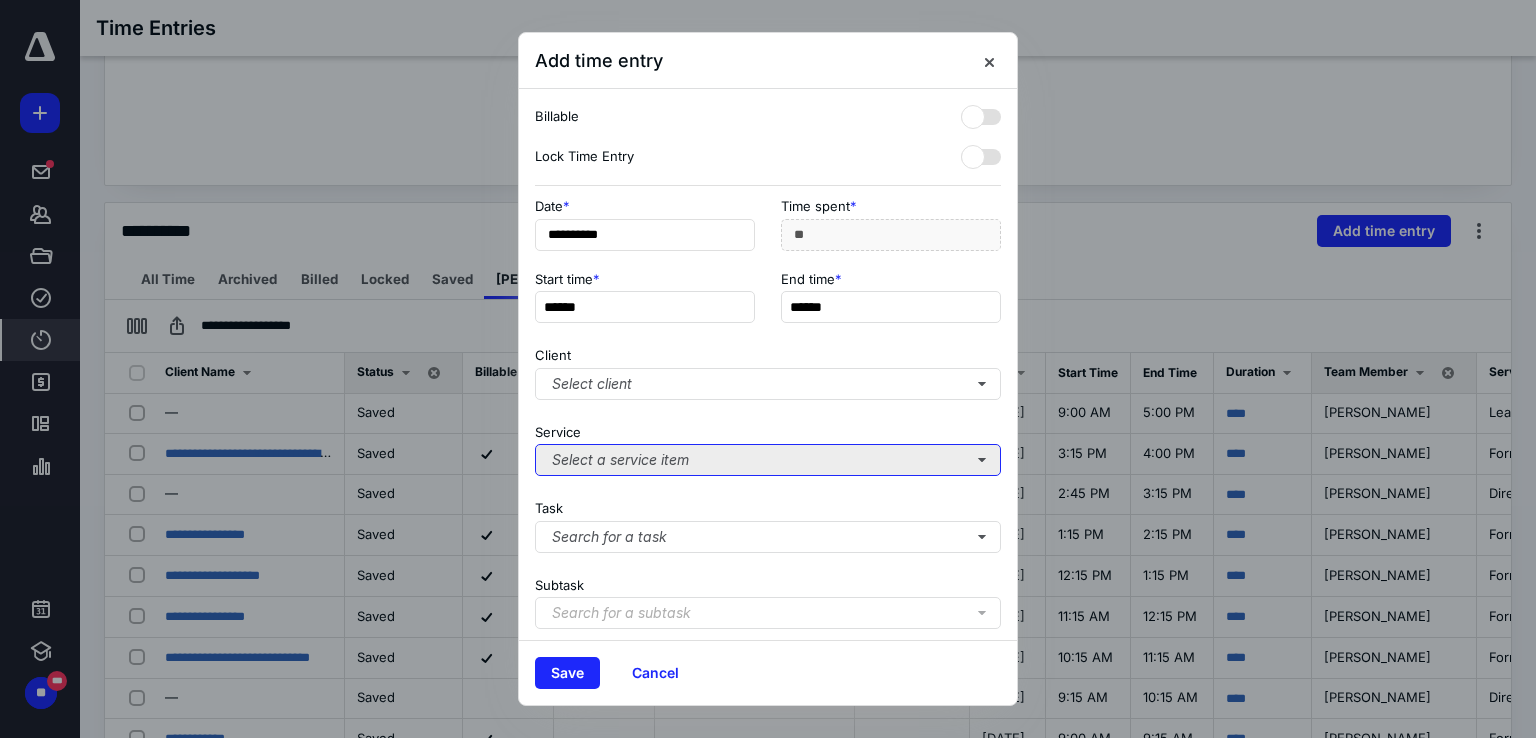 click on "Select a service item" at bounding box center [768, 460] 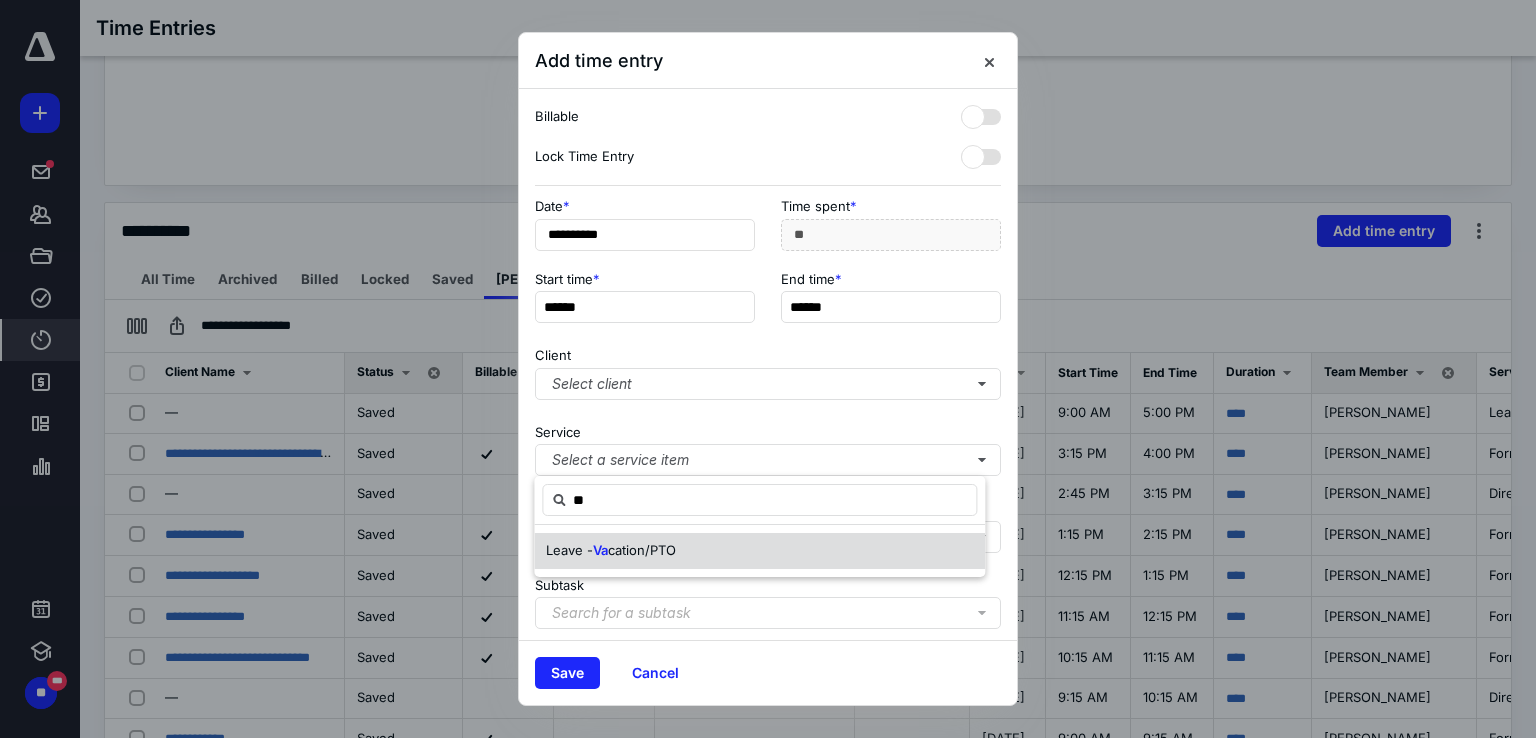 click on "Leave -  Va cation/PTO" at bounding box center [759, 551] 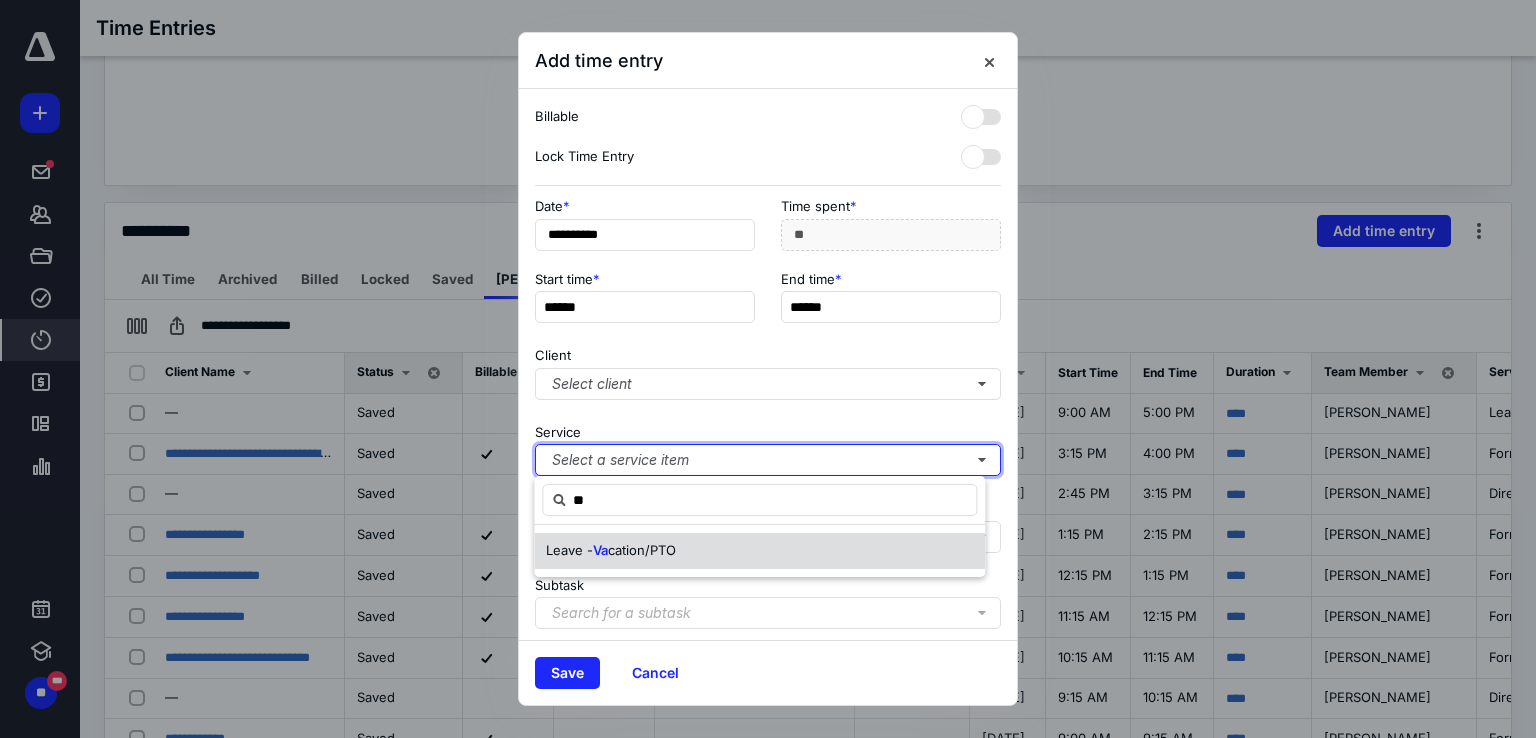 type 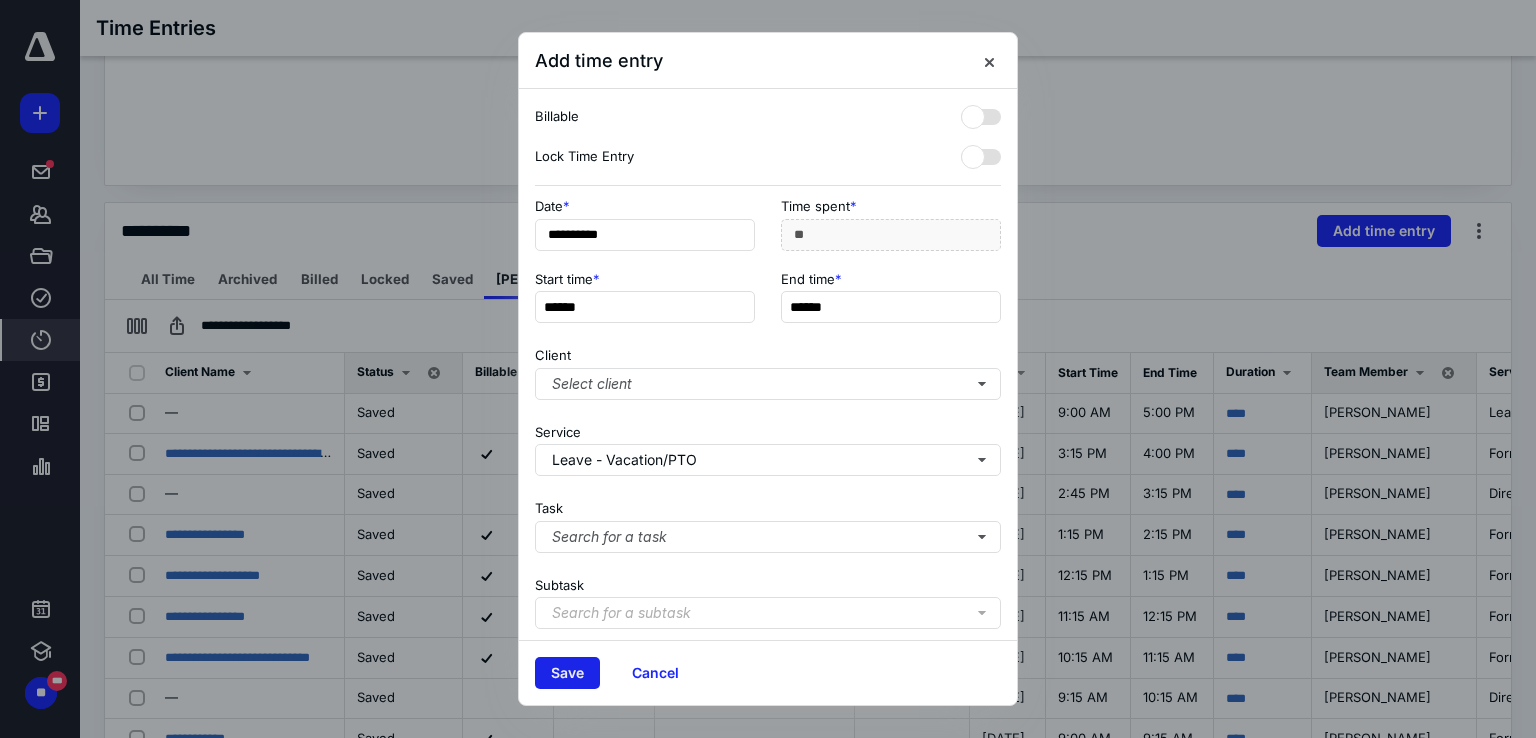 click on "Save" at bounding box center [567, 673] 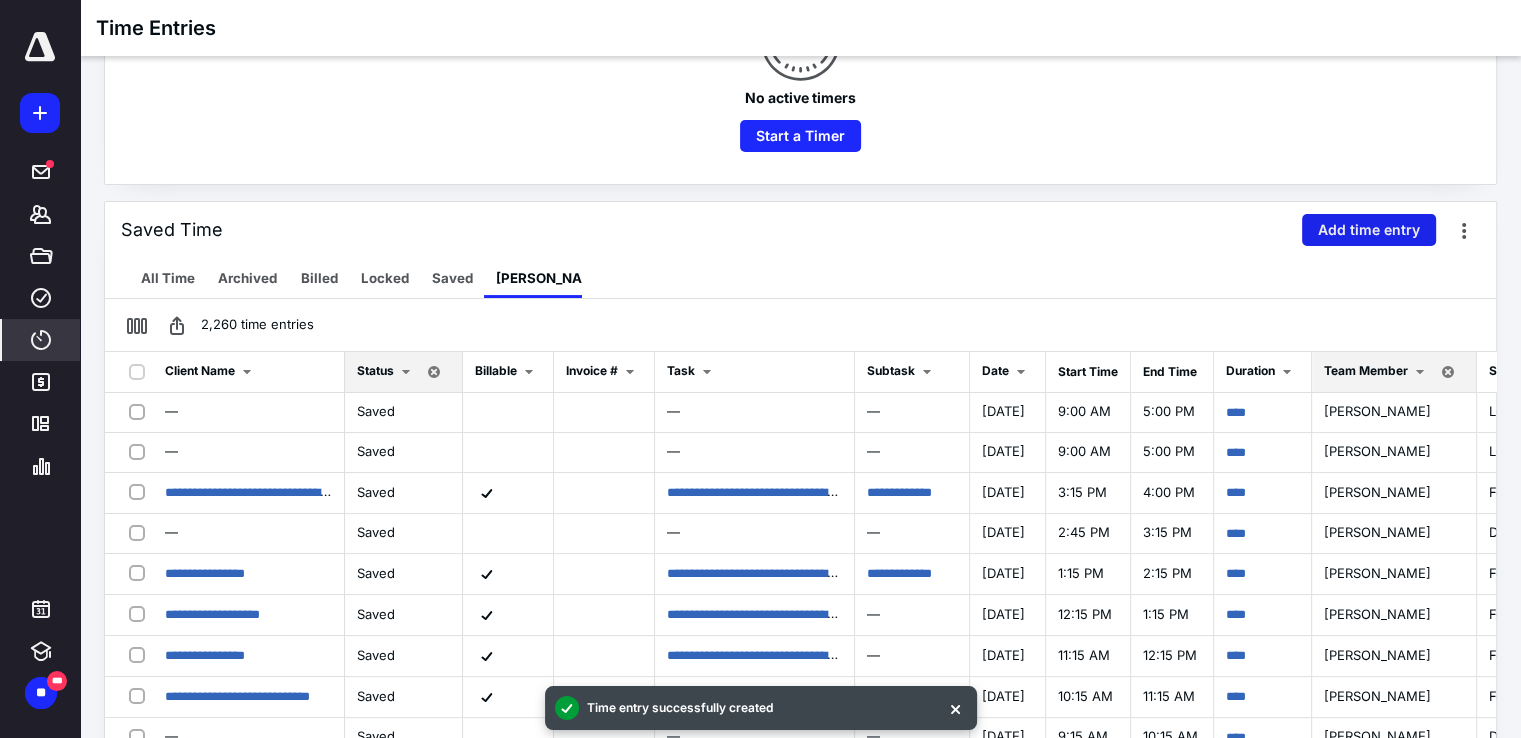 click on "Add time entry" at bounding box center [1369, 230] 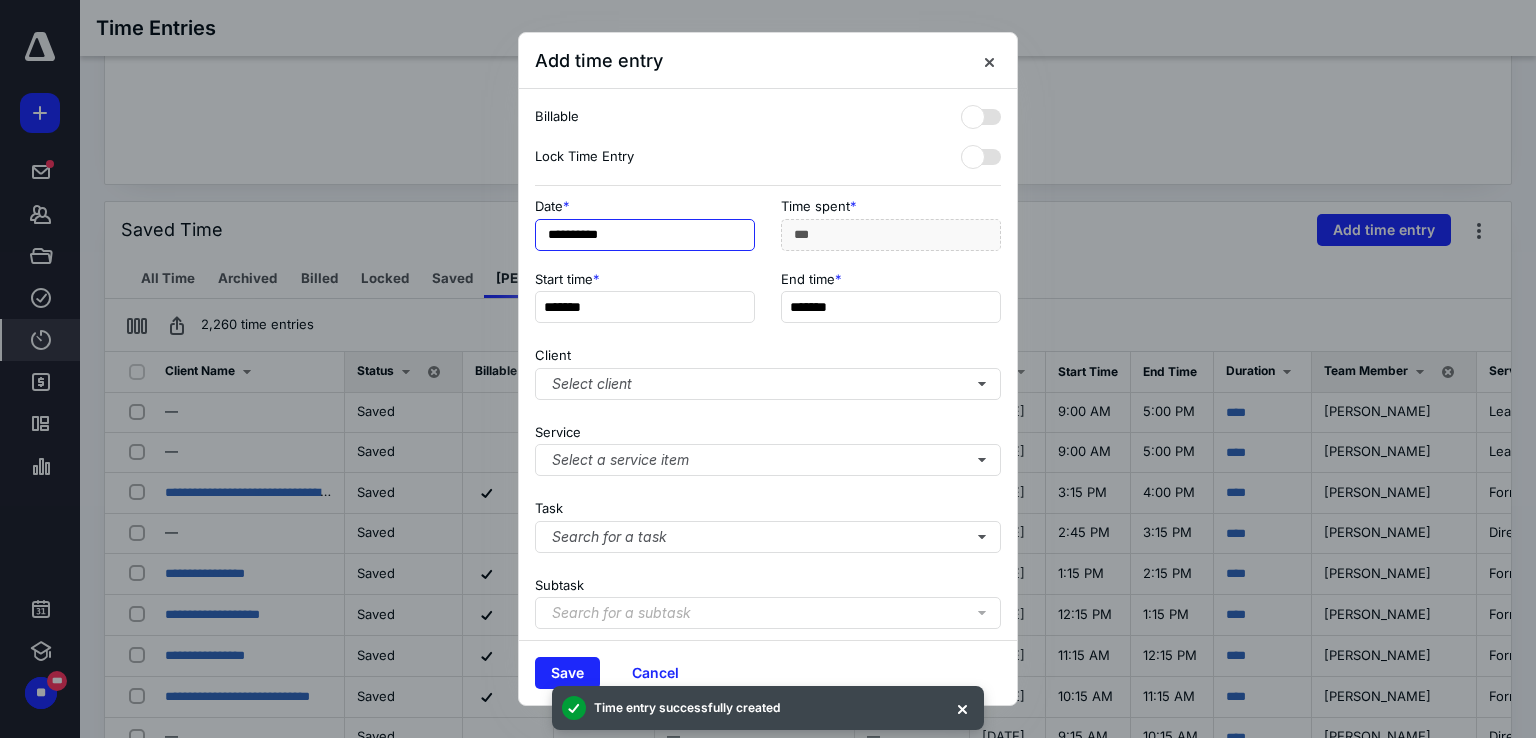 click on "**********" at bounding box center (645, 235) 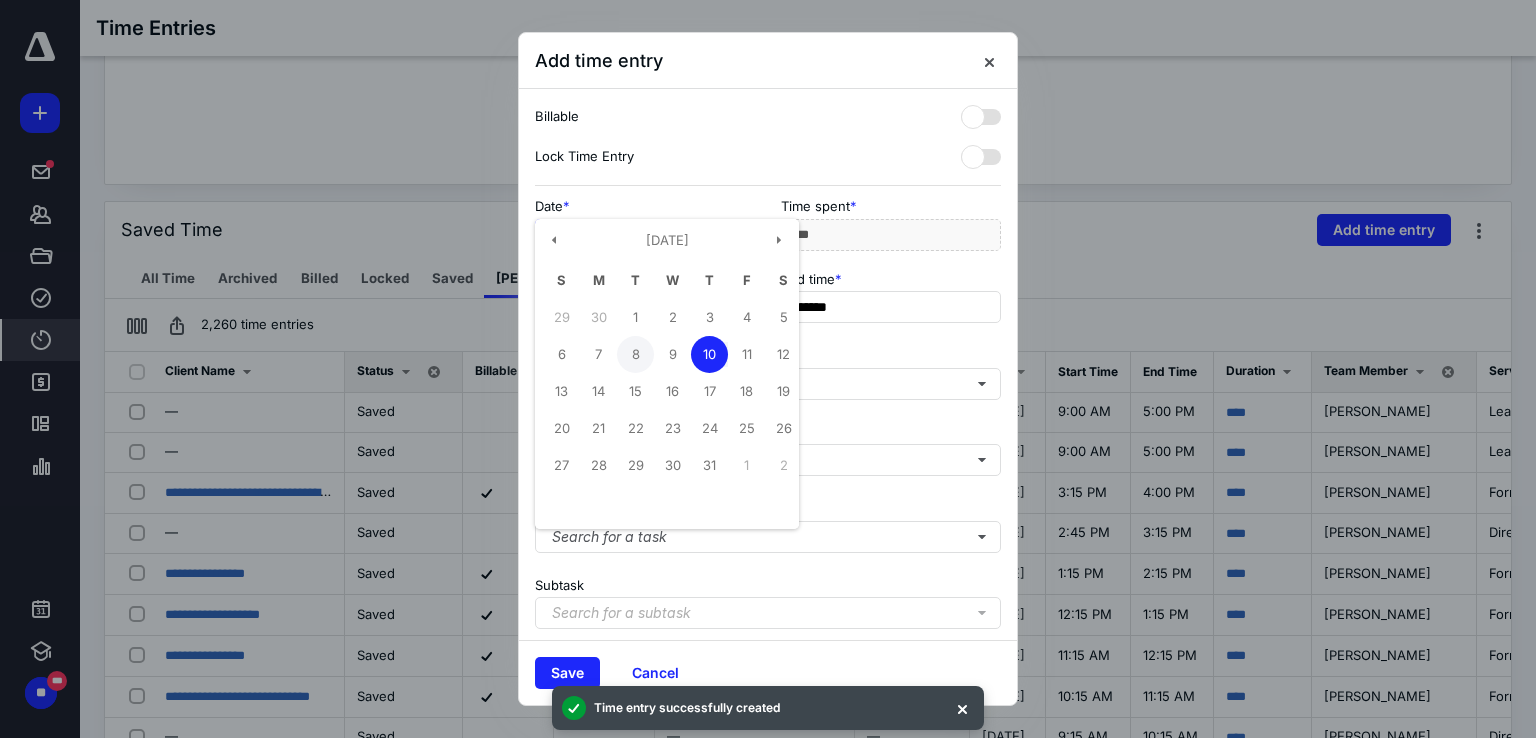 click on "8" at bounding box center [635, 354] 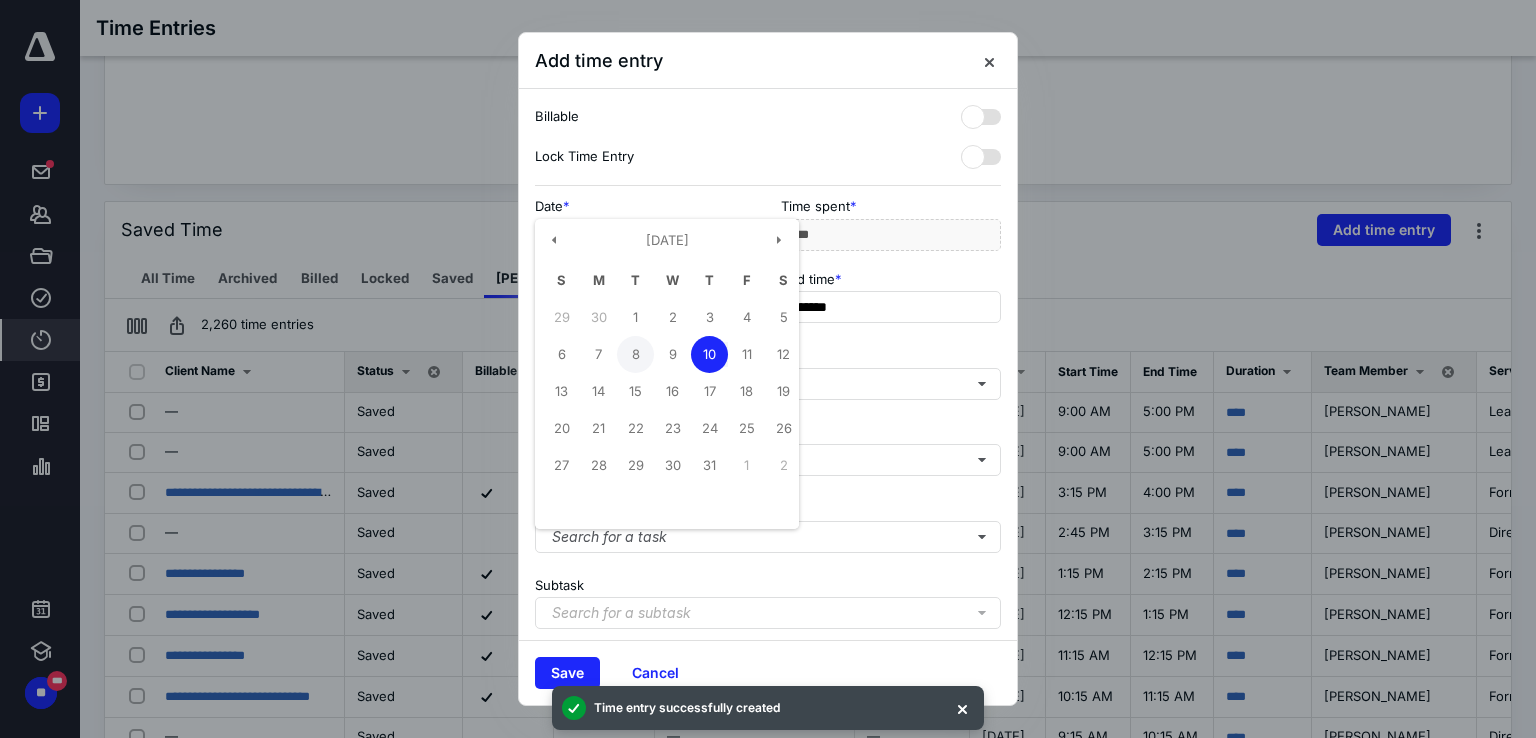 type on "**********" 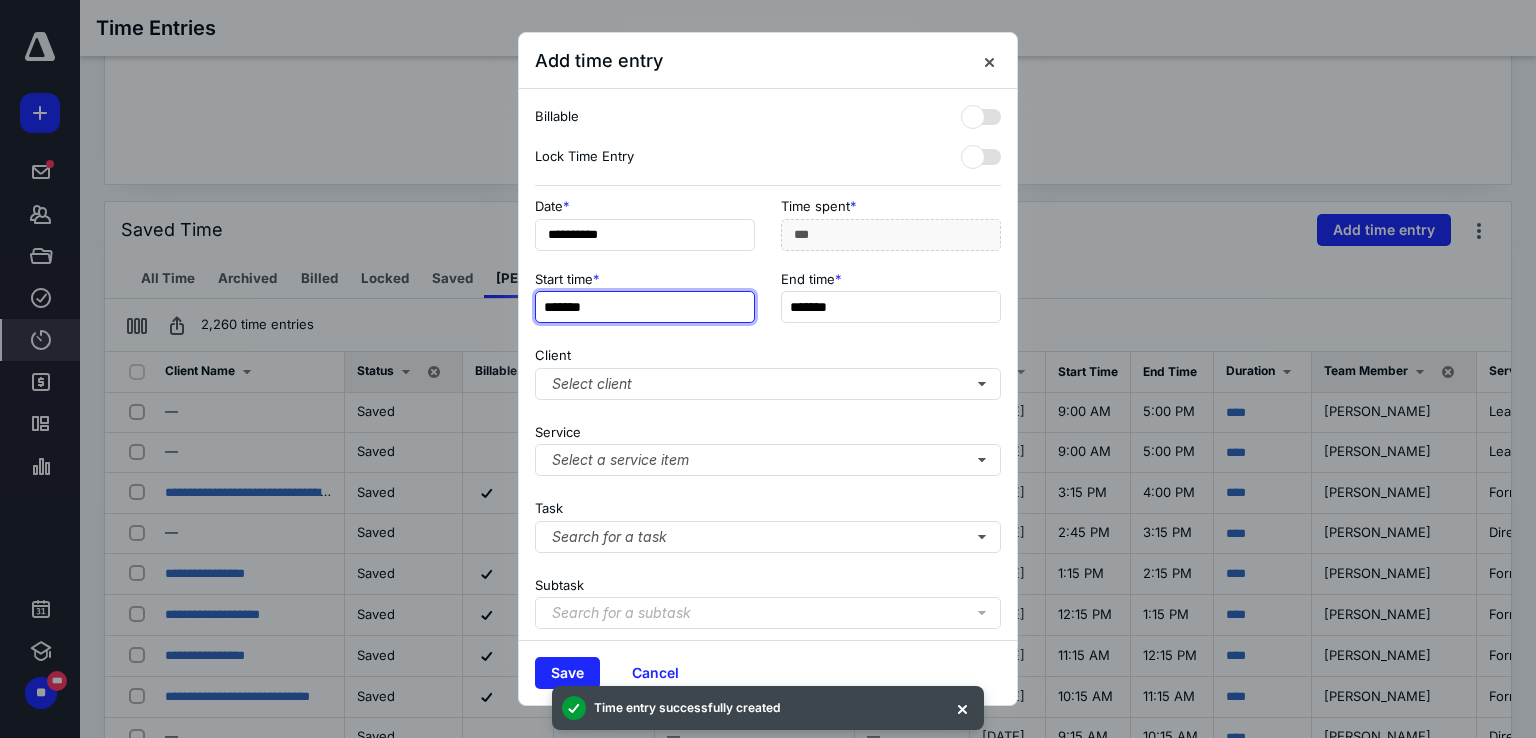 click on "*******" at bounding box center [645, 307] 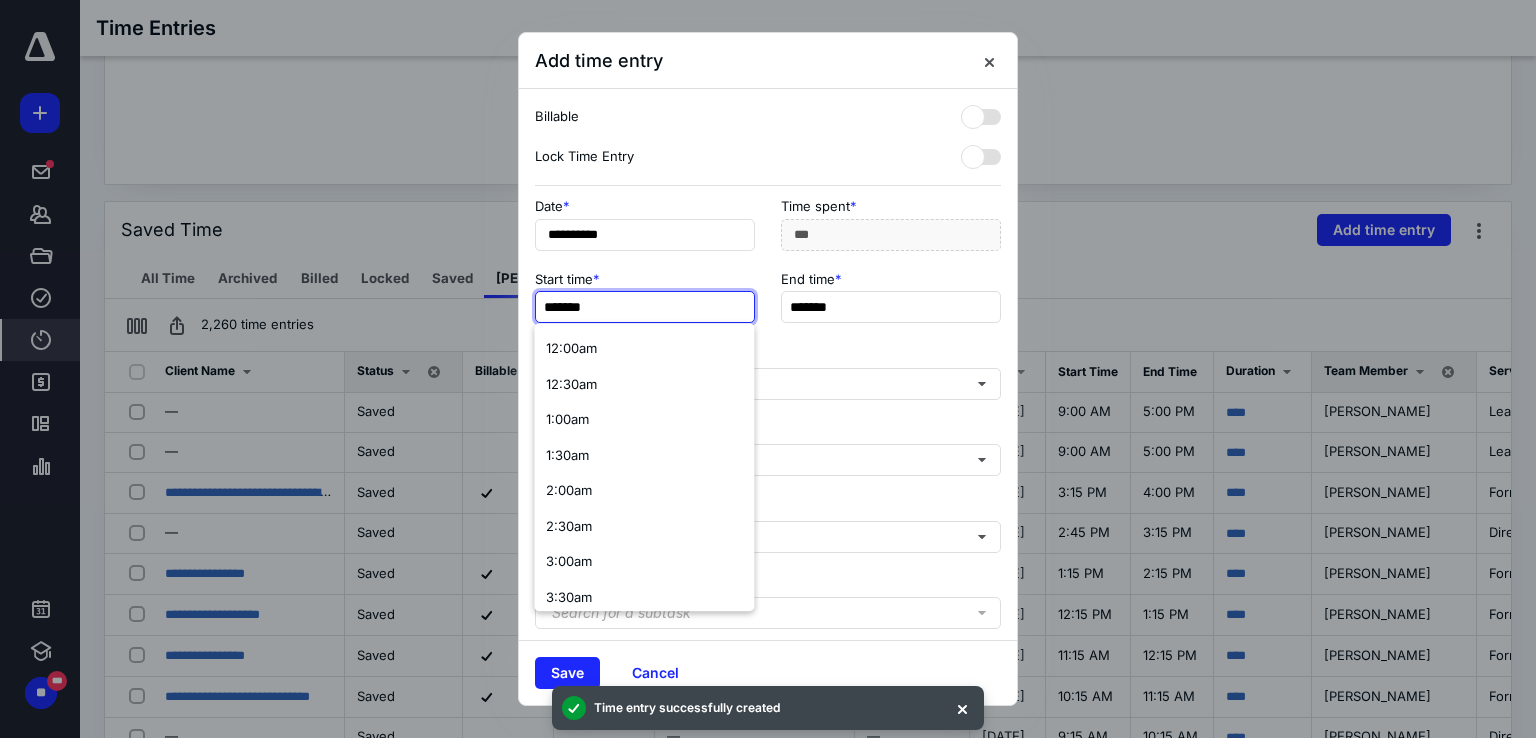 type on "*" 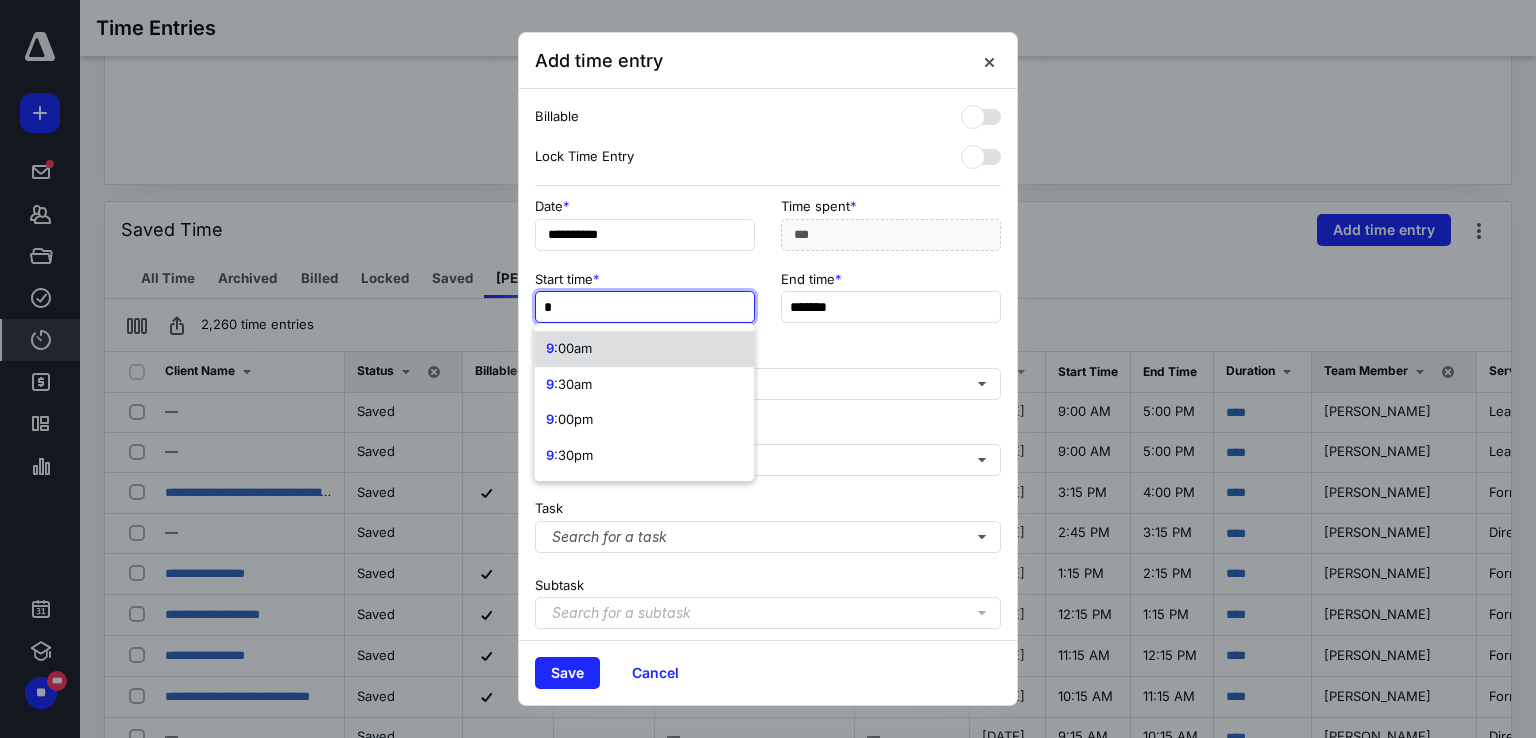 click on "9 :00am" at bounding box center (644, 349) 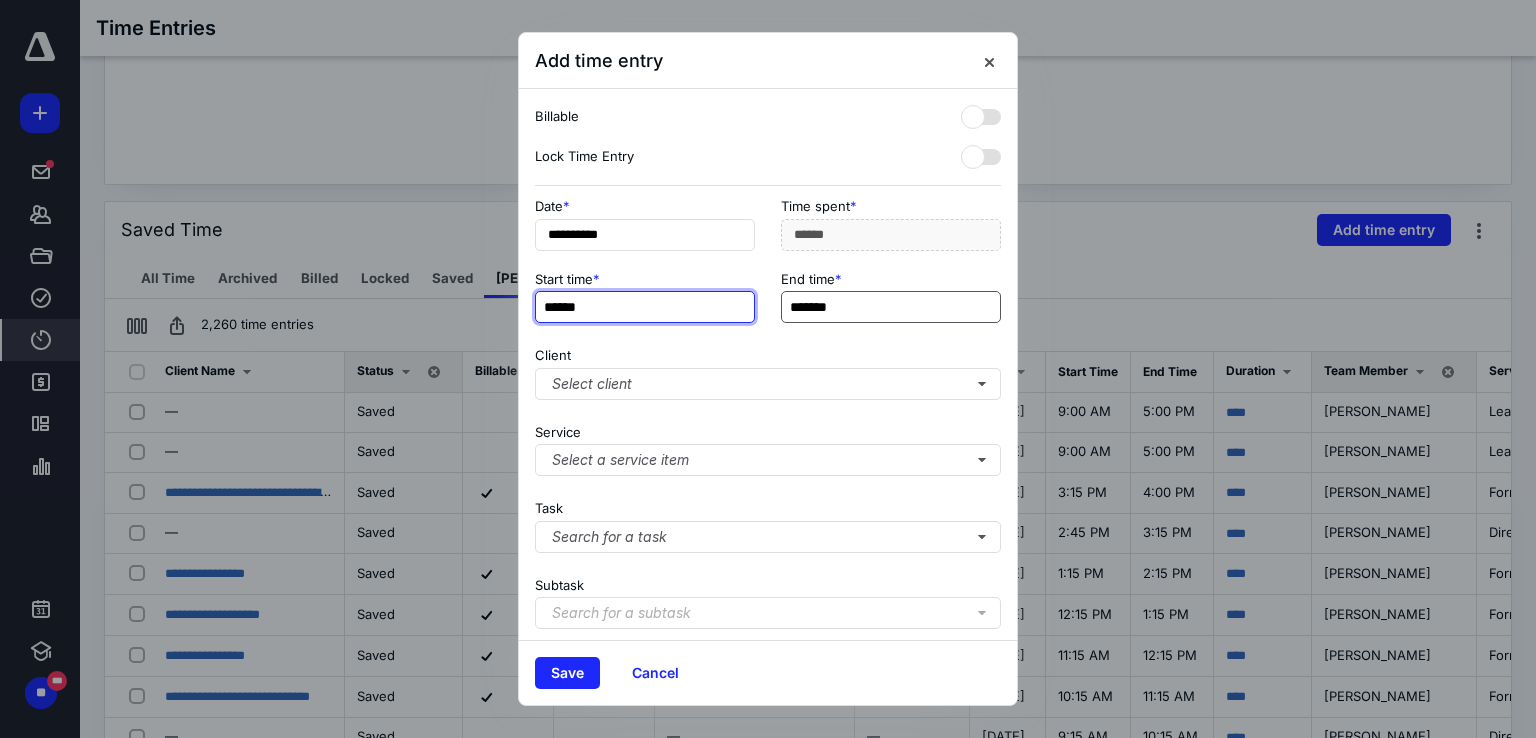 type on "******" 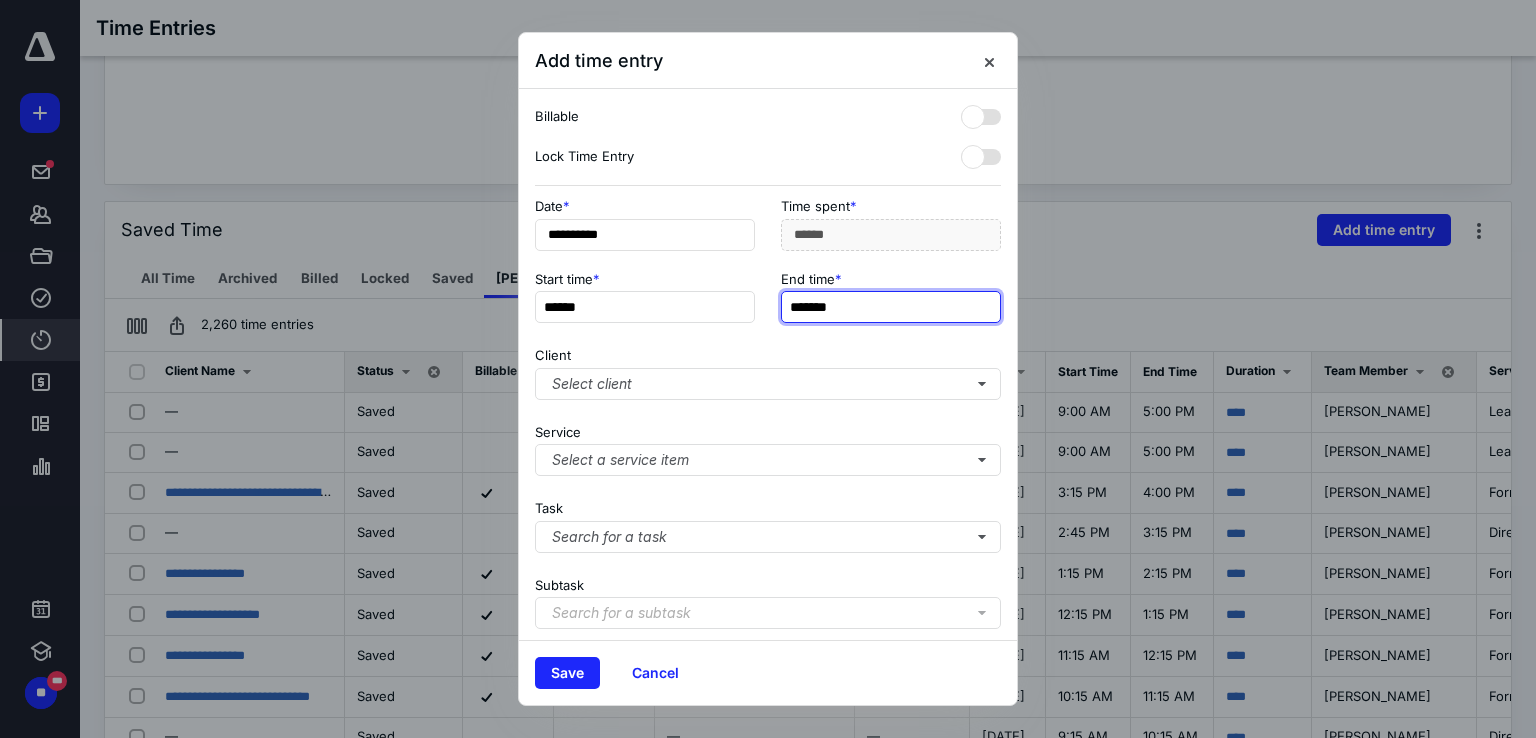 click on "*******" at bounding box center (891, 307) 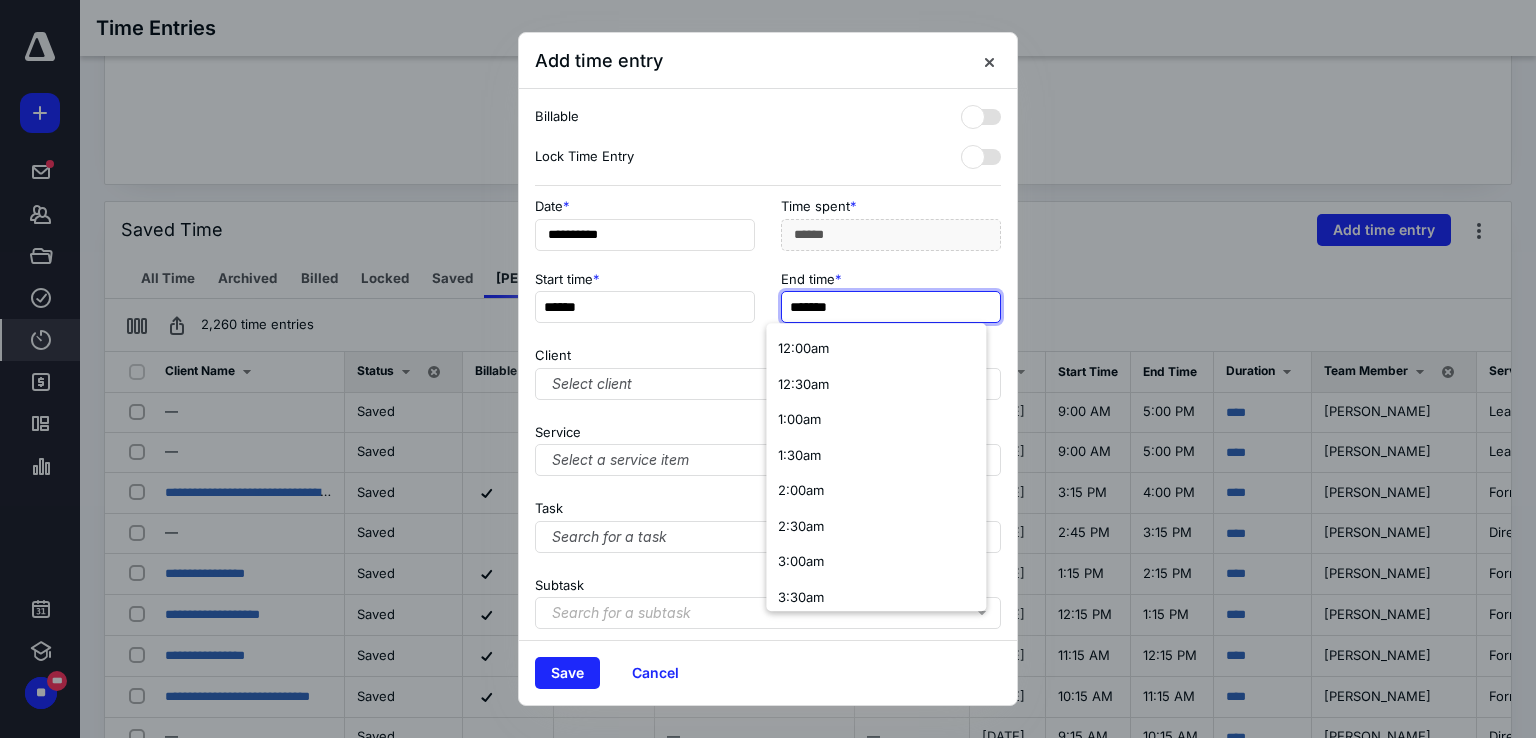 type on "*" 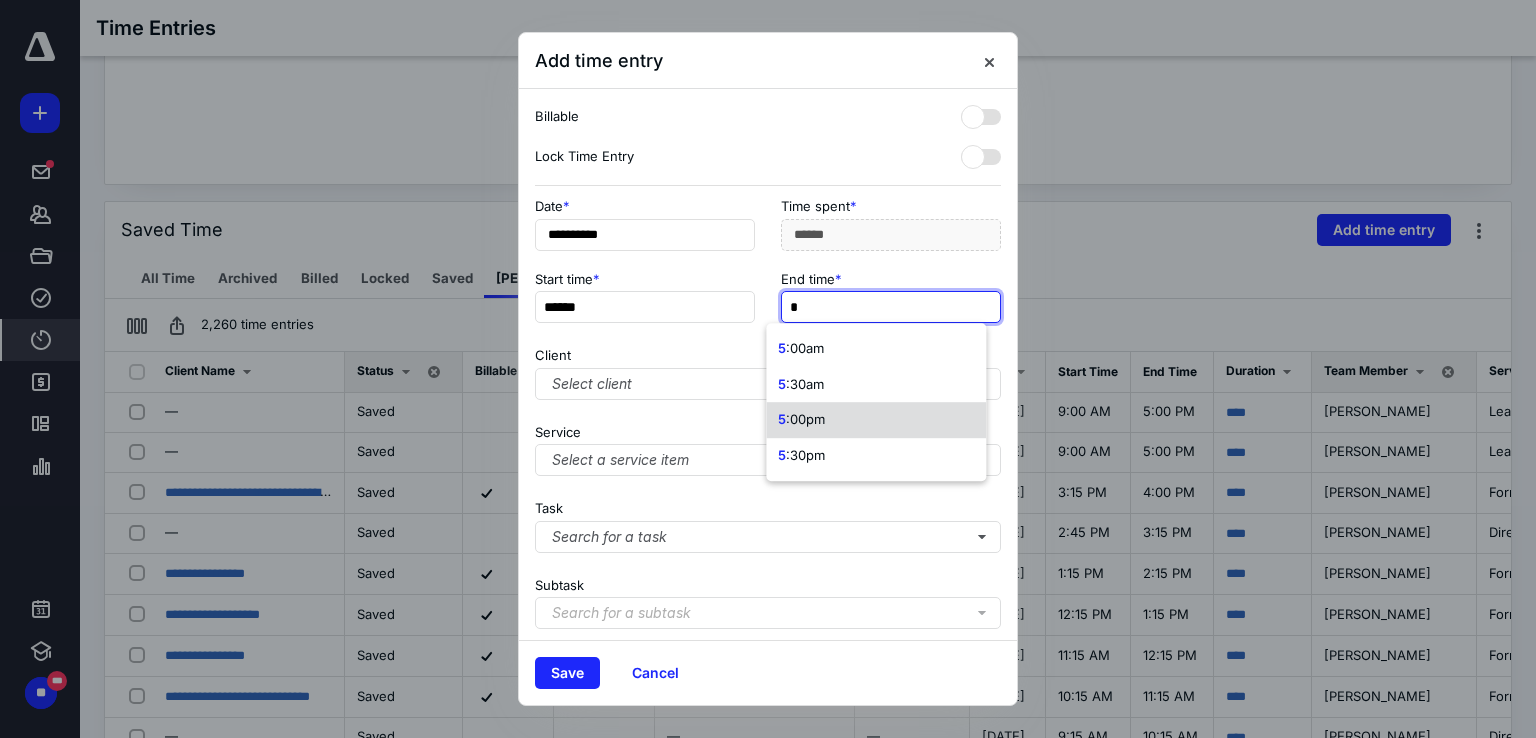 click on "5 :00pm" at bounding box center (876, 420) 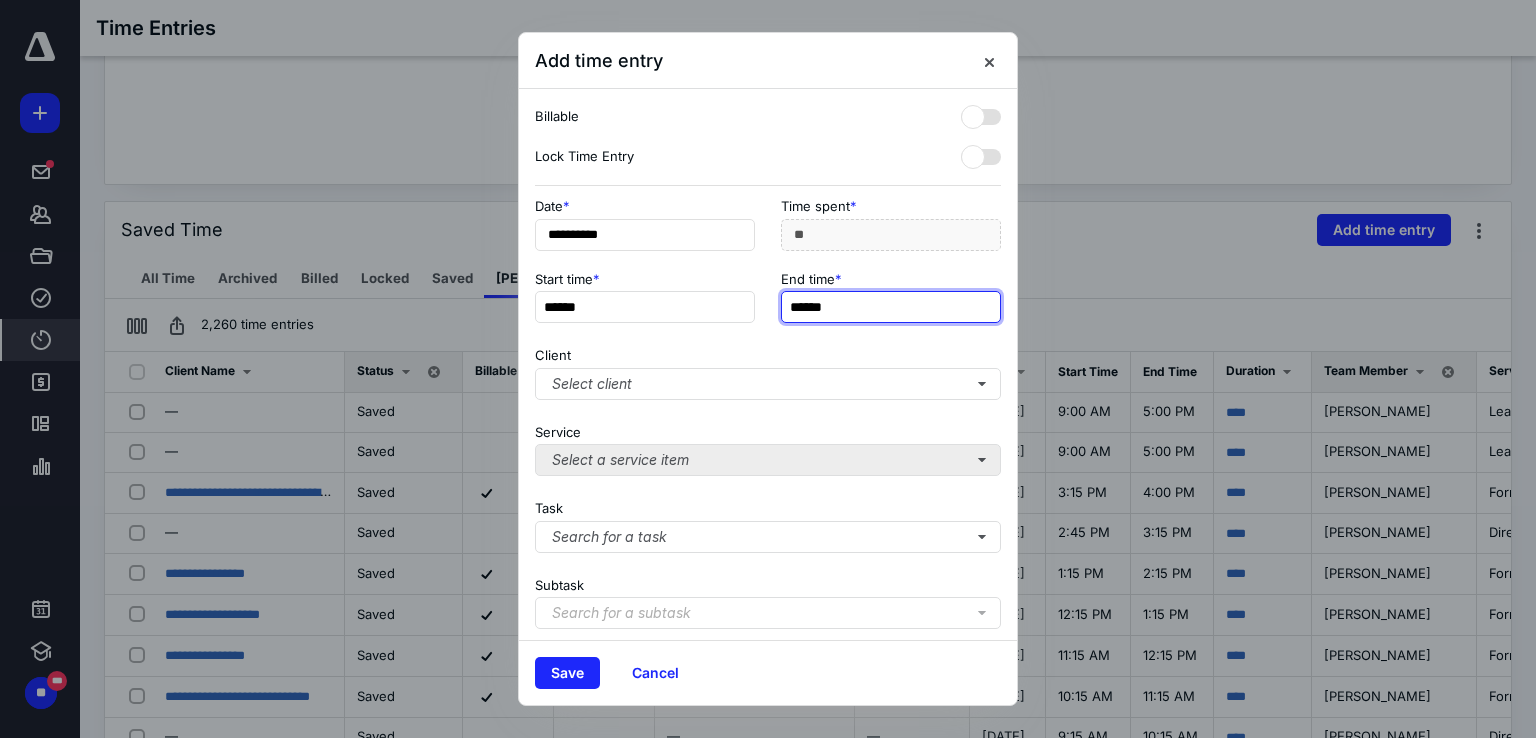 type on "******" 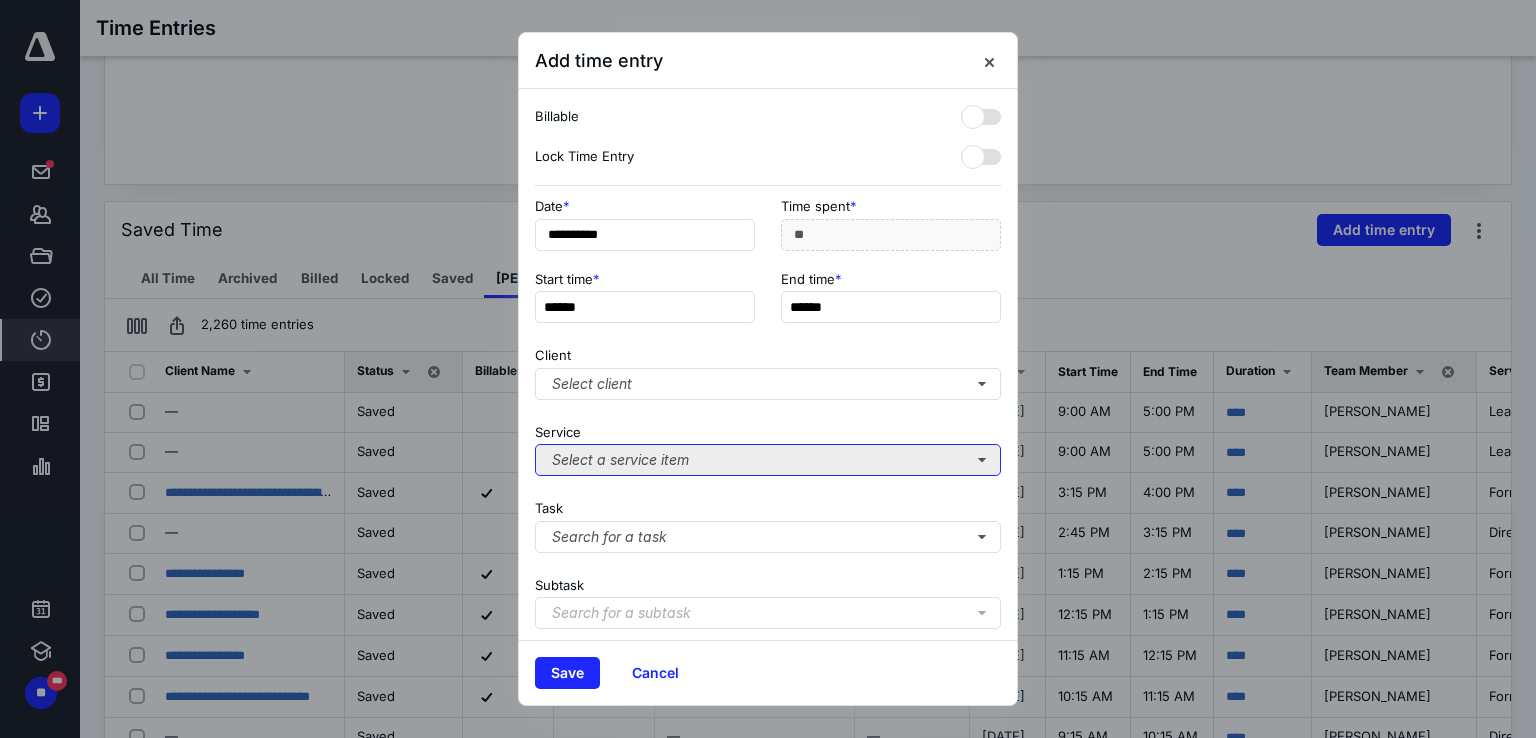 click on "Select a service item" at bounding box center (768, 460) 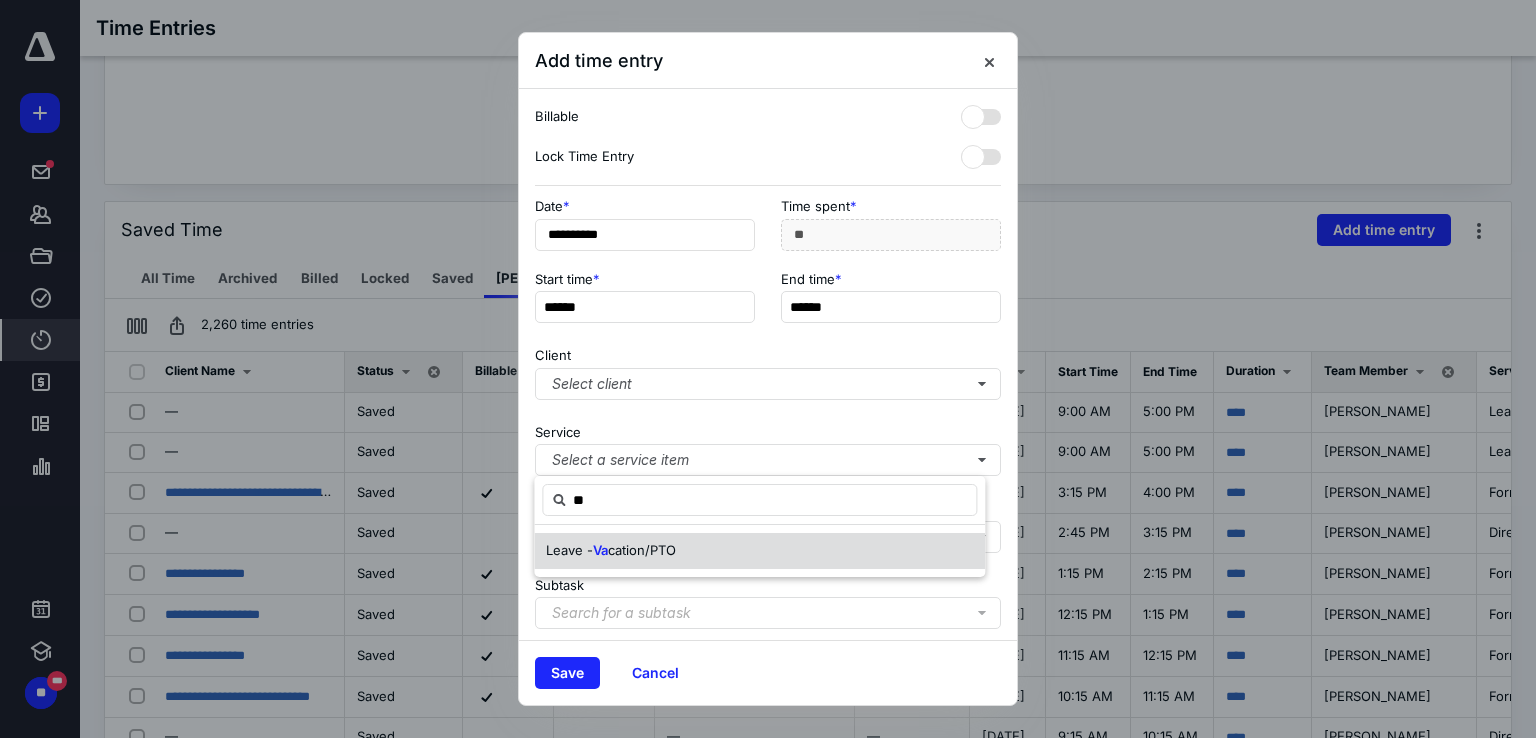 click on "Leave -  Va cation/PTO" at bounding box center (759, 551) 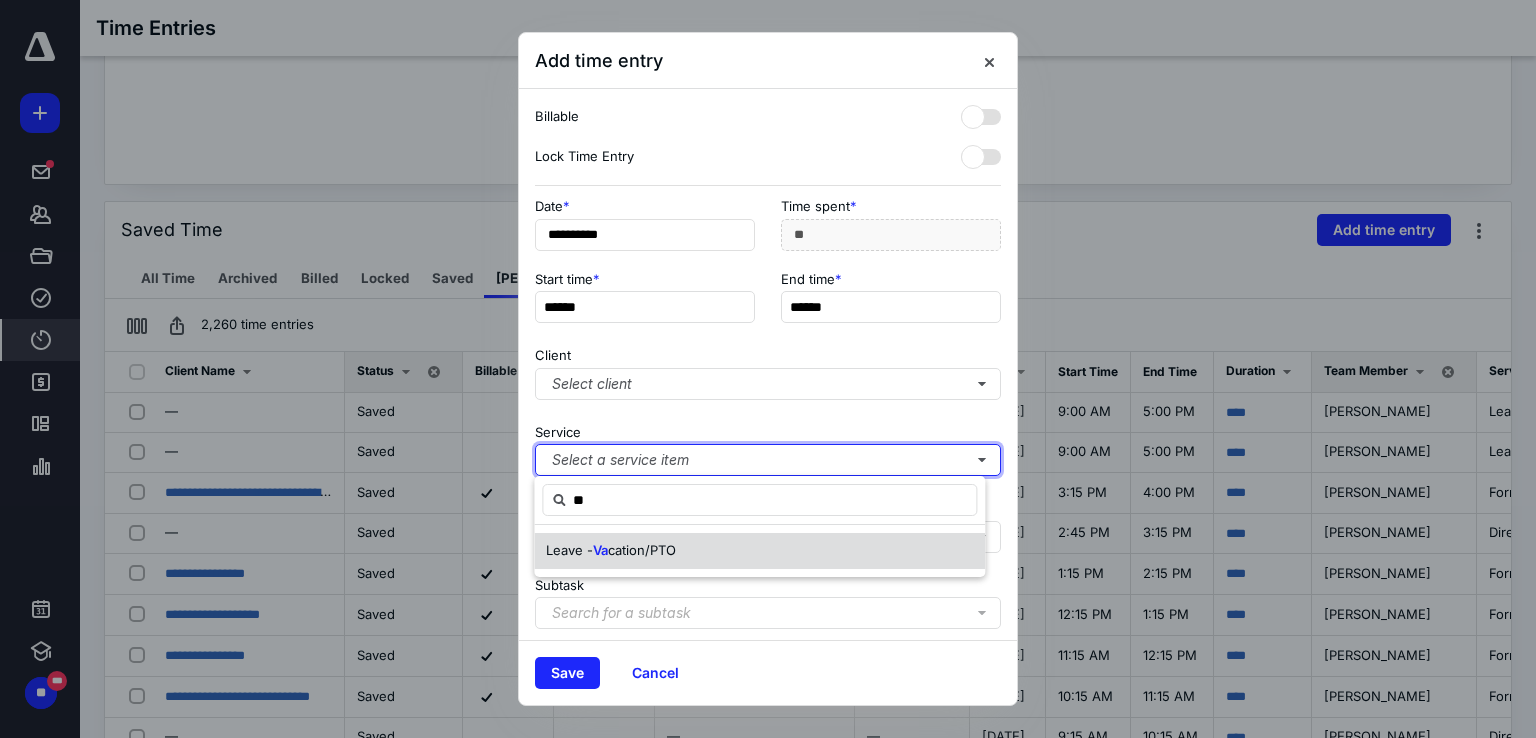 type 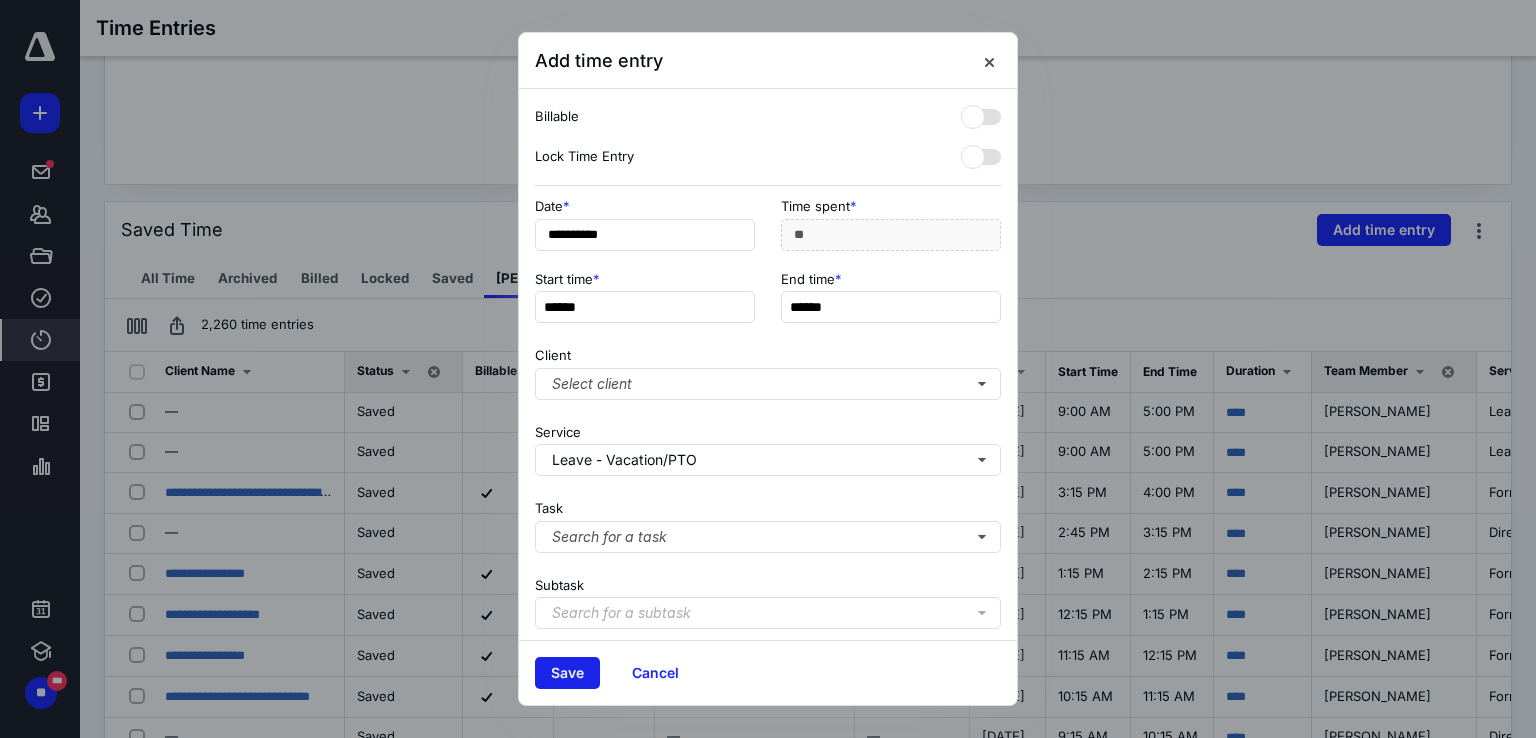 click on "Save" at bounding box center (567, 673) 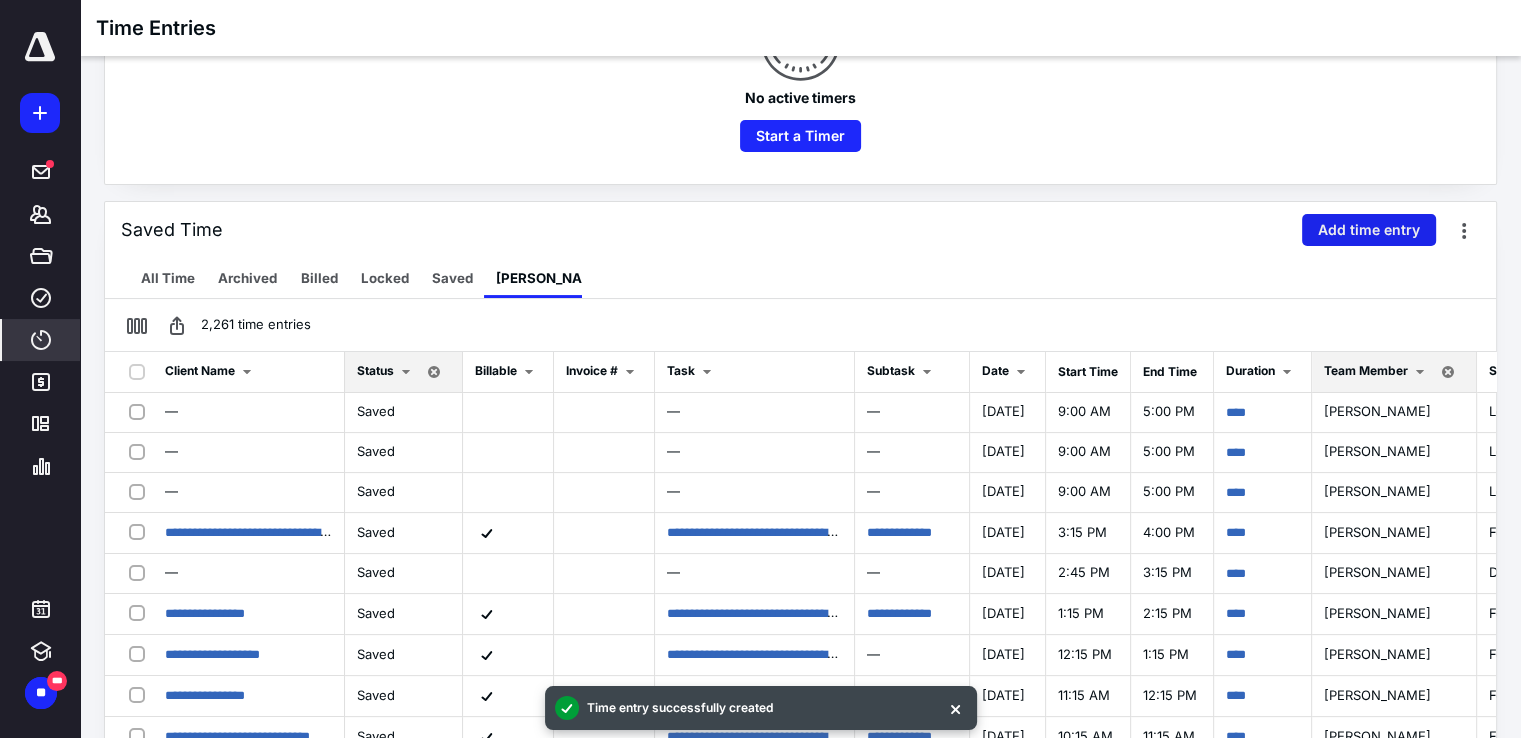 click on "Add time entry" at bounding box center (1369, 230) 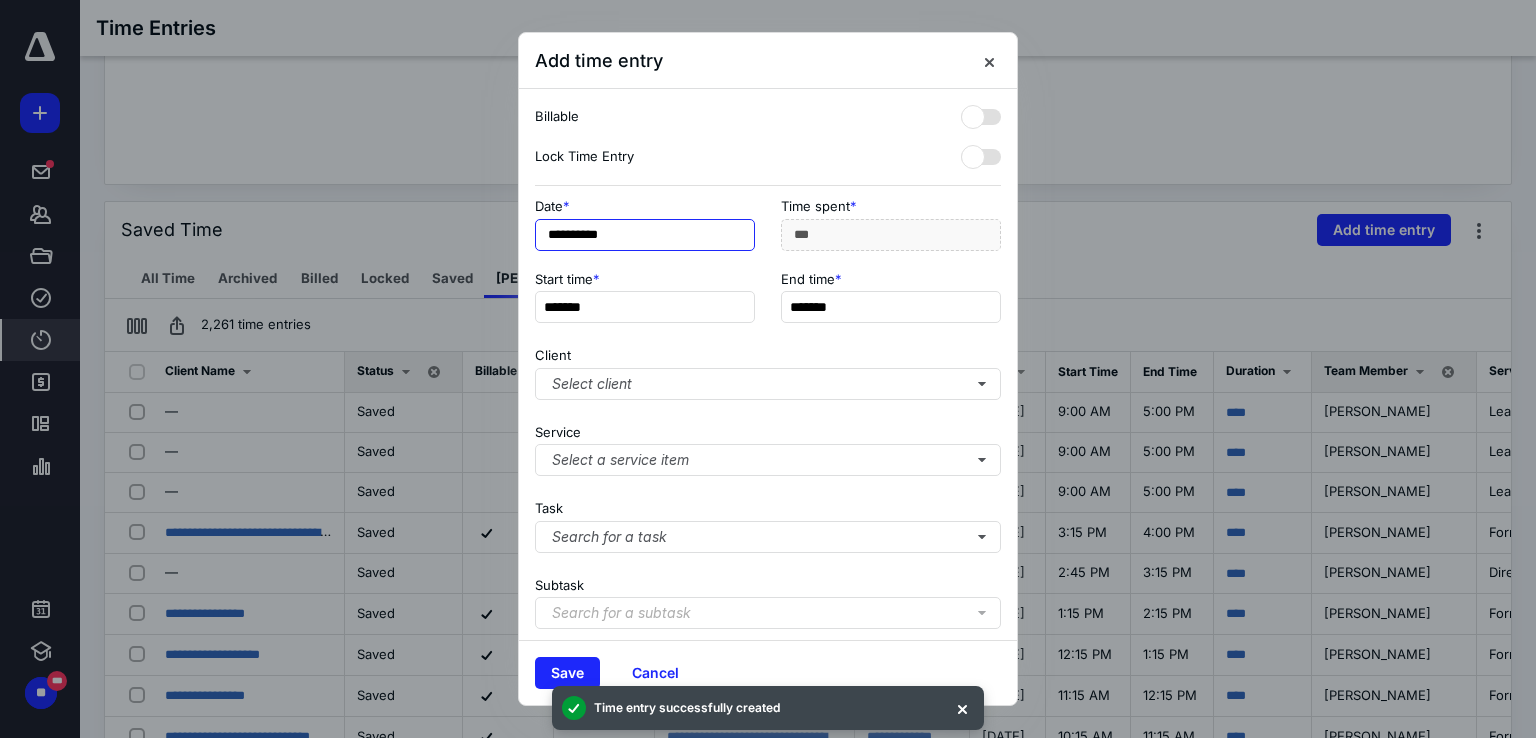 click on "**********" at bounding box center [645, 235] 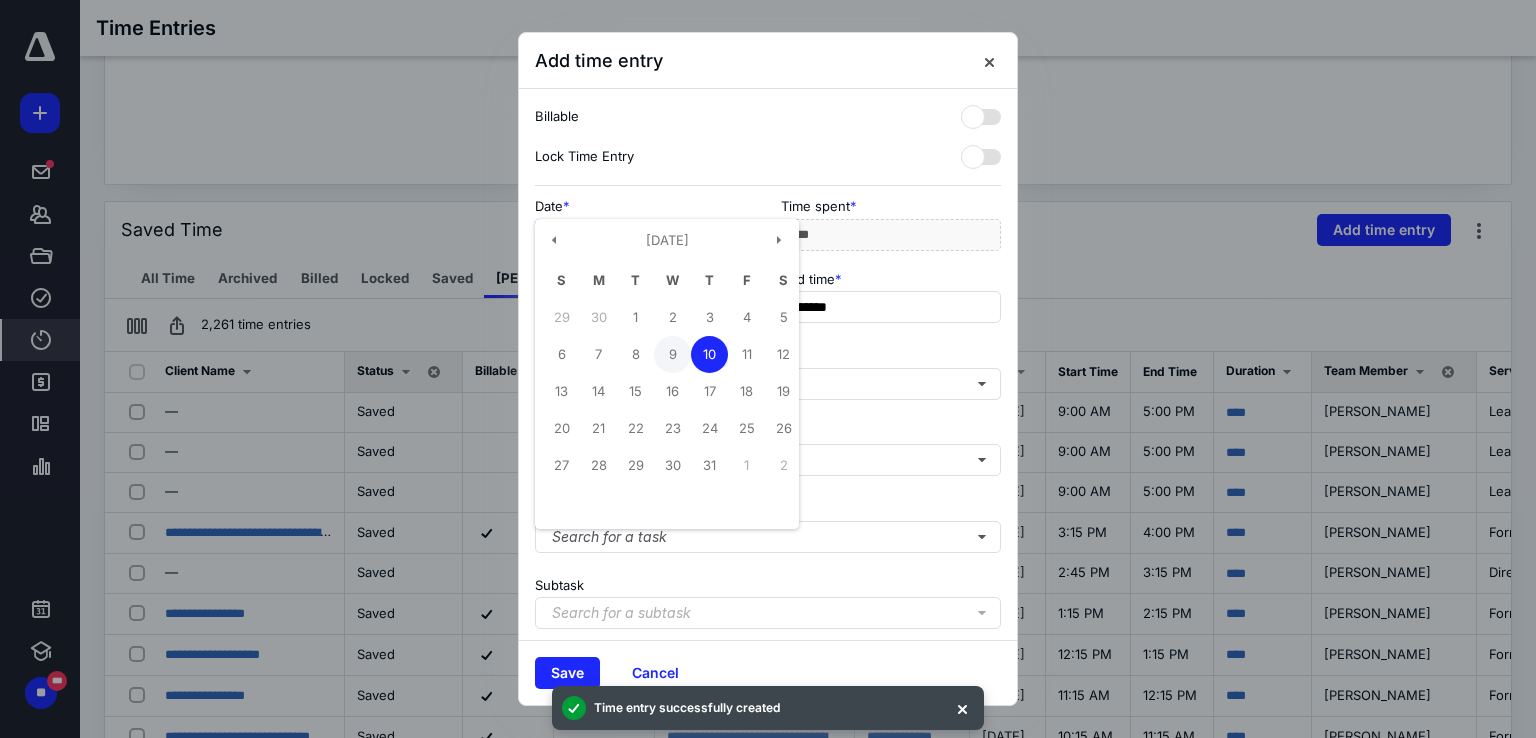 click on "9" at bounding box center (672, 354) 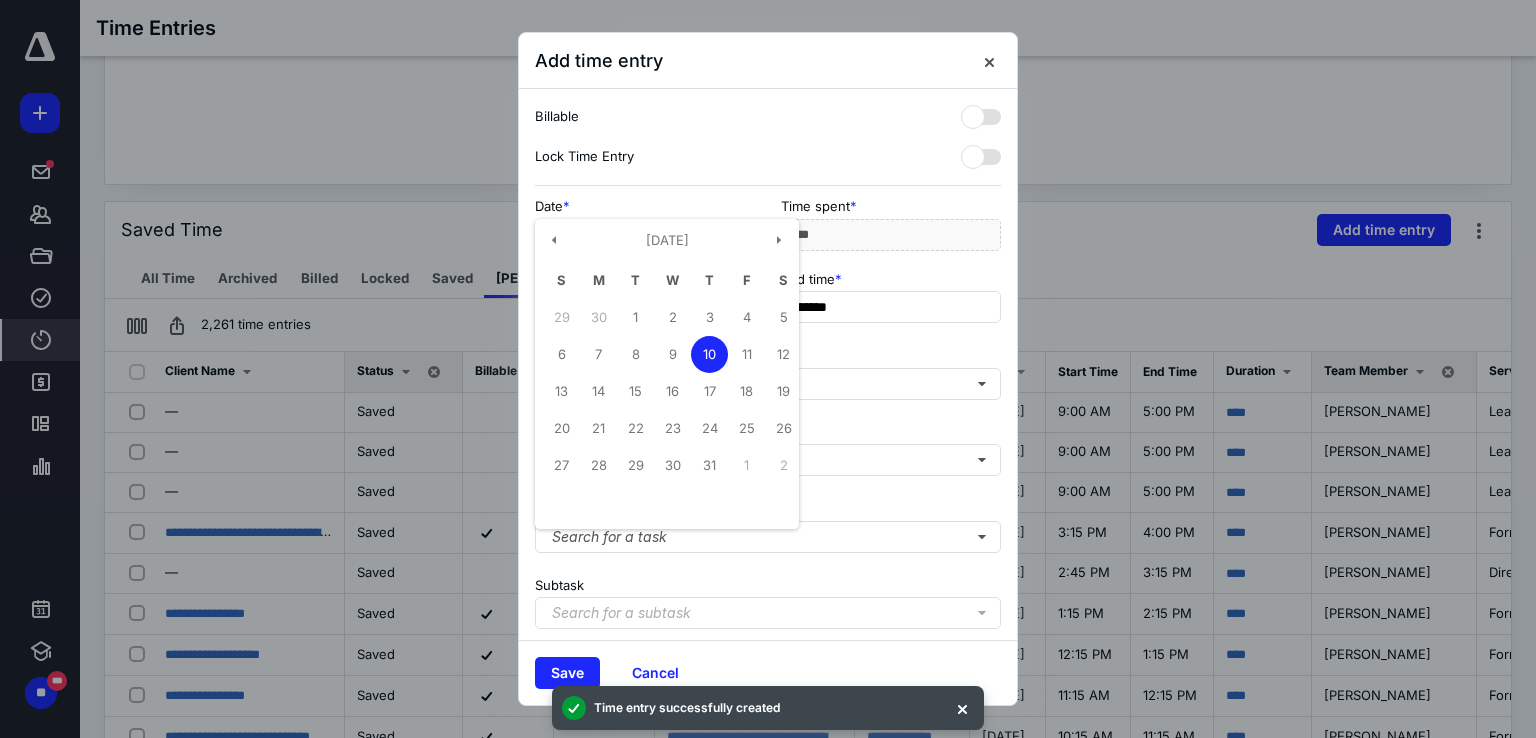 type on "**********" 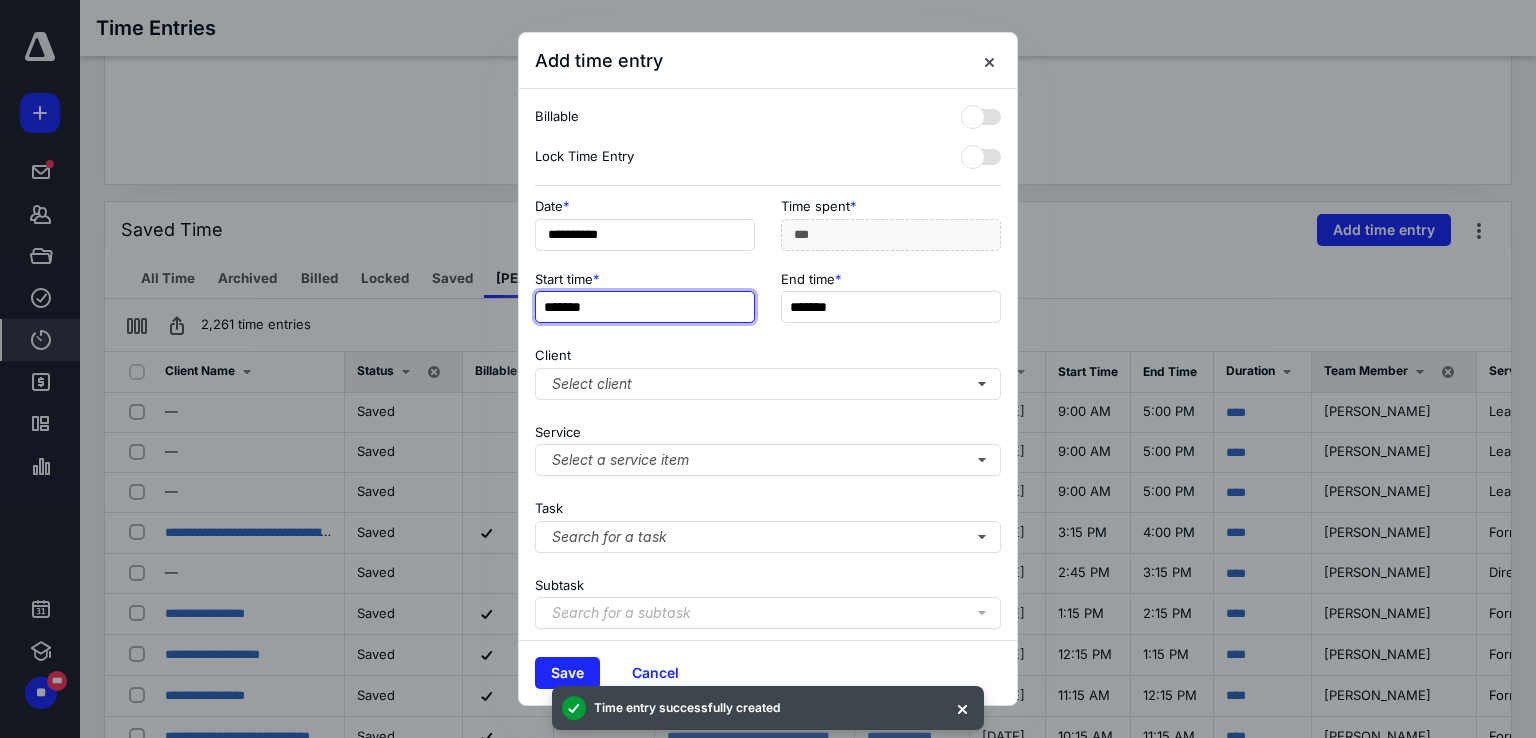 click on "*******" at bounding box center [645, 307] 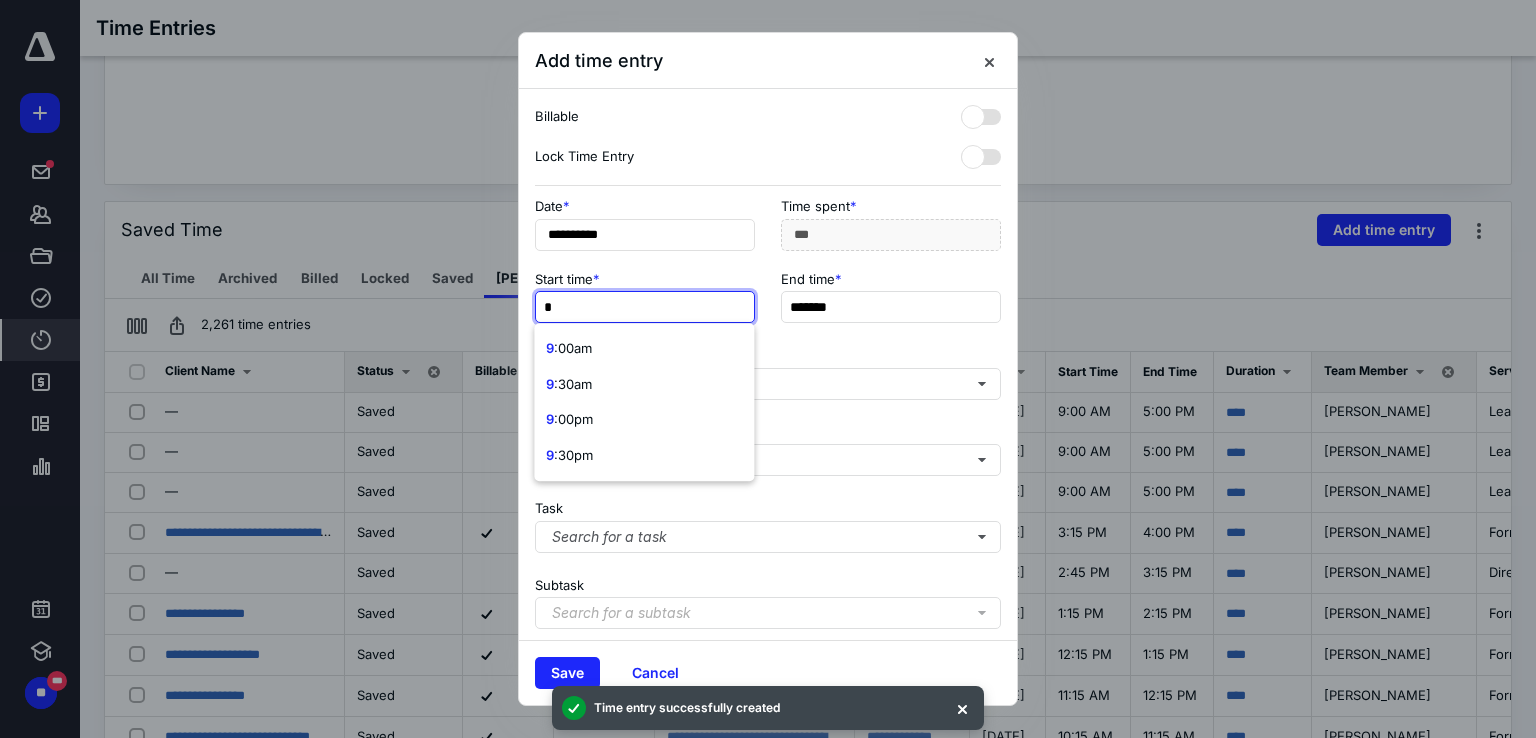 type on "**" 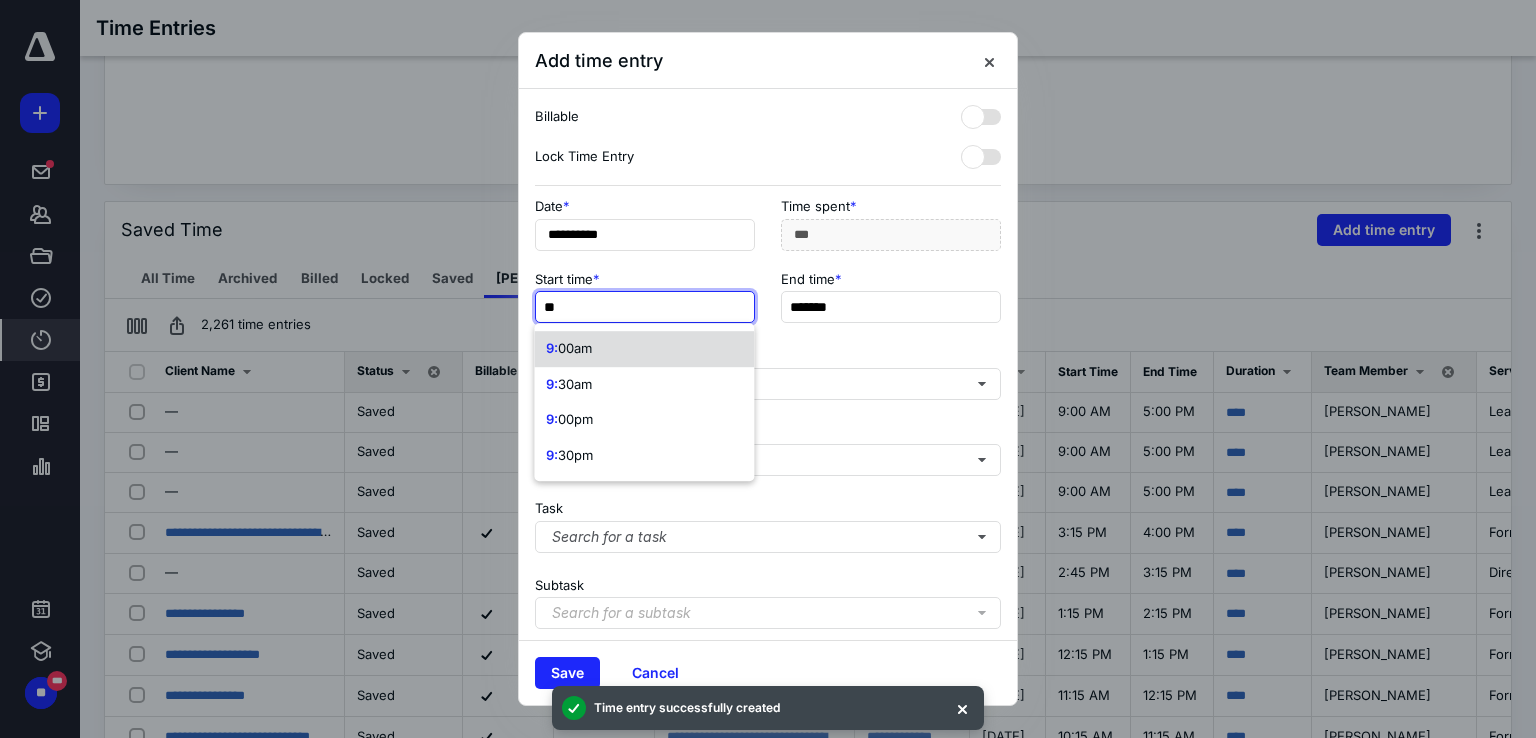 click on "9: 00am" at bounding box center [644, 349] 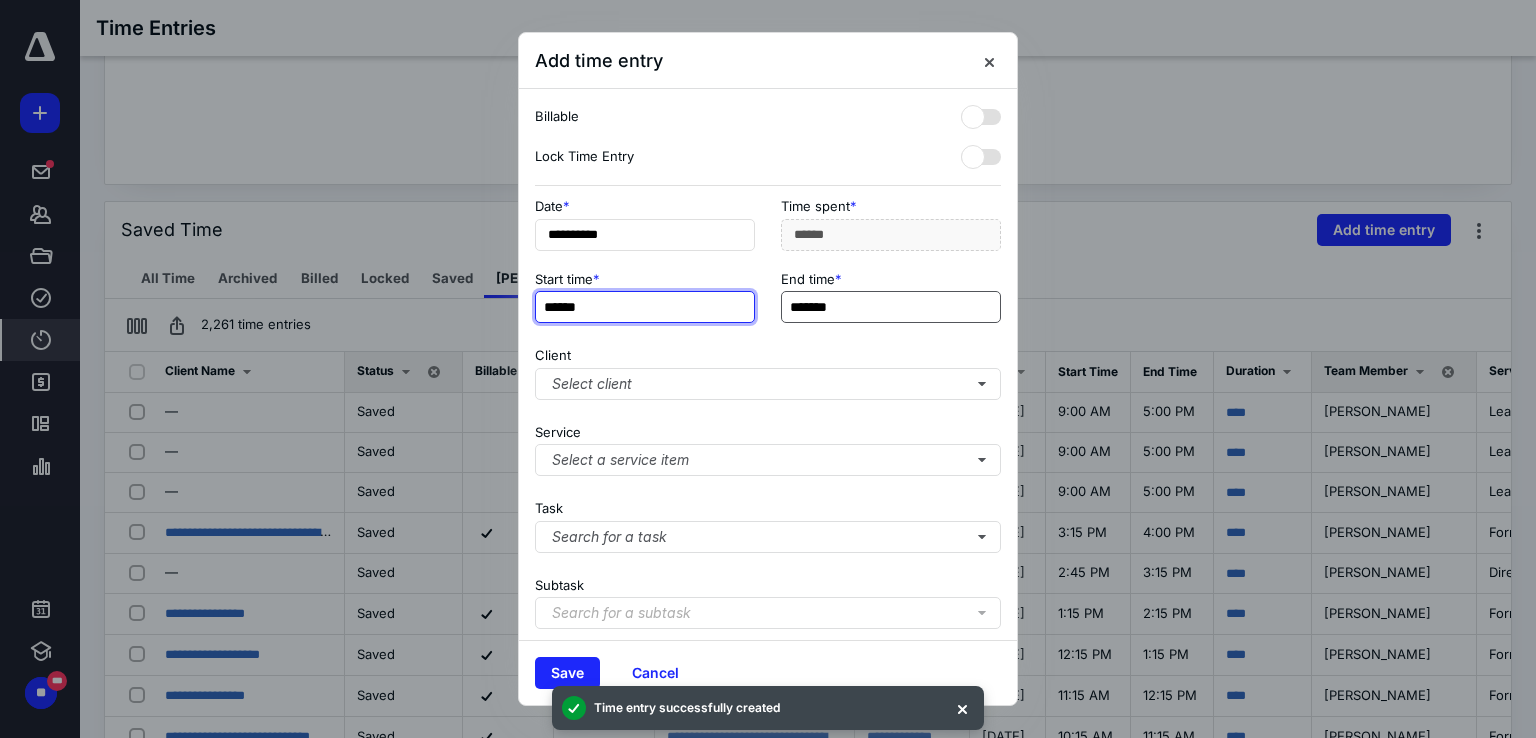 type on "******" 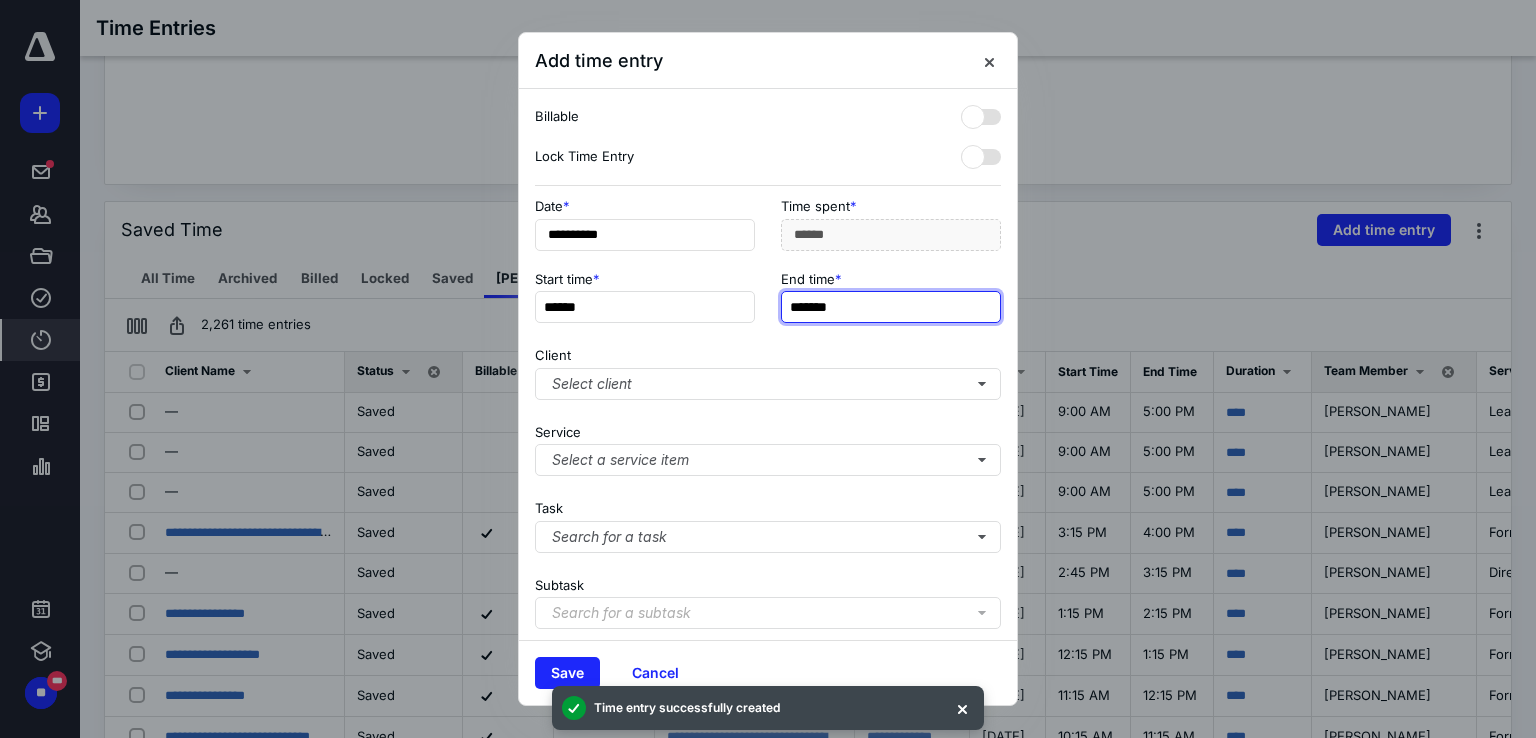 click on "*******" at bounding box center (891, 307) 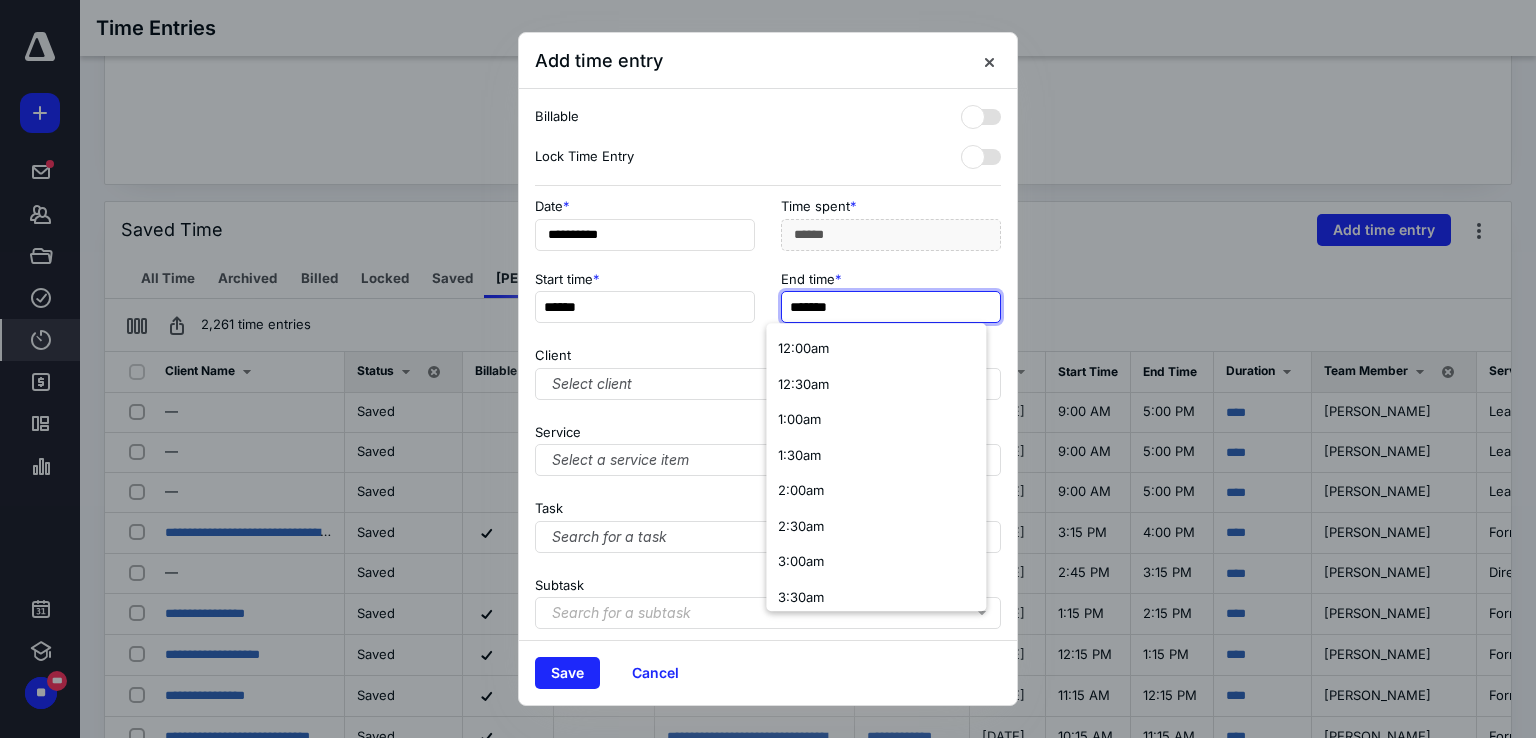 type on "*" 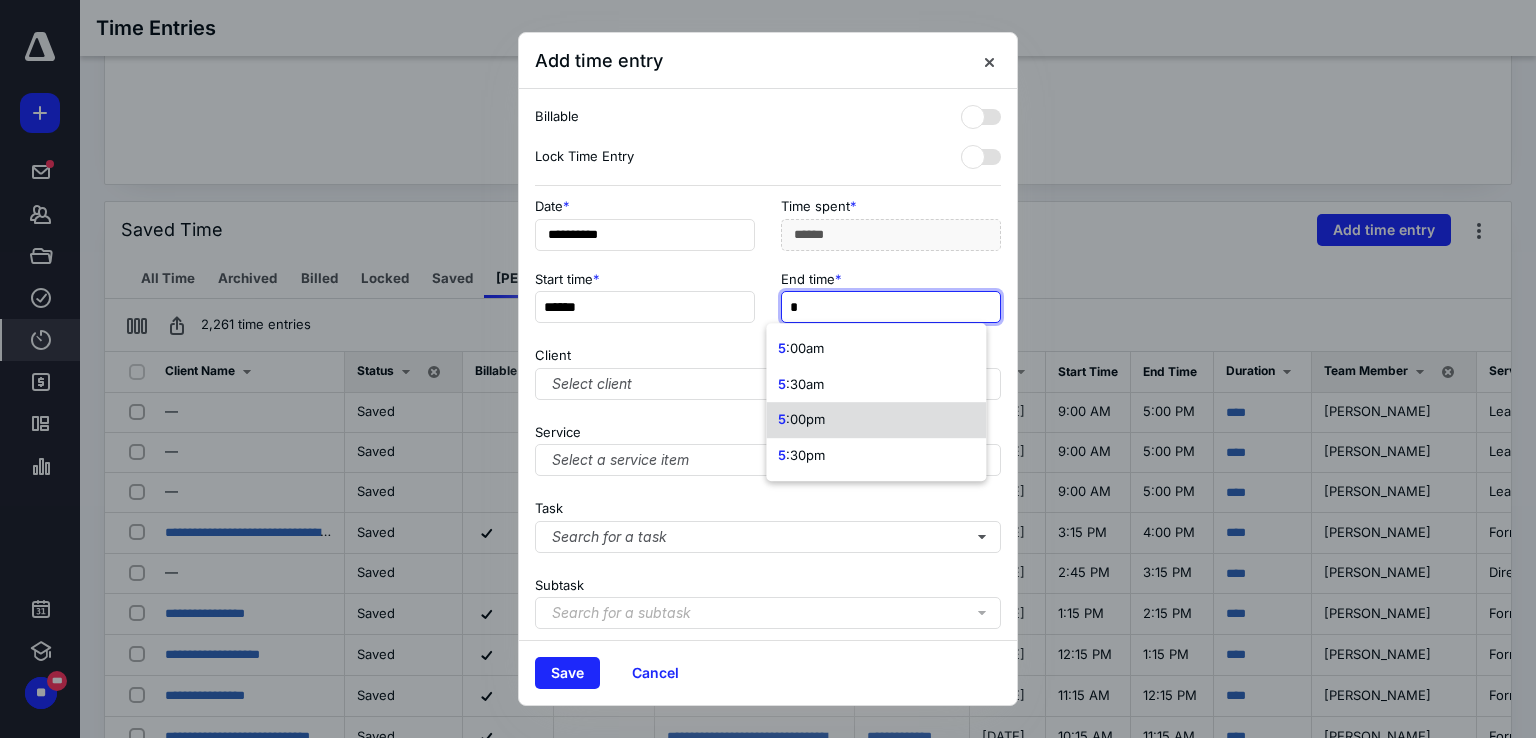 click on "5 :00pm" at bounding box center [876, 420] 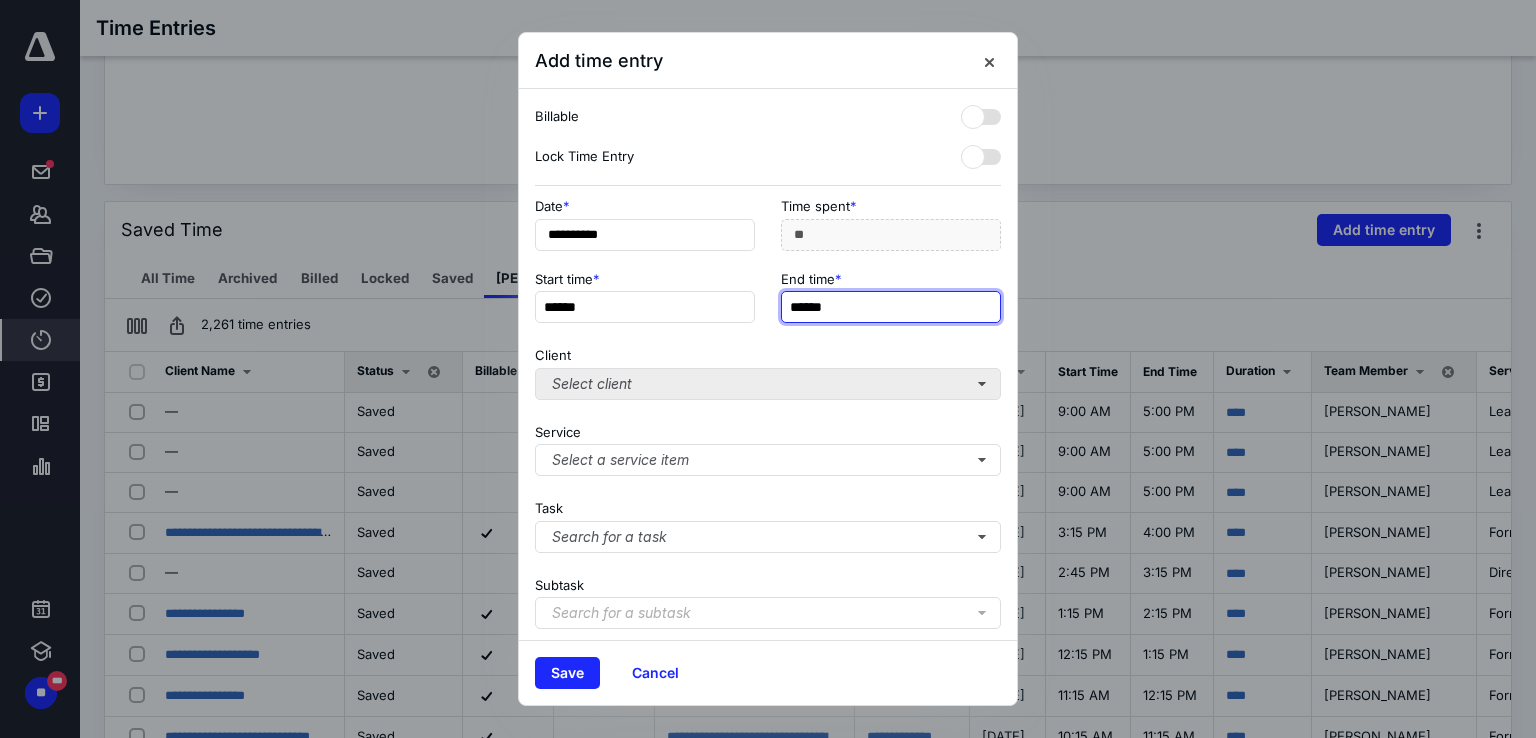 type on "******" 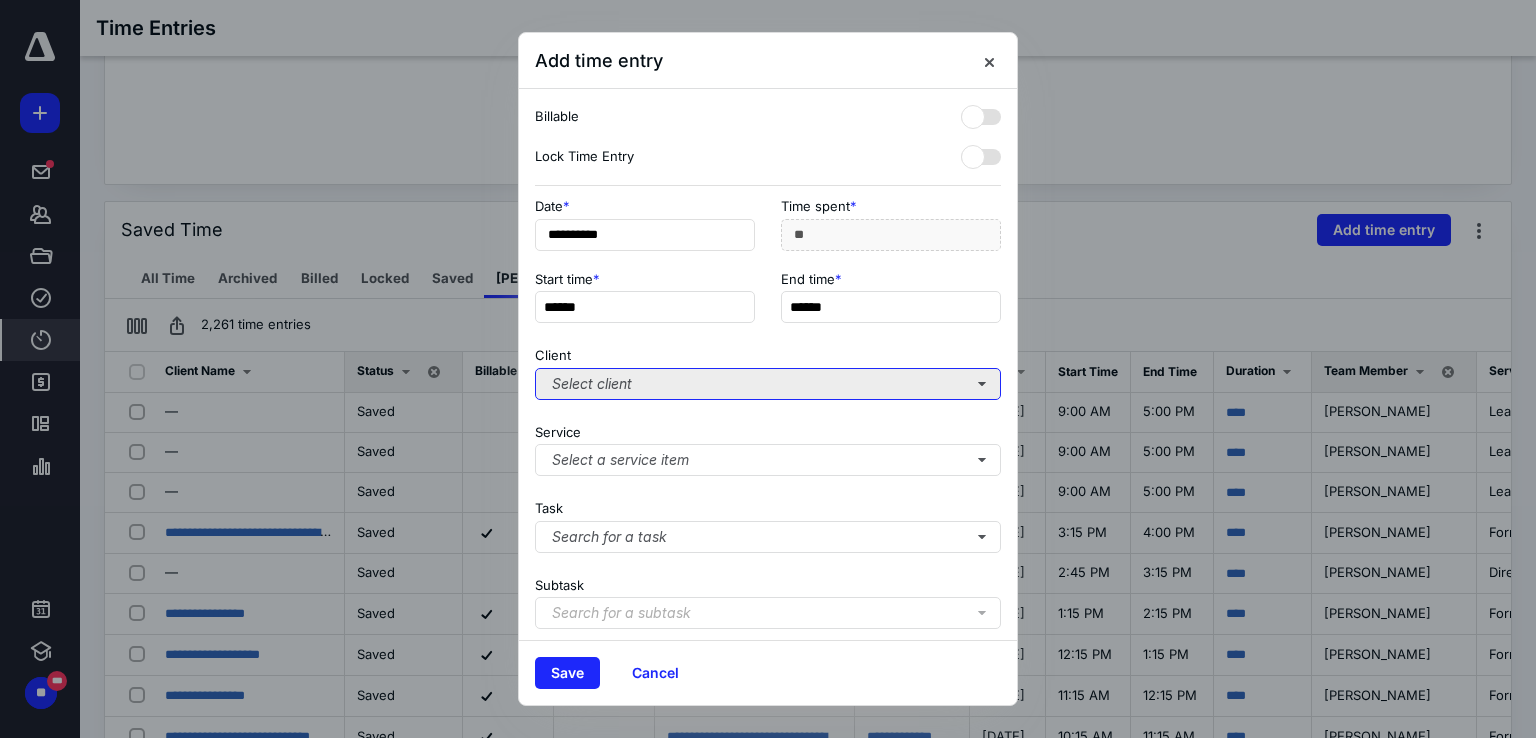 click on "Select client" at bounding box center [768, 384] 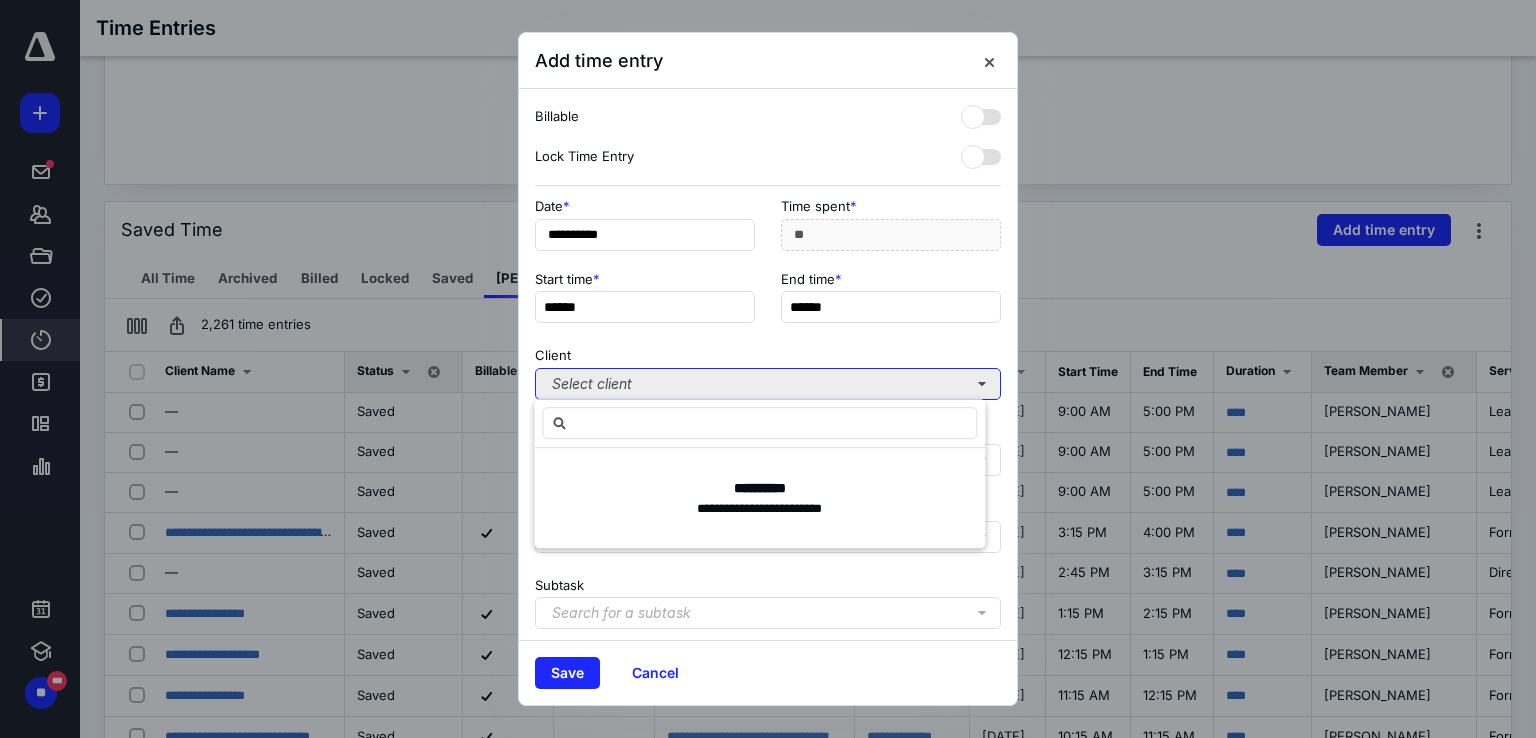 click on "Select client" at bounding box center [768, 384] 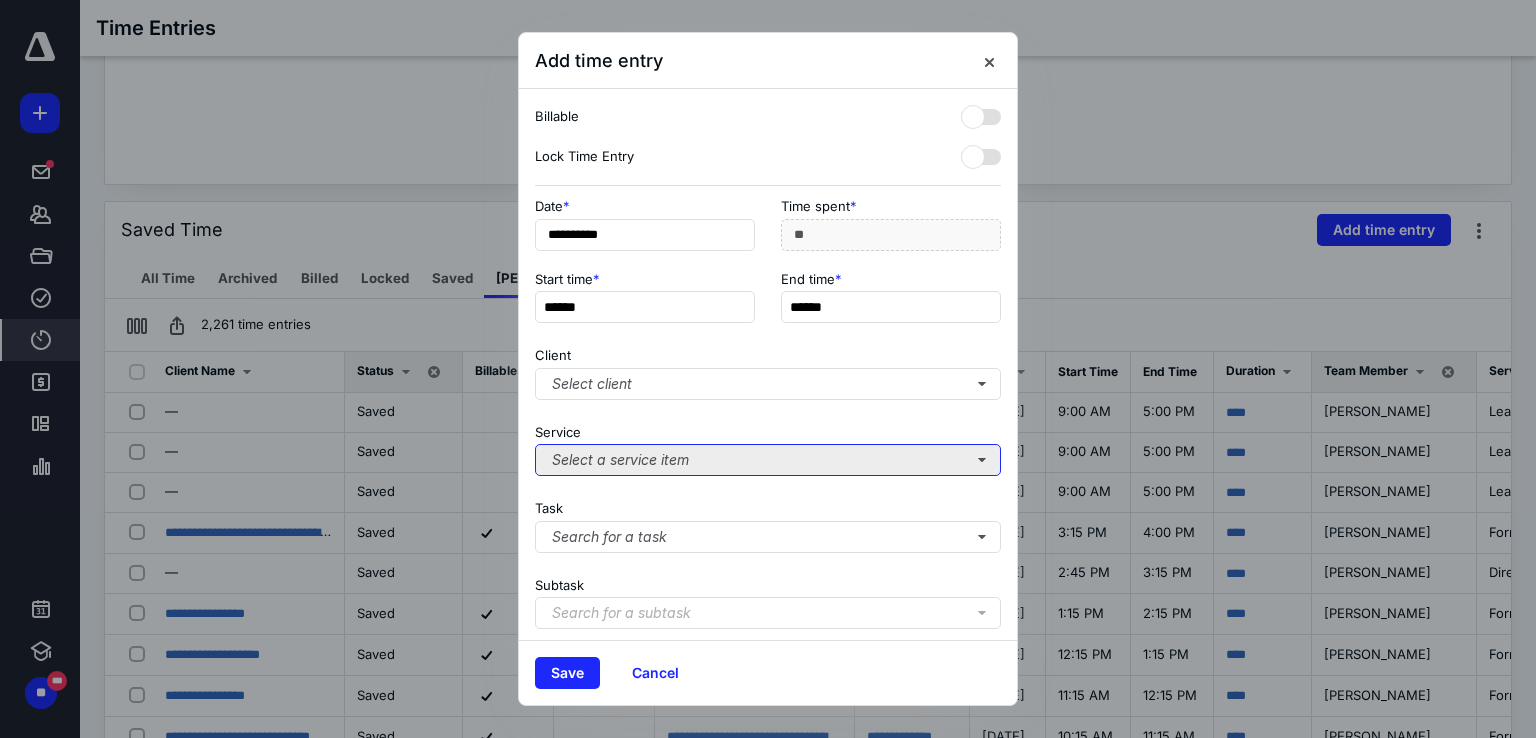 click on "Select a service item" at bounding box center [768, 460] 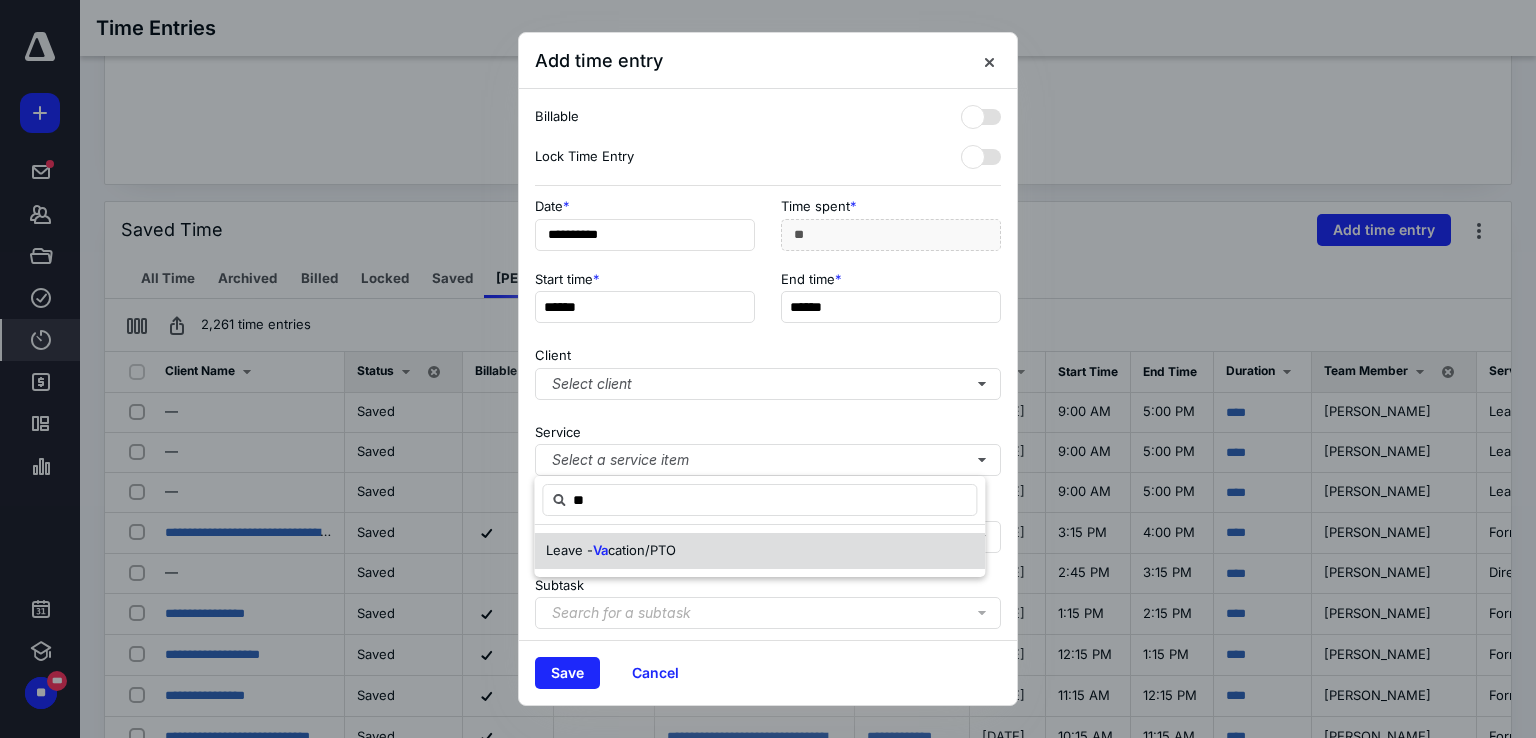 click on "Leave -  Va cation/PTO" at bounding box center [611, 551] 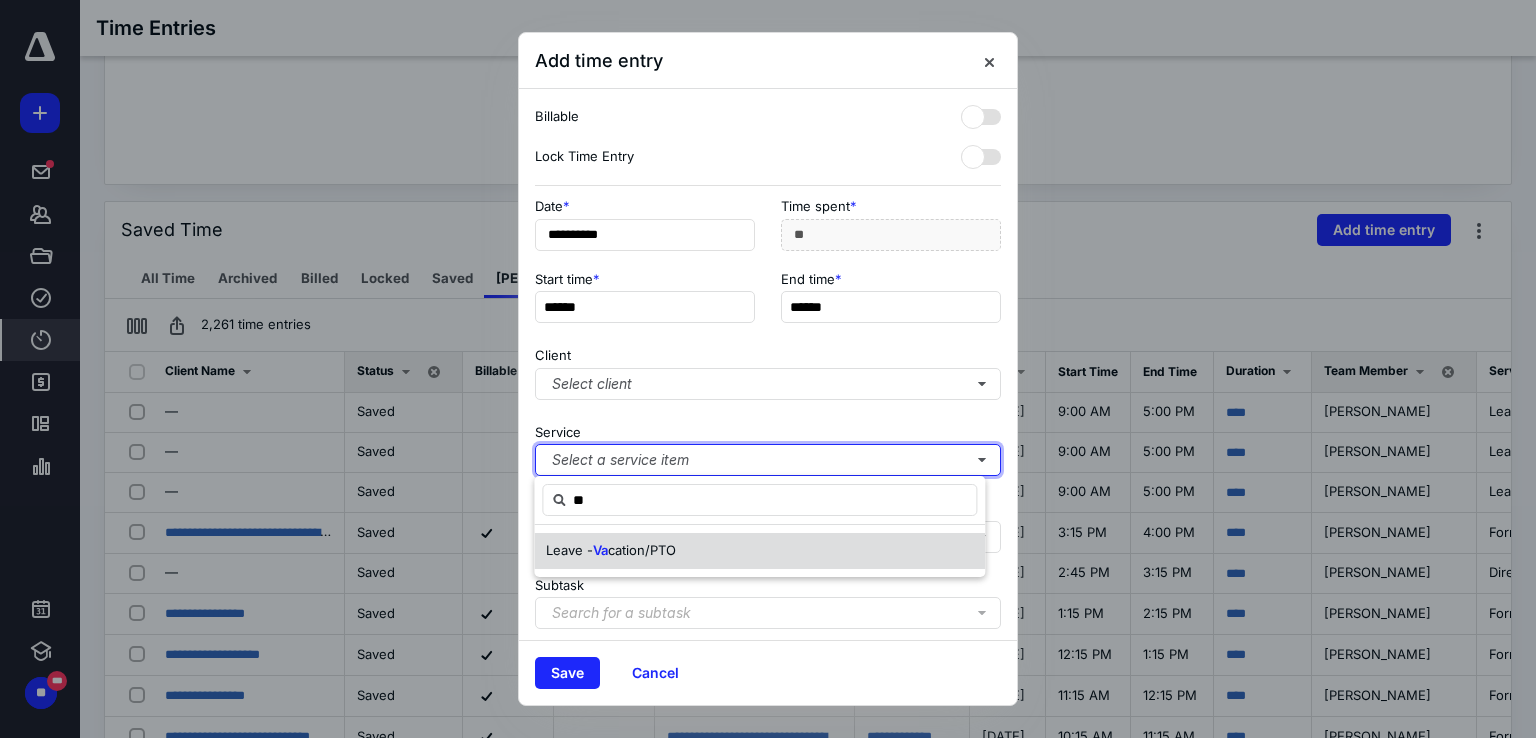 type 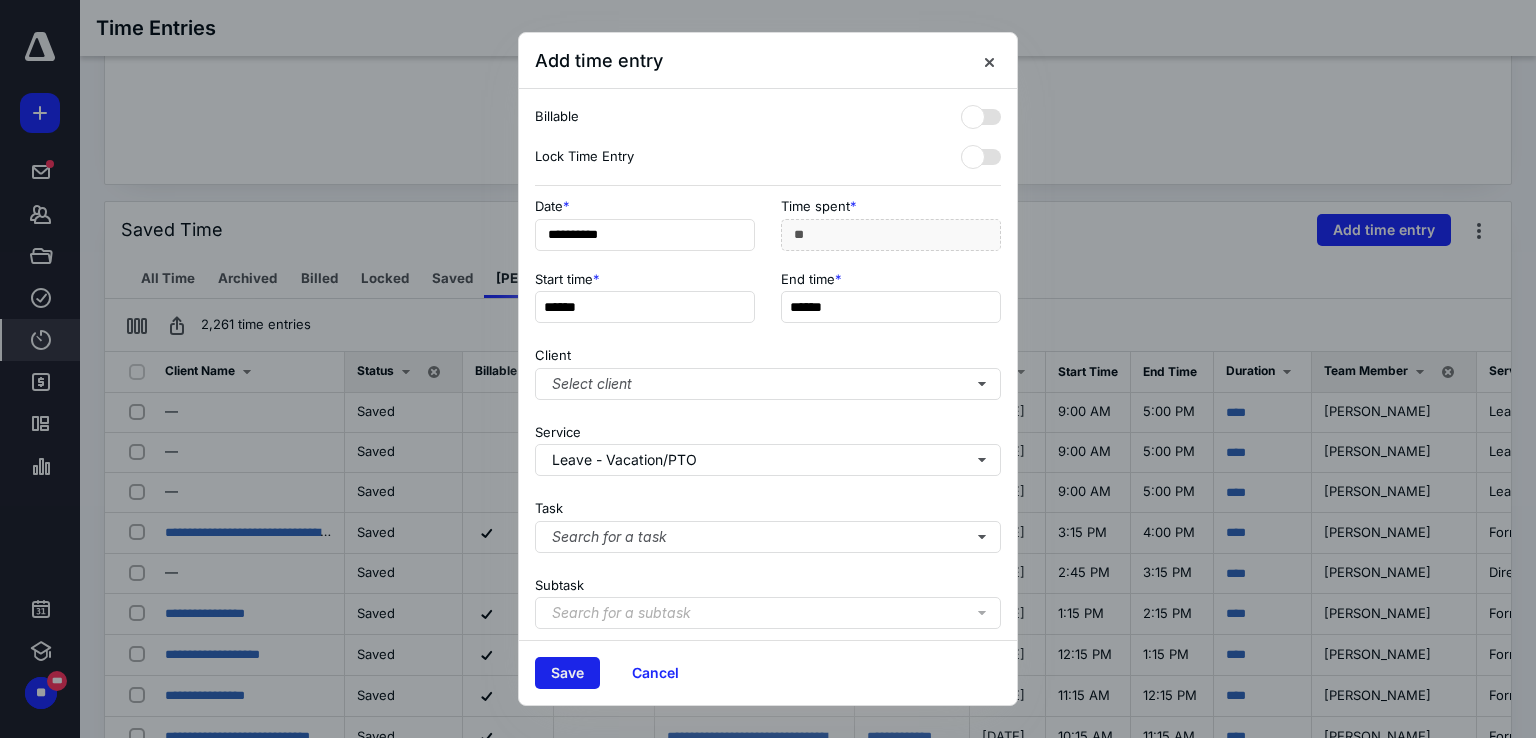 click on "Save" at bounding box center (567, 673) 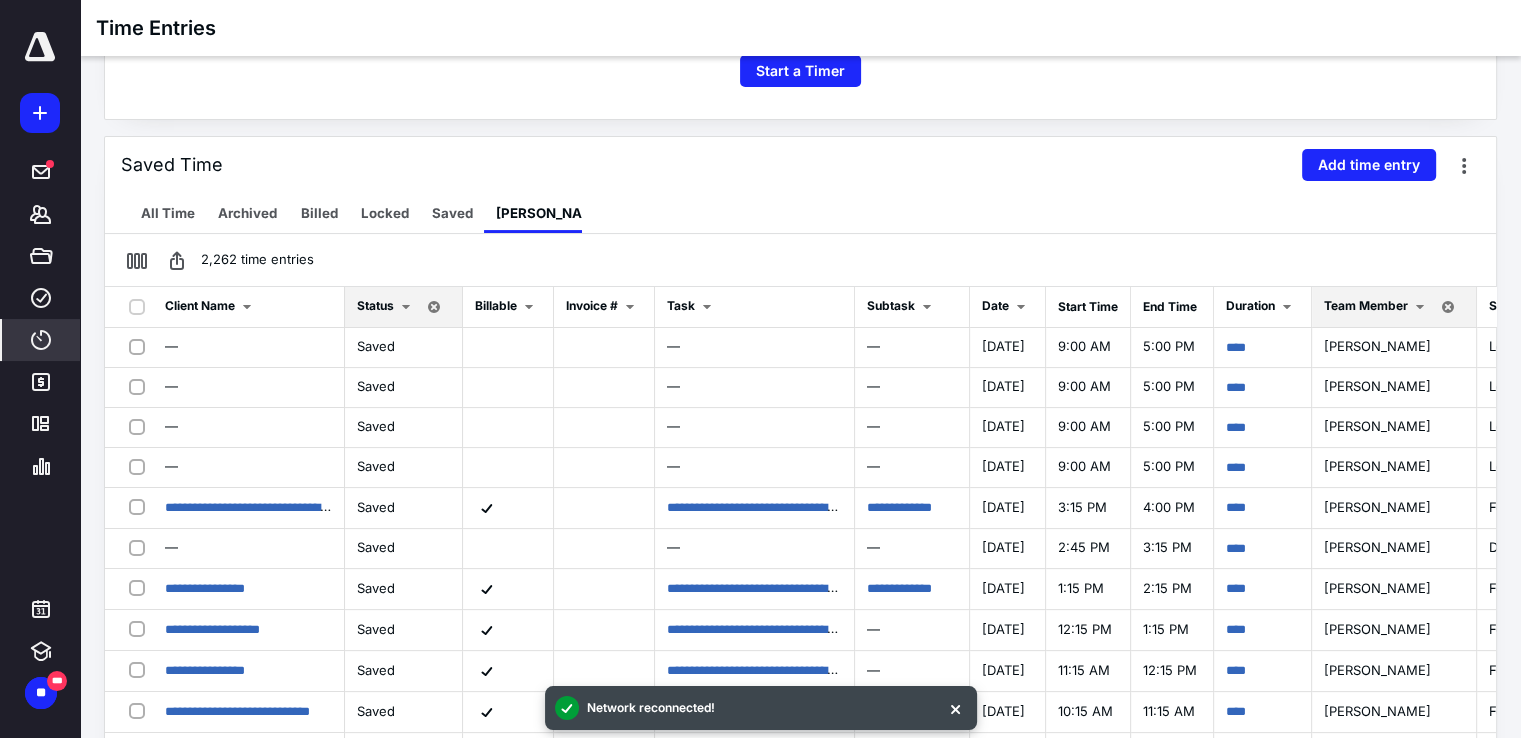 scroll, scrollTop: 400, scrollLeft: 0, axis: vertical 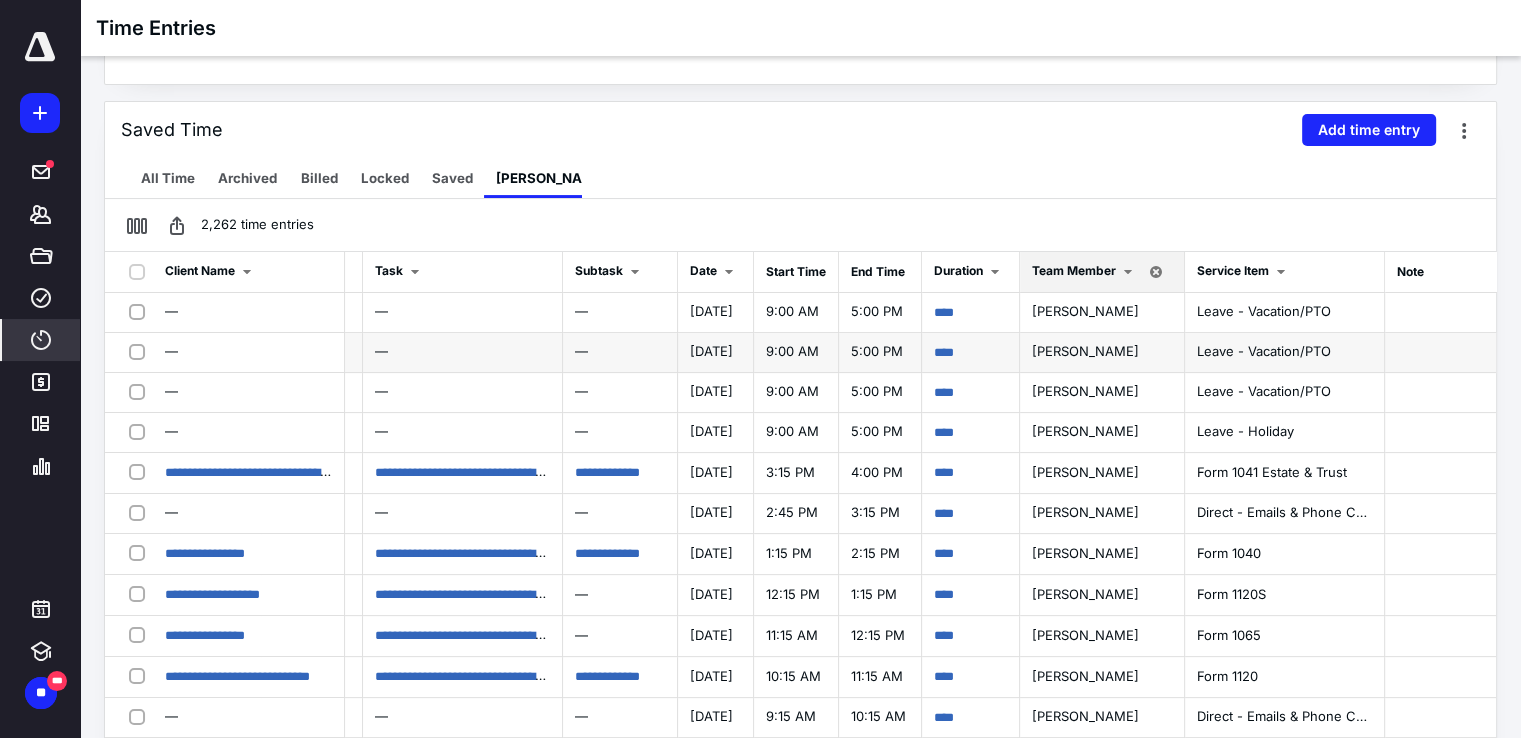 click on "****" at bounding box center [971, 353] 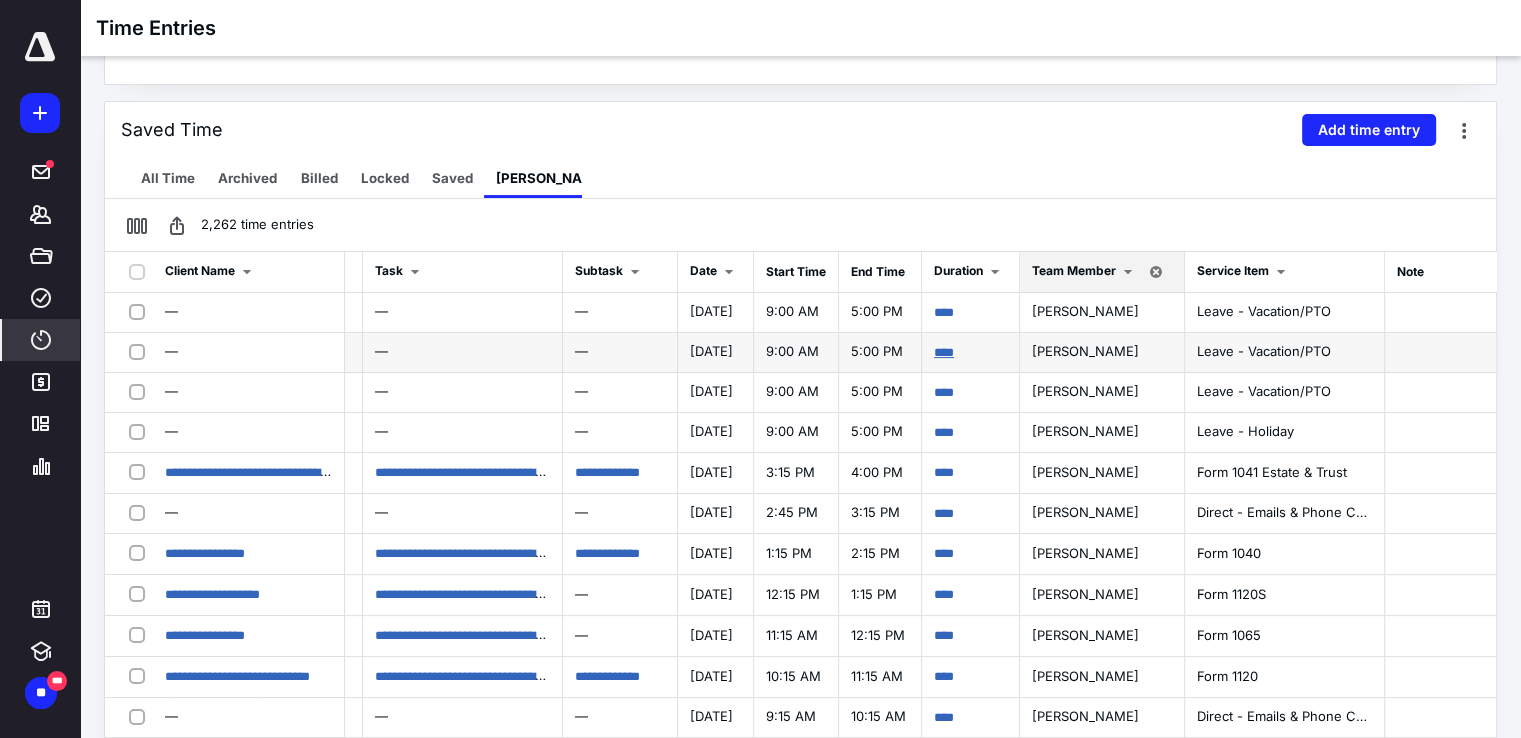 click on "****" at bounding box center [944, 352] 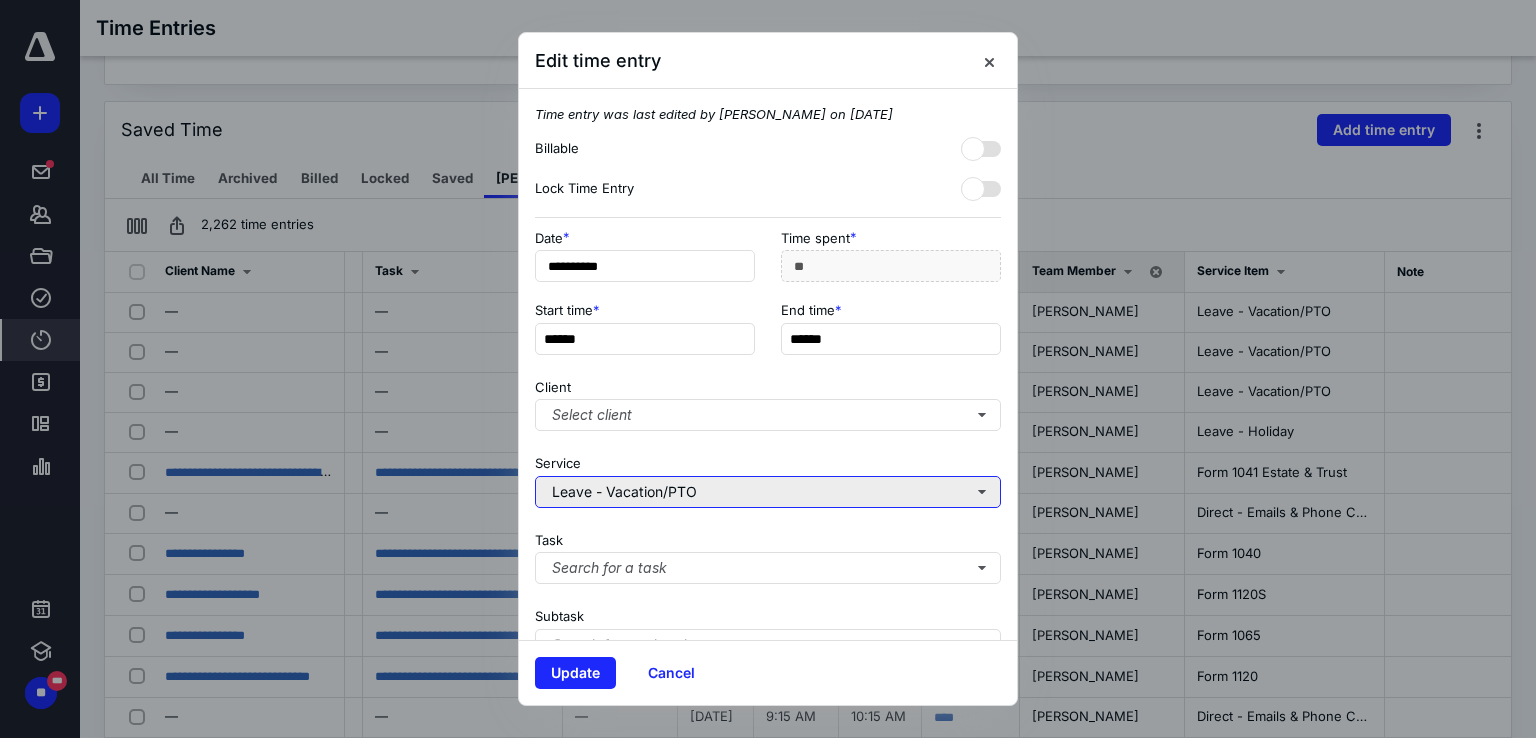 click on "Leave - Vacation/PTO" at bounding box center [768, 492] 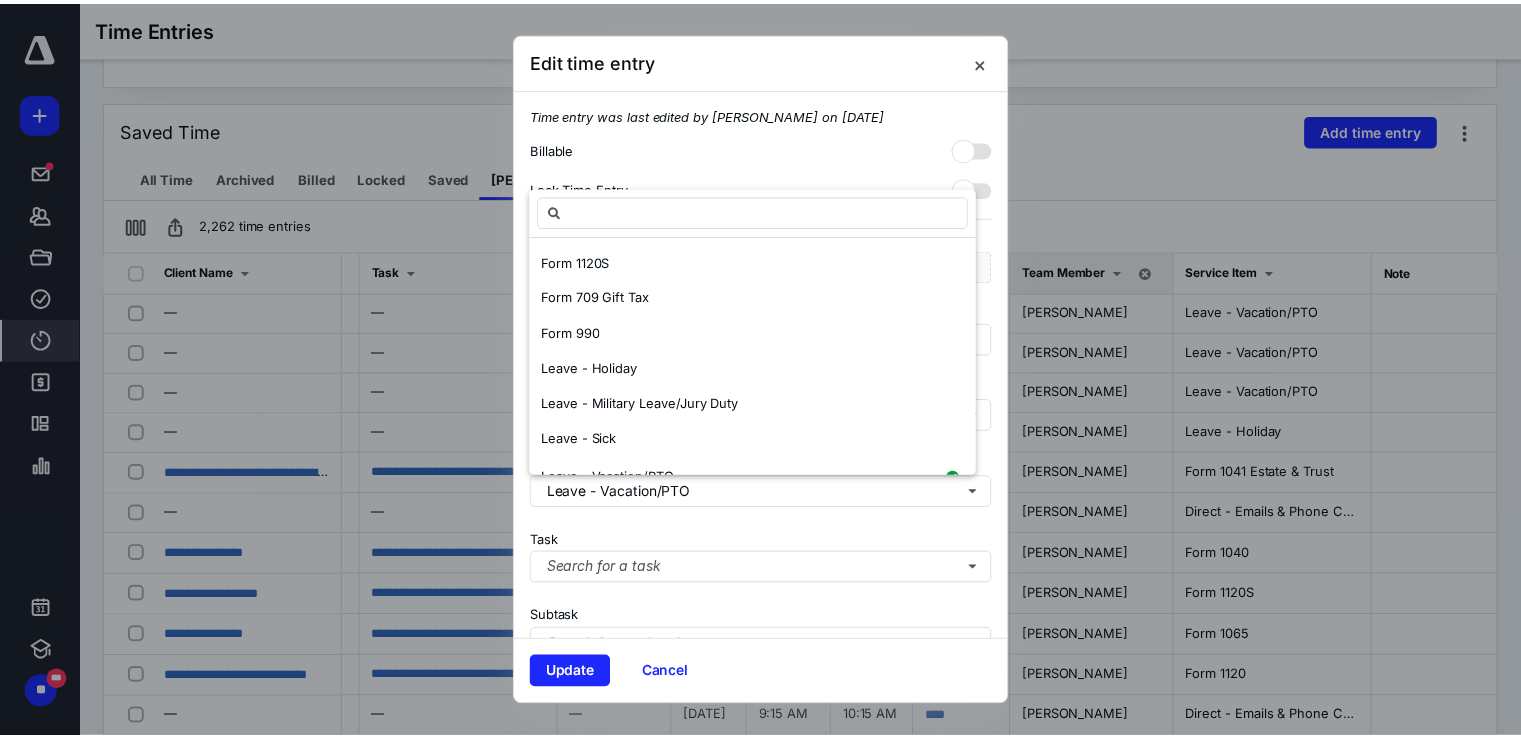 scroll, scrollTop: 800, scrollLeft: 0, axis: vertical 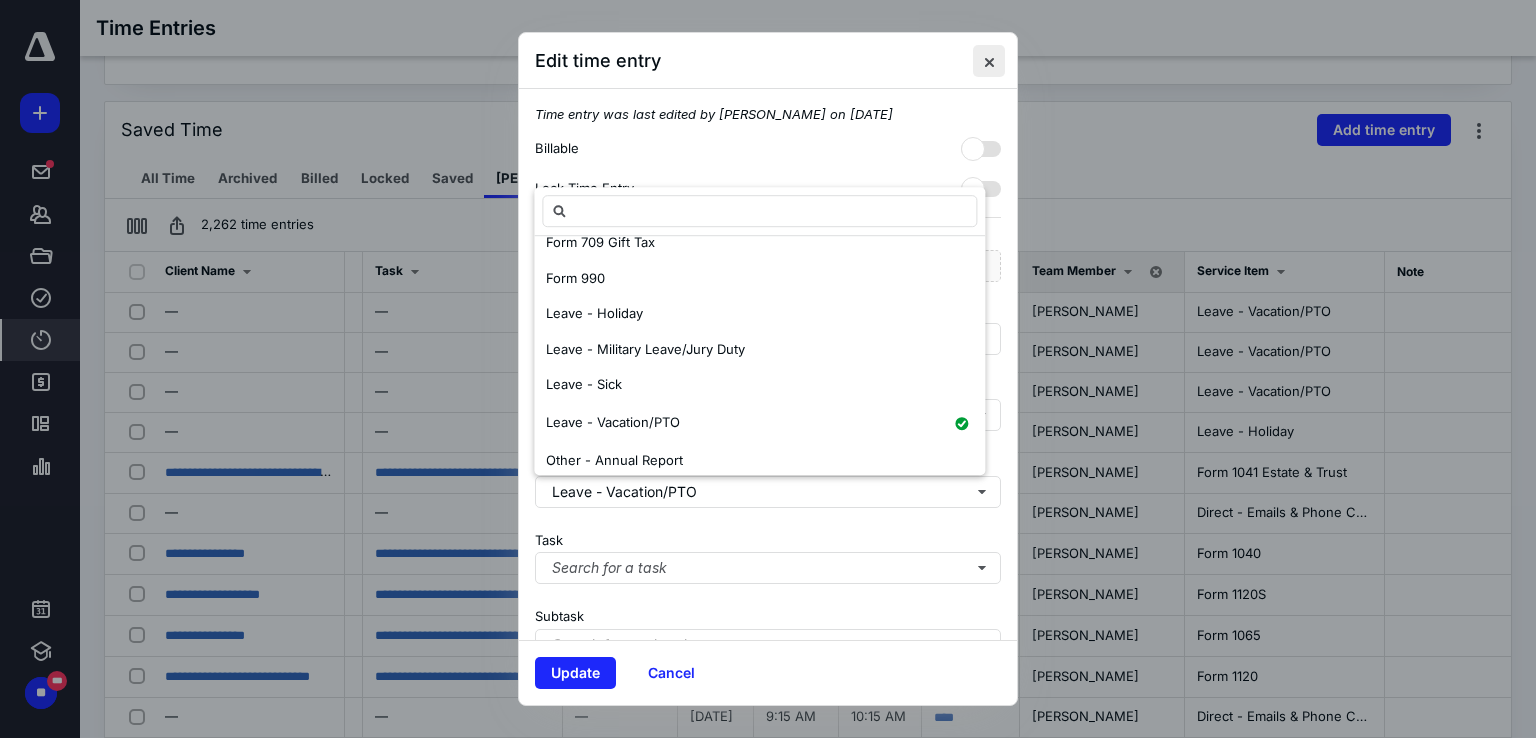 click at bounding box center [989, 61] 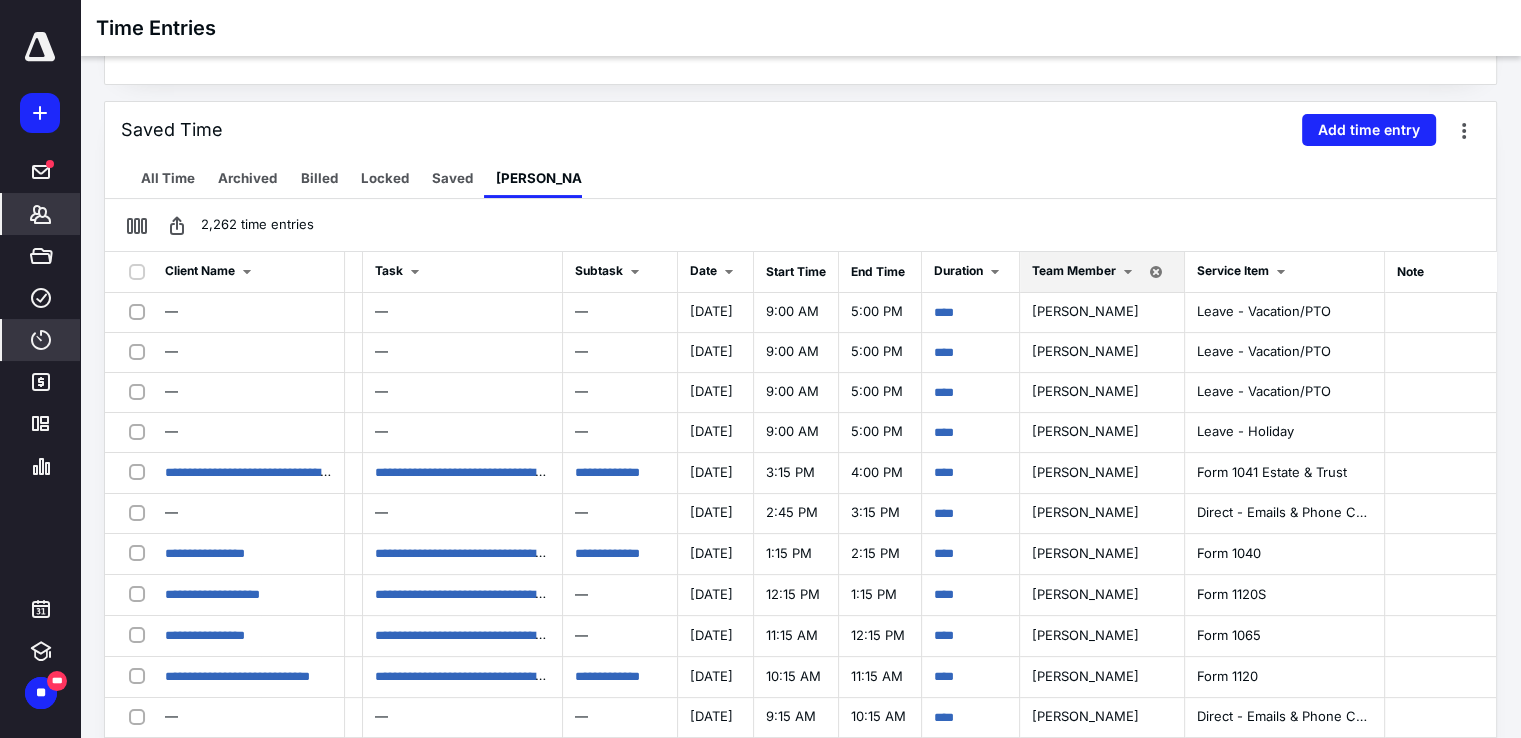 click 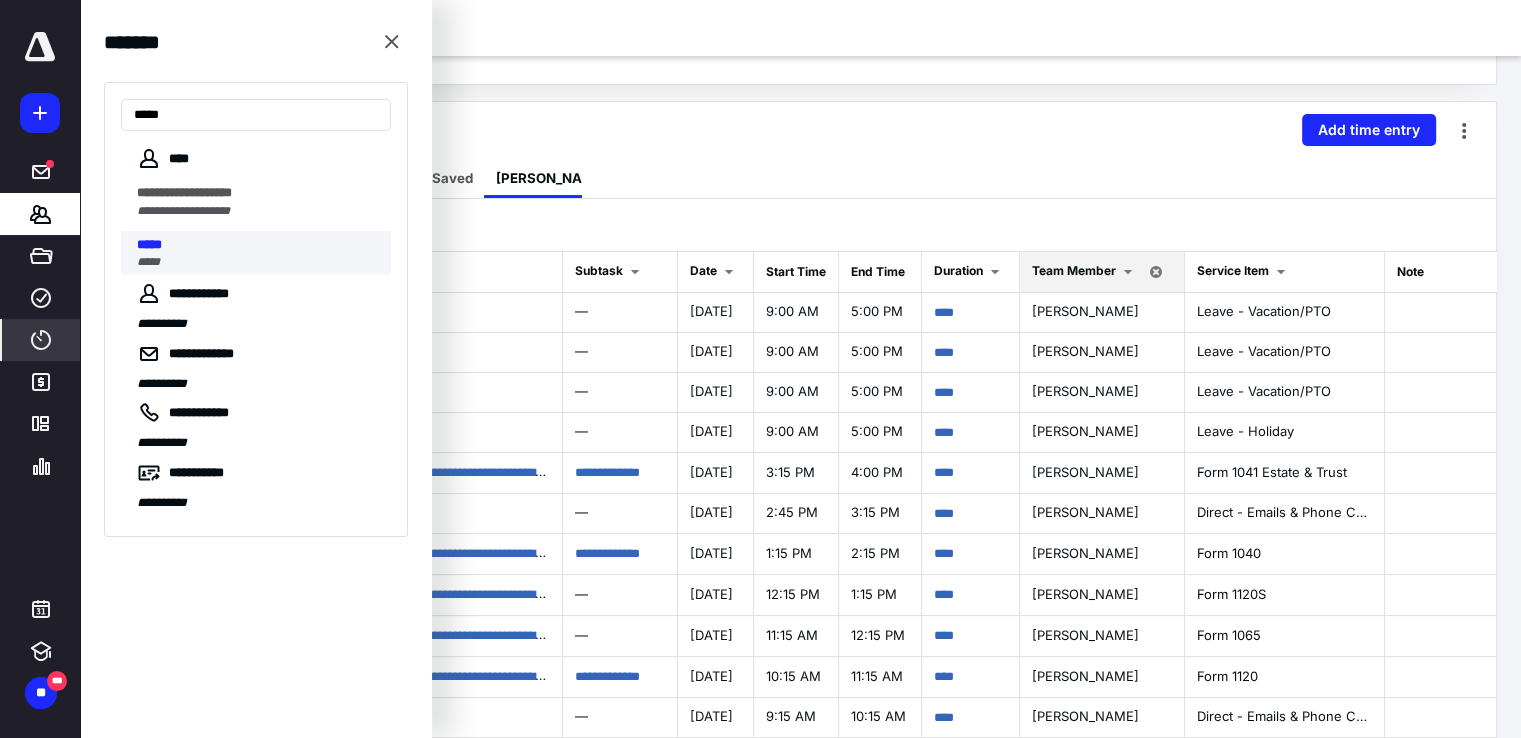 type on "*****" 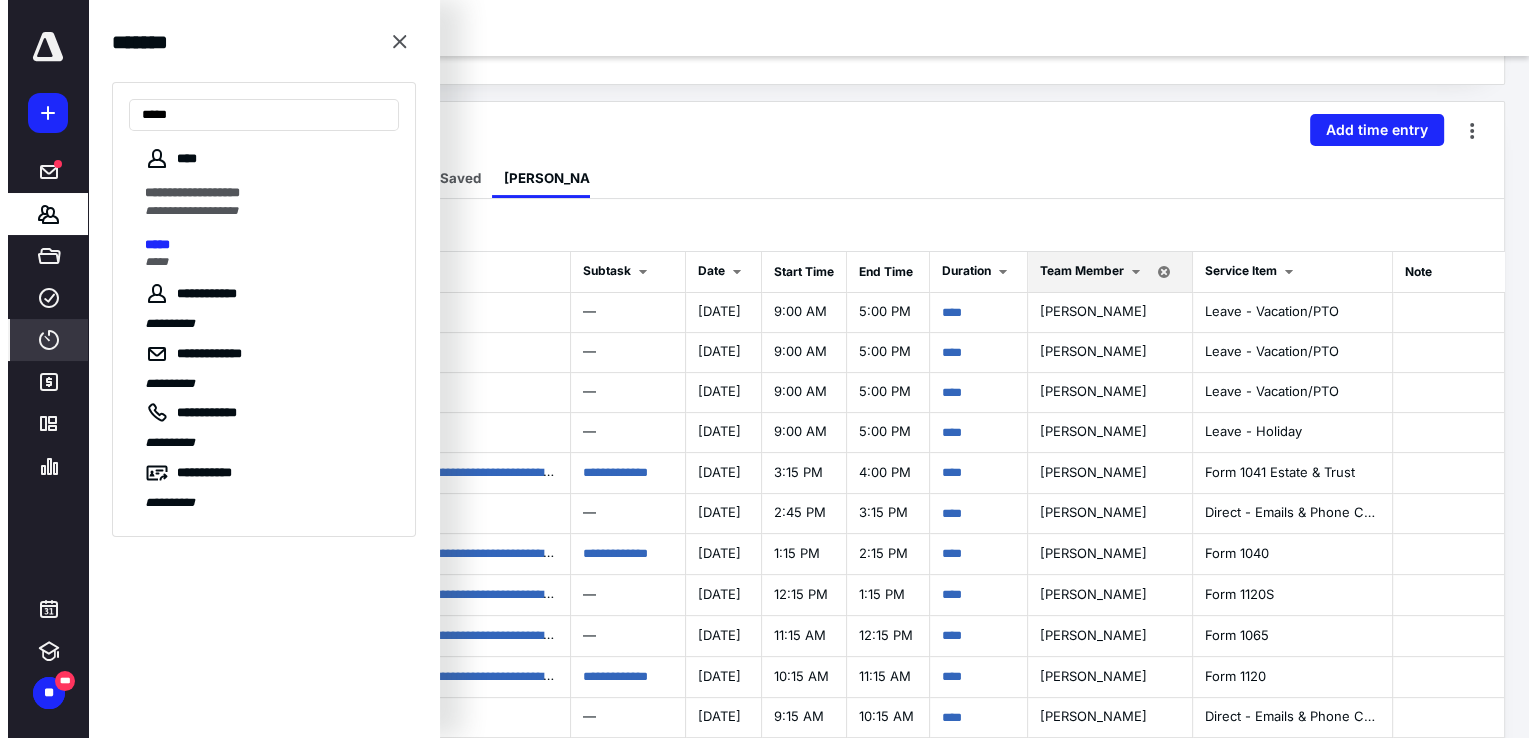 scroll, scrollTop: 0, scrollLeft: 0, axis: both 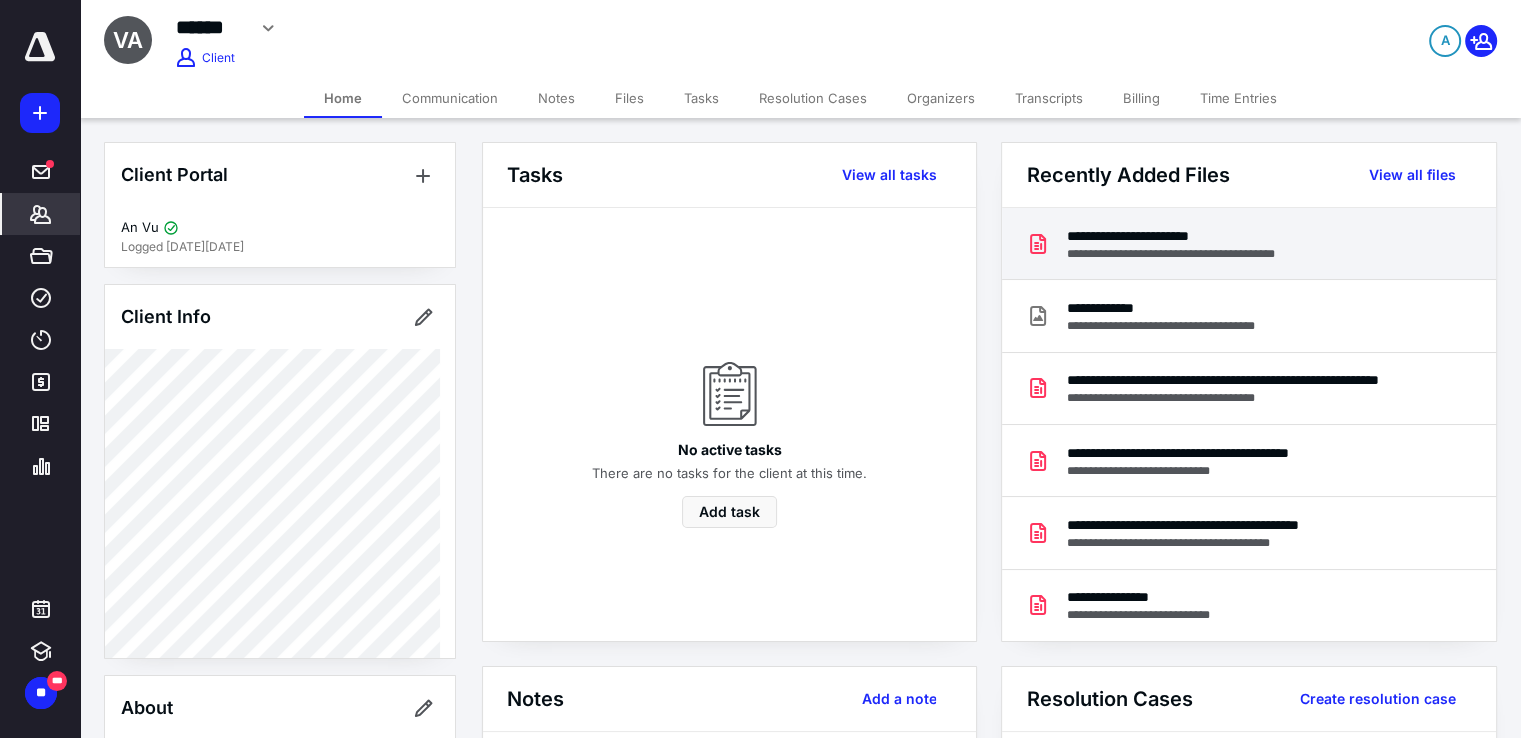 click on "**********" at bounding box center (1197, 236) 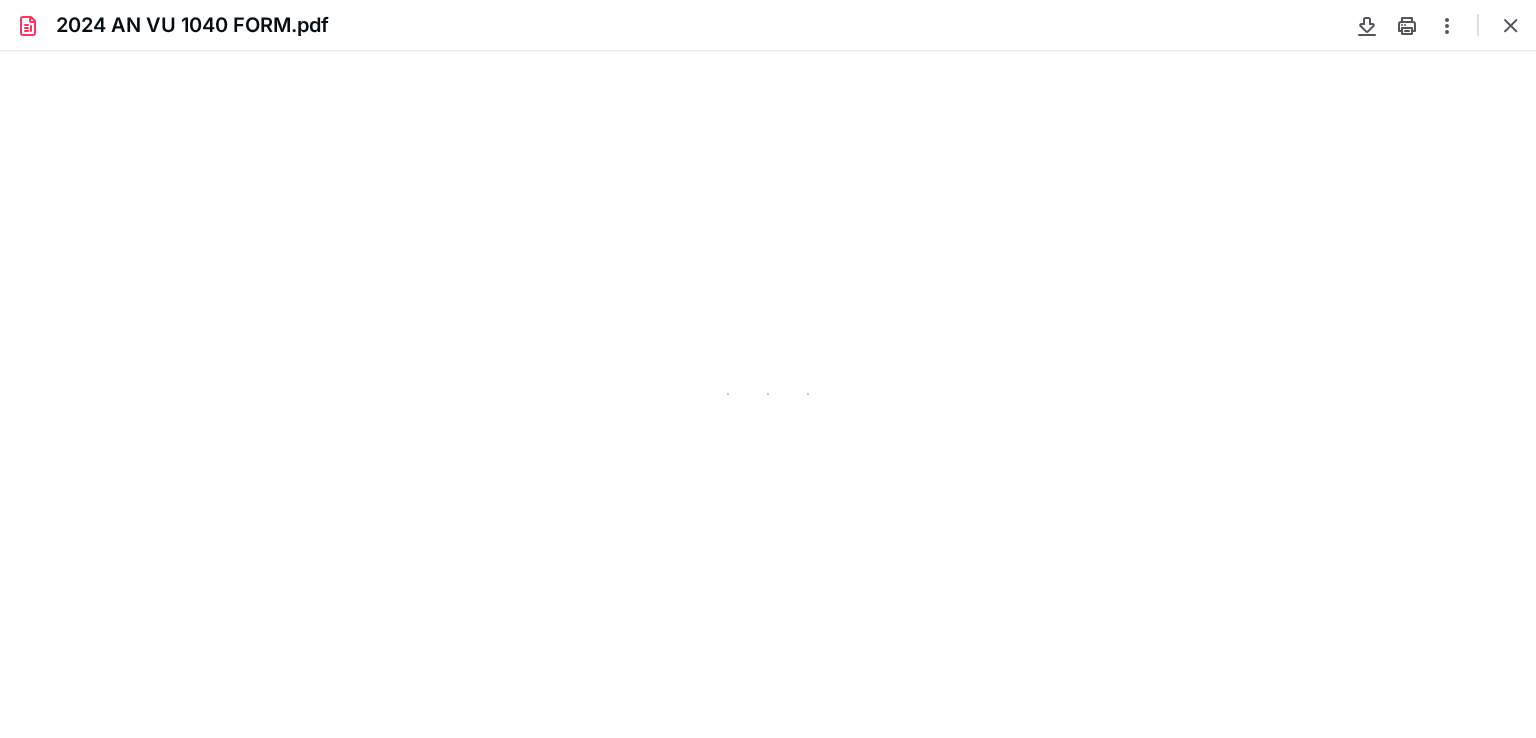 scroll, scrollTop: 0, scrollLeft: 0, axis: both 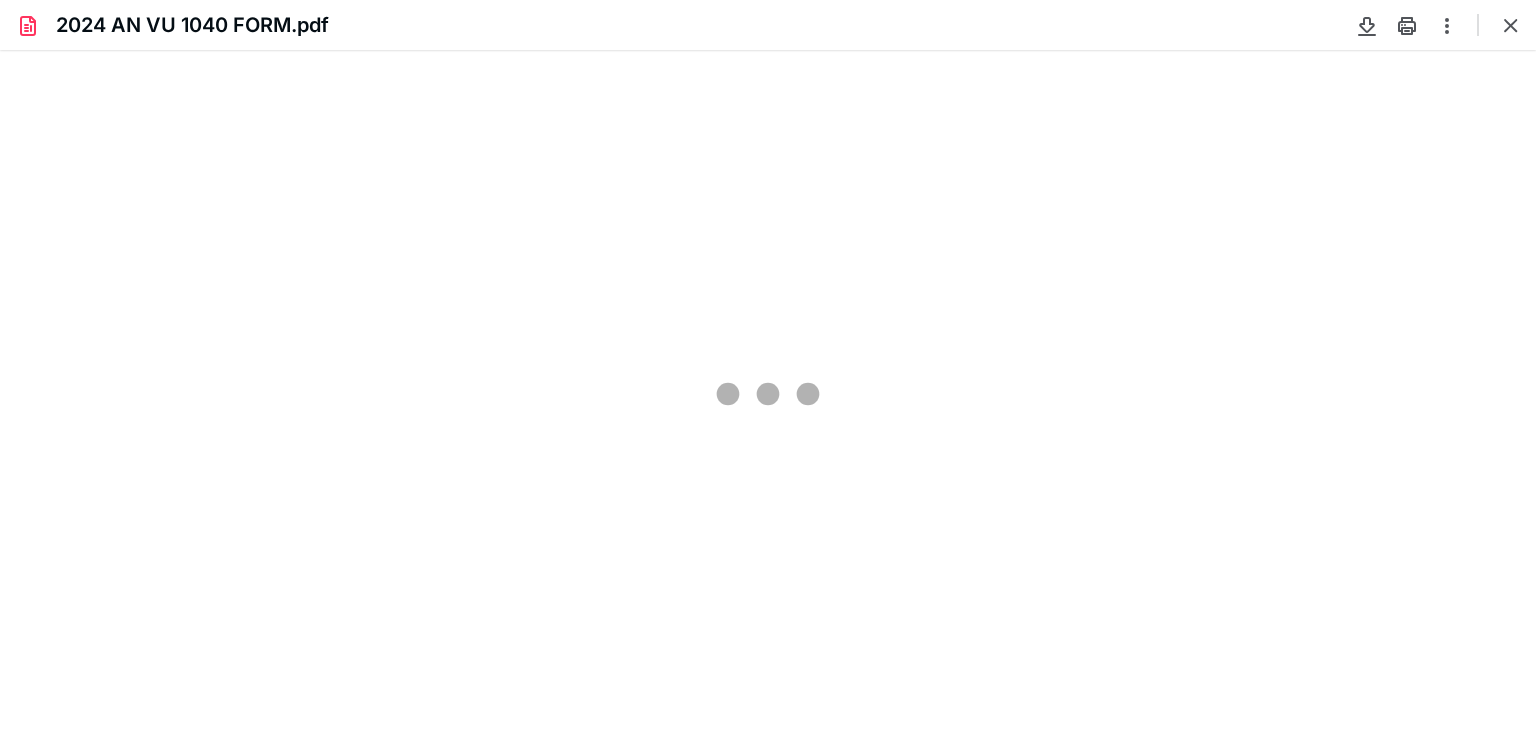 type on "82" 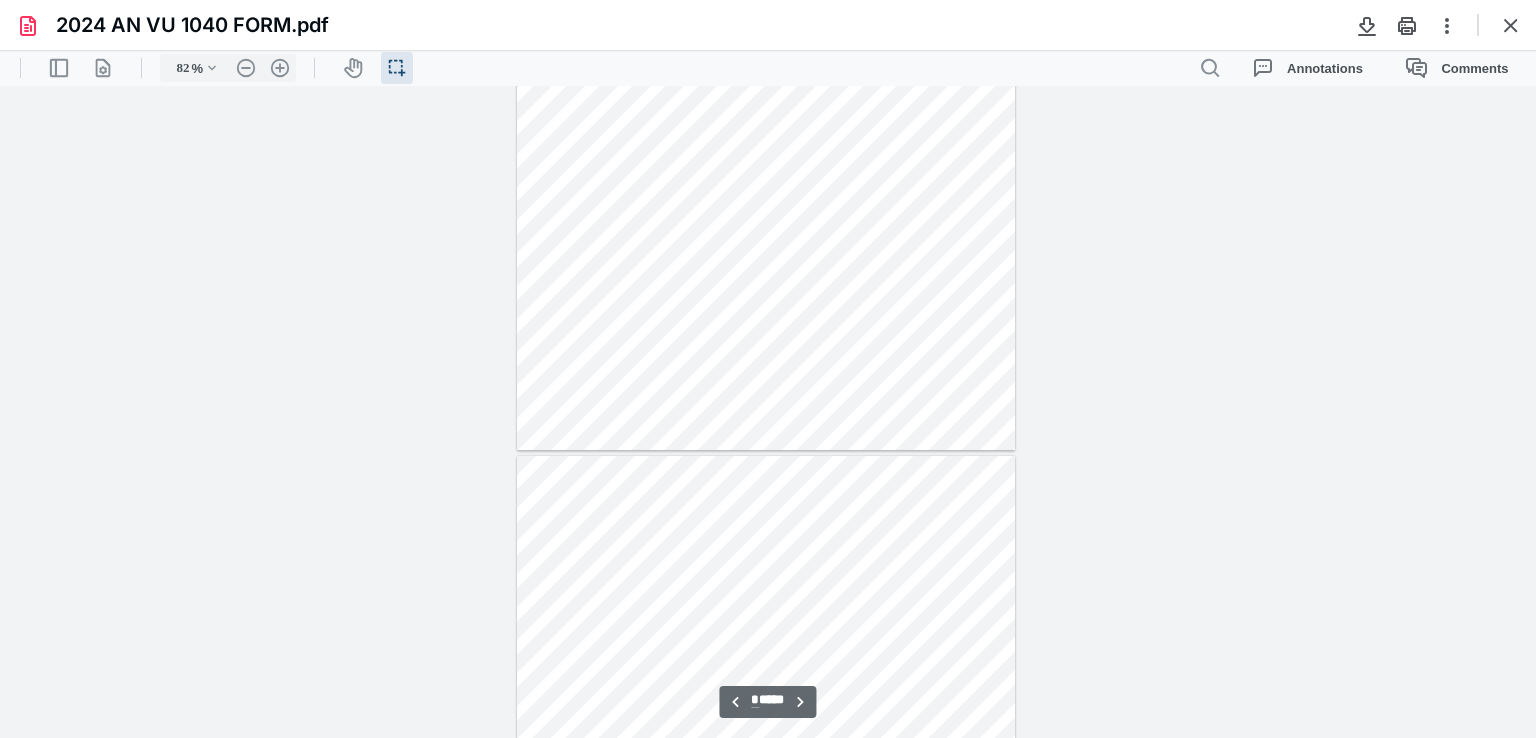type on "*" 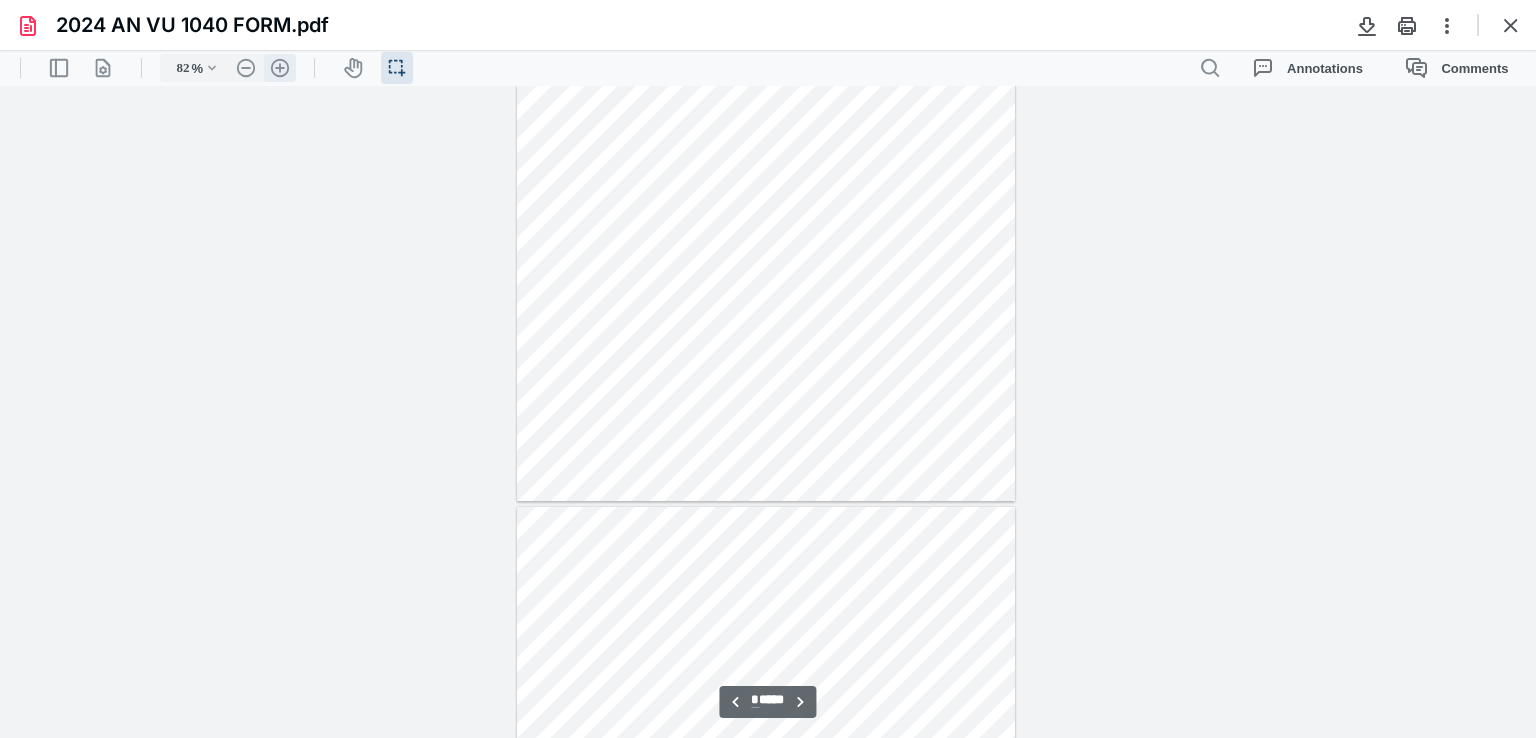 click on ".cls-1{fill:#abb0c4;} icon - header - zoom - in - line" at bounding box center (280, 68) 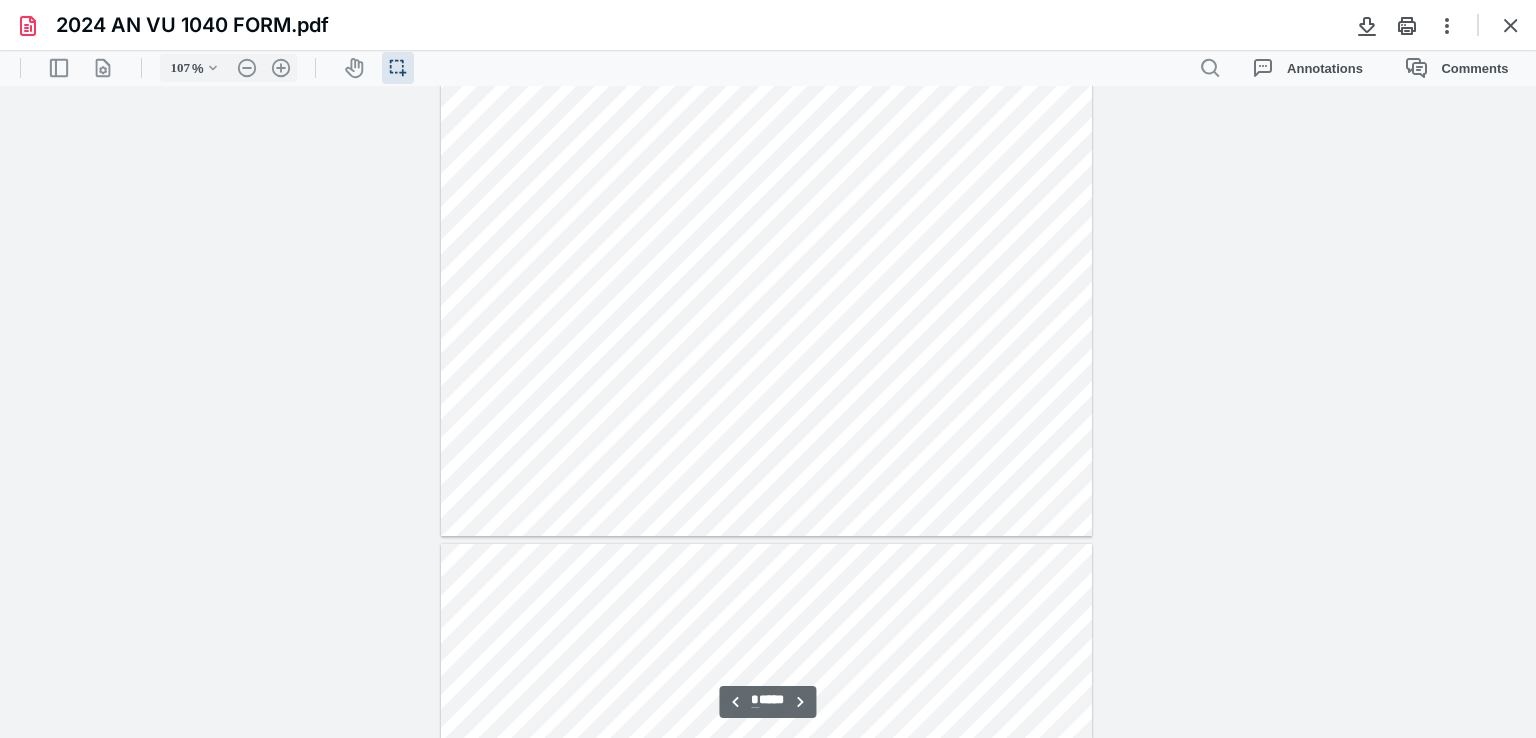 type on "*" 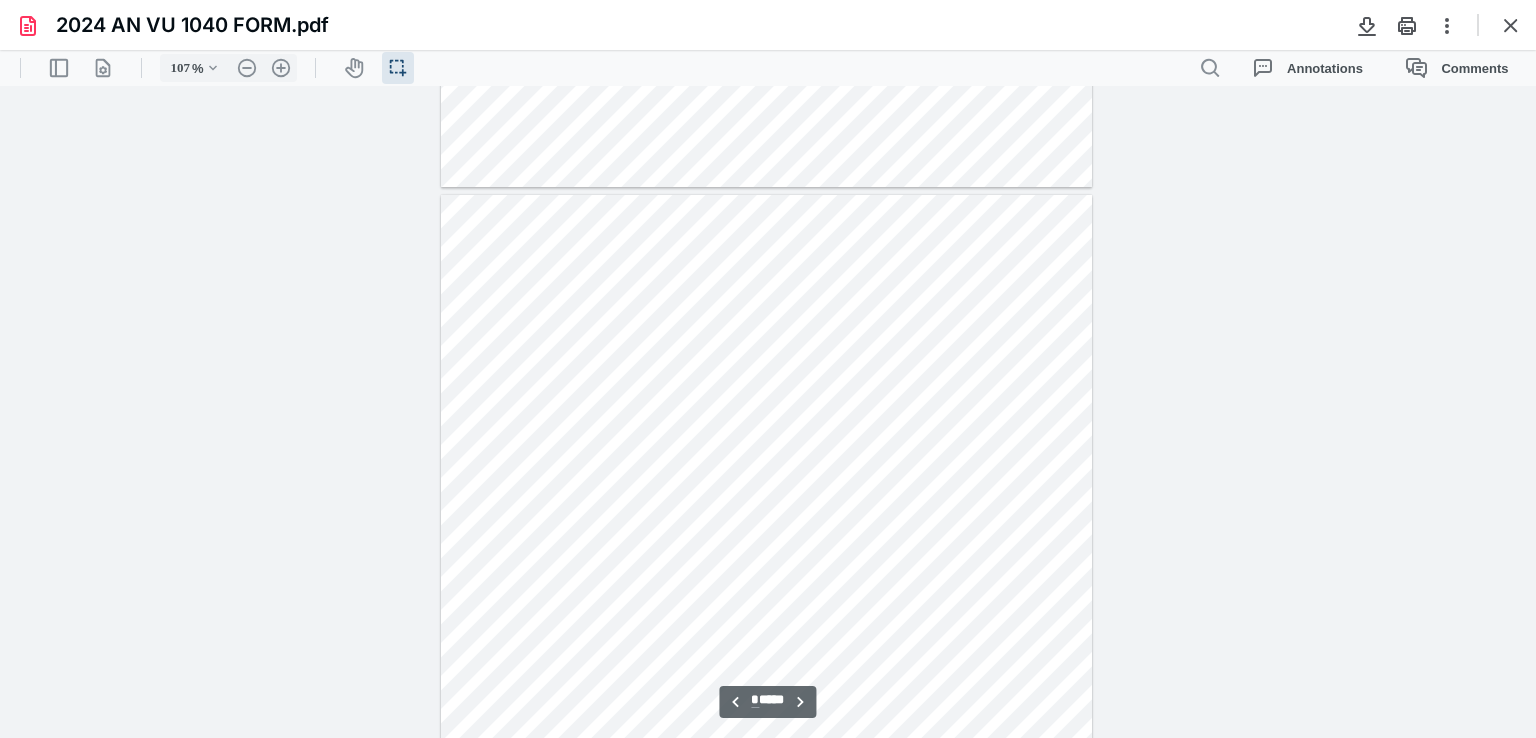 scroll, scrollTop: 6203, scrollLeft: 0, axis: vertical 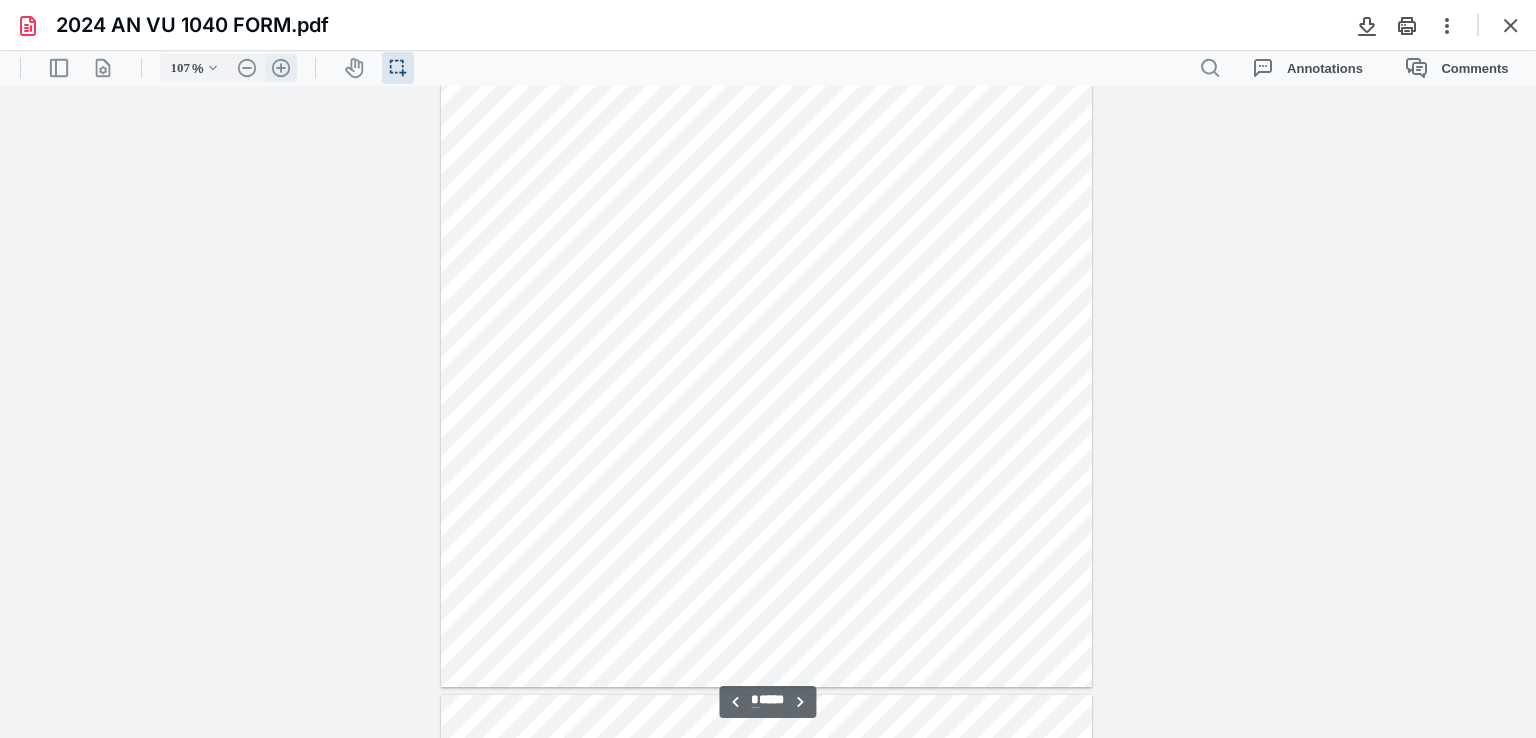click on ".cls-1{fill:#abb0c4;} icon - header - zoom - in - line" at bounding box center [281, 68] 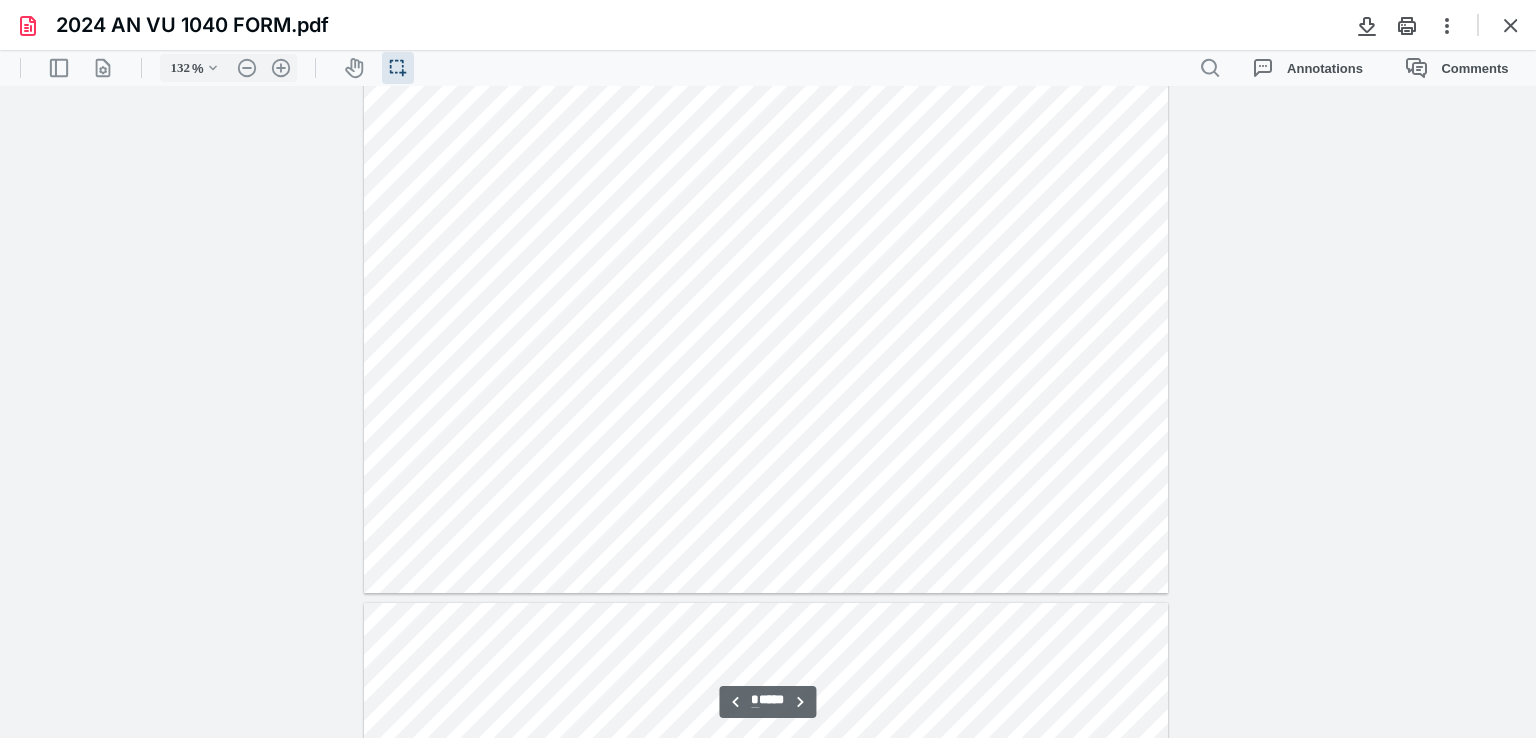 type on "*" 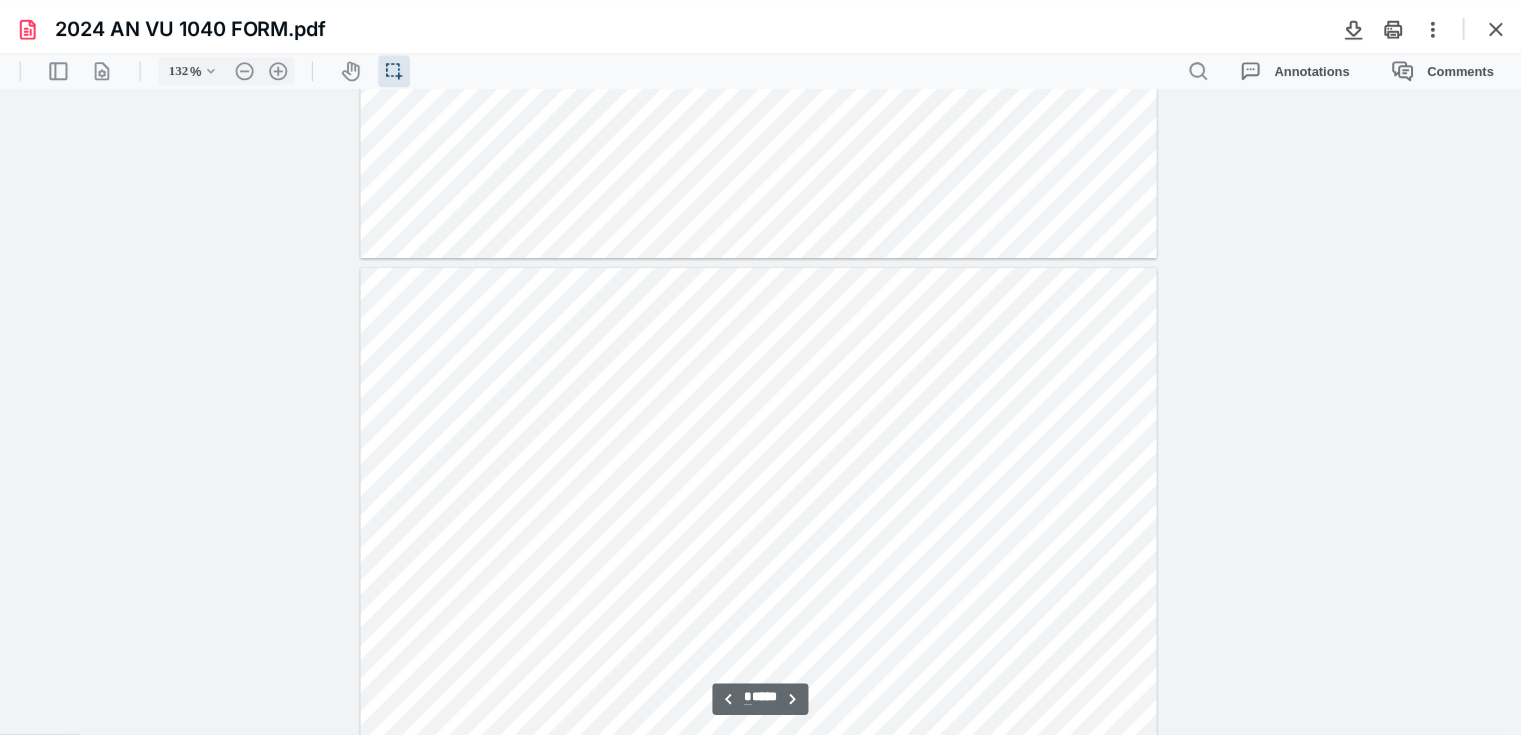 scroll, scrollTop: 8132, scrollLeft: 0, axis: vertical 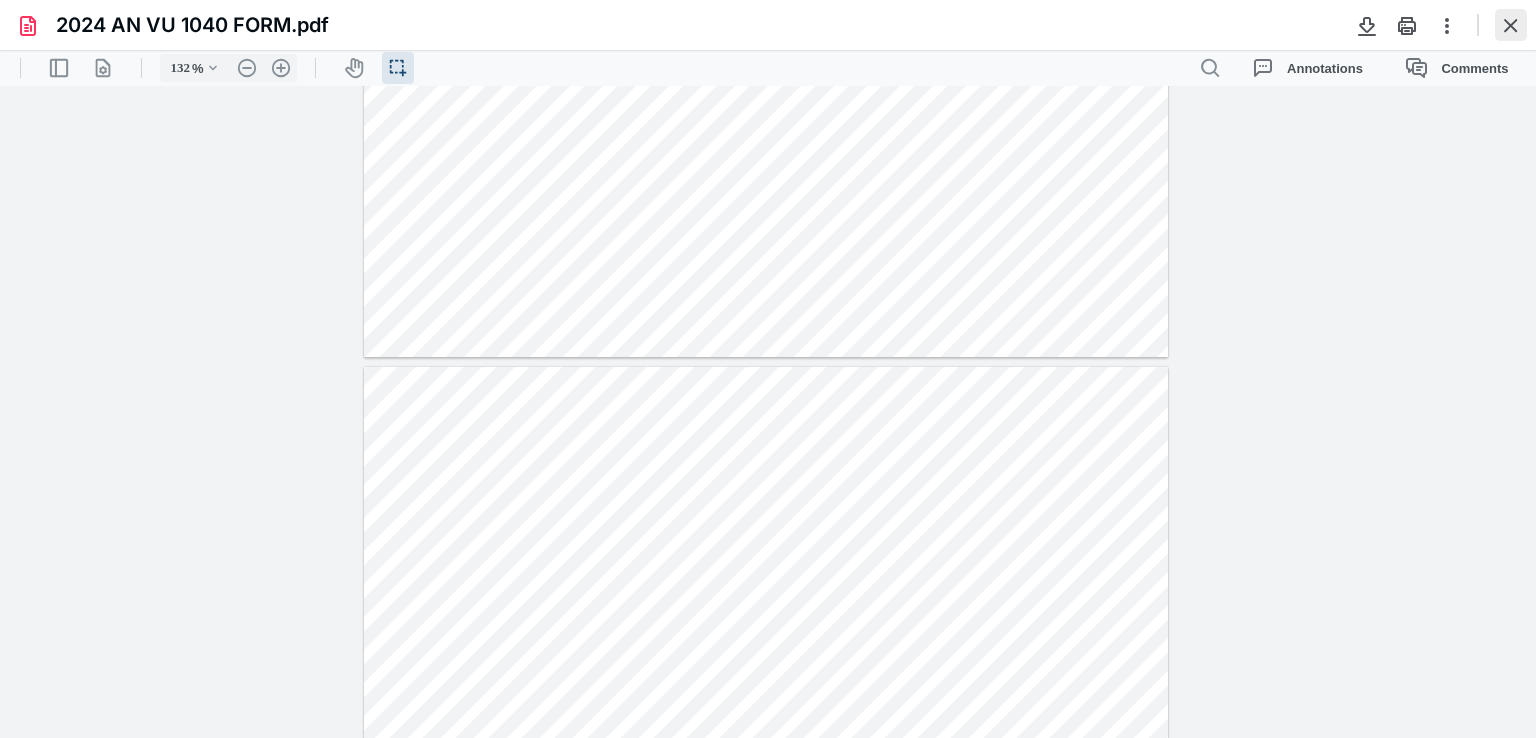 click at bounding box center [1511, 25] 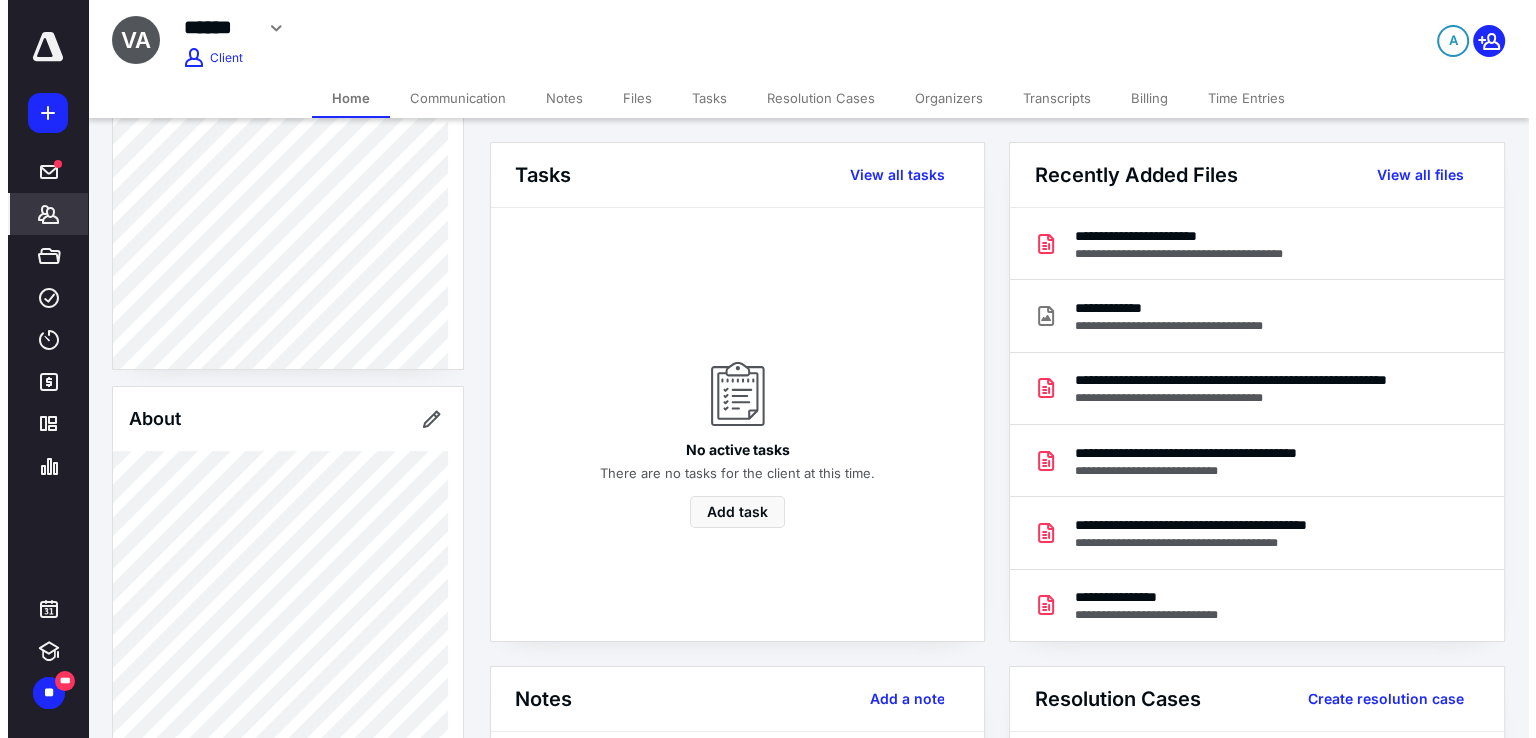 scroll, scrollTop: 700, scrollLeft: 0, axis: vertical 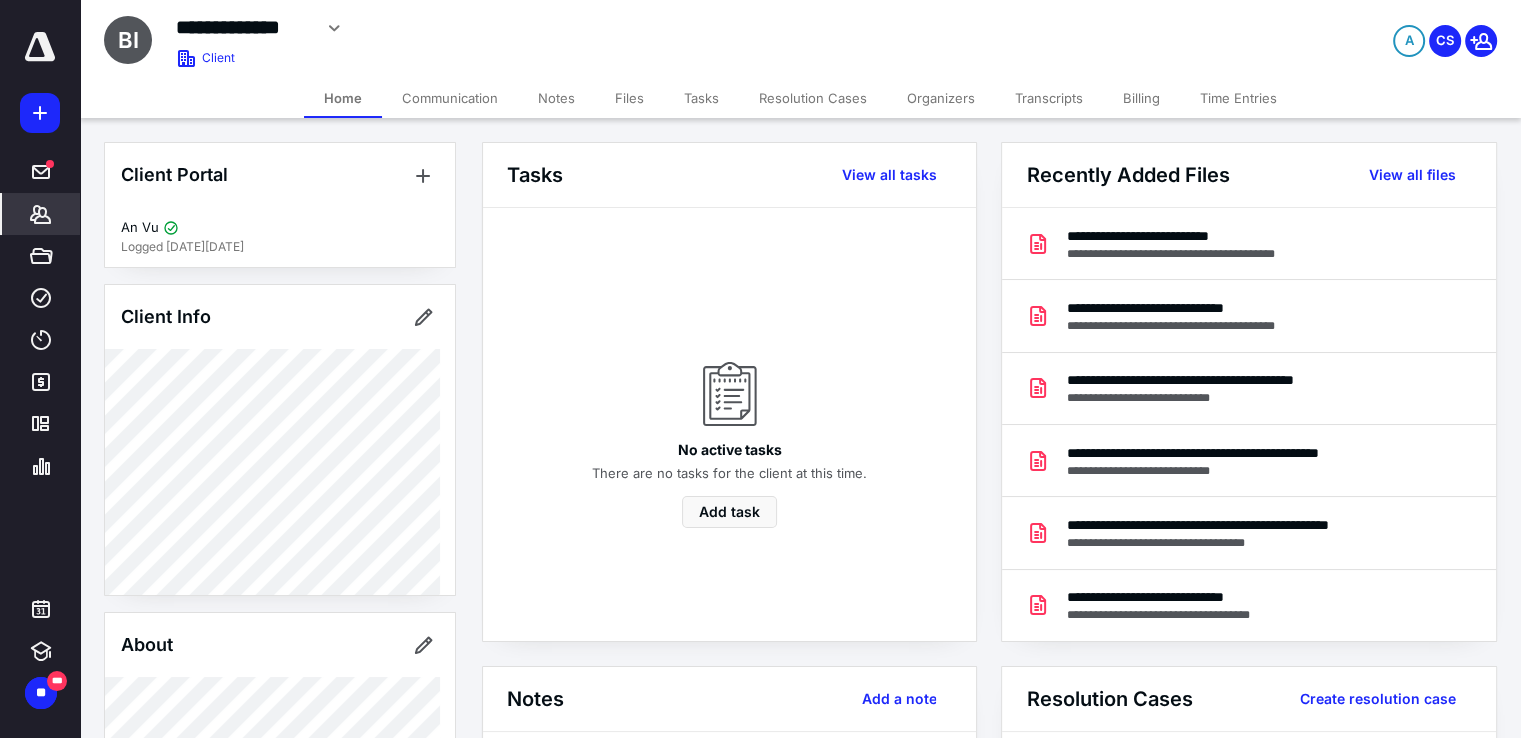 click on "Notes" at bounding box center (556, 98) 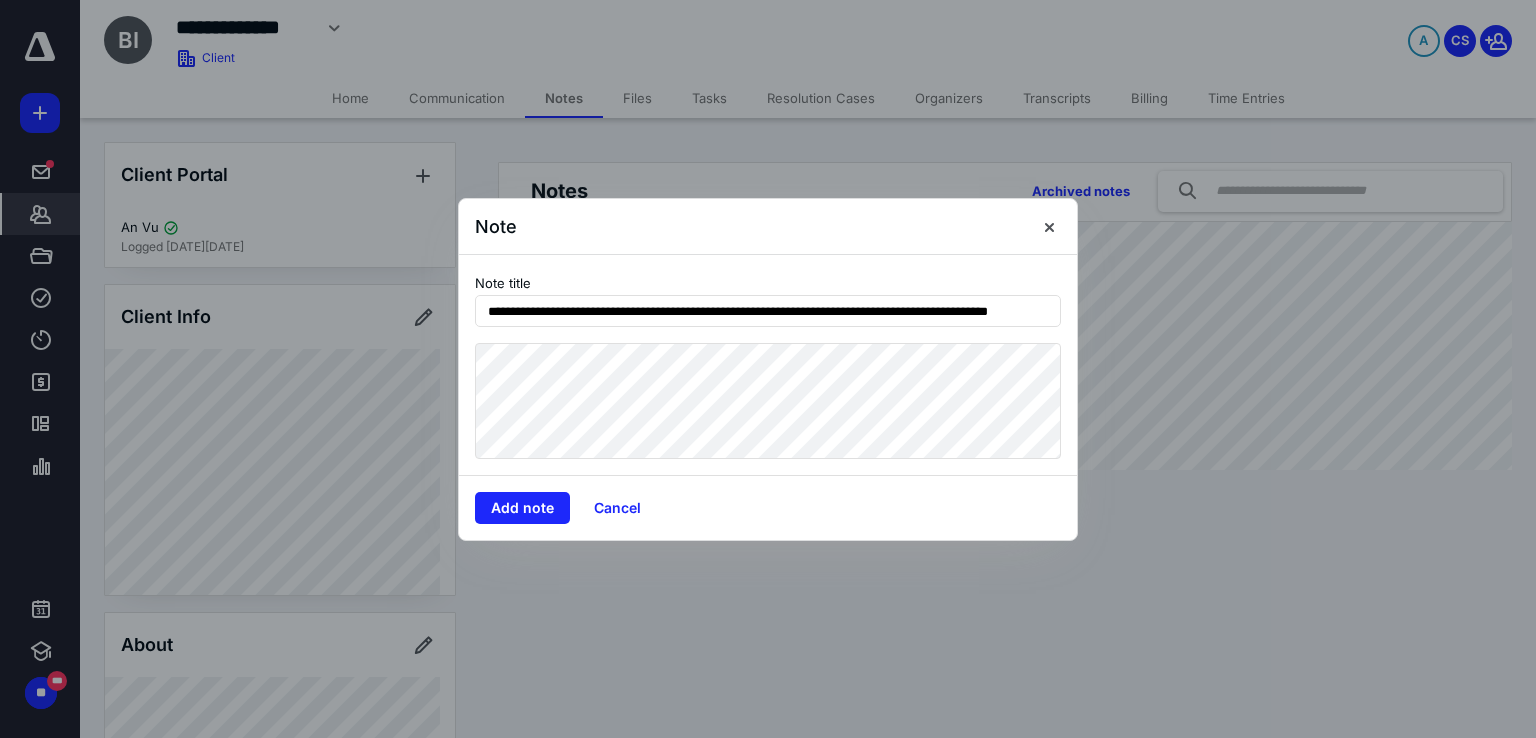 scroll, scrollTop: 0, scrollLeft: 53, axis: horizontal 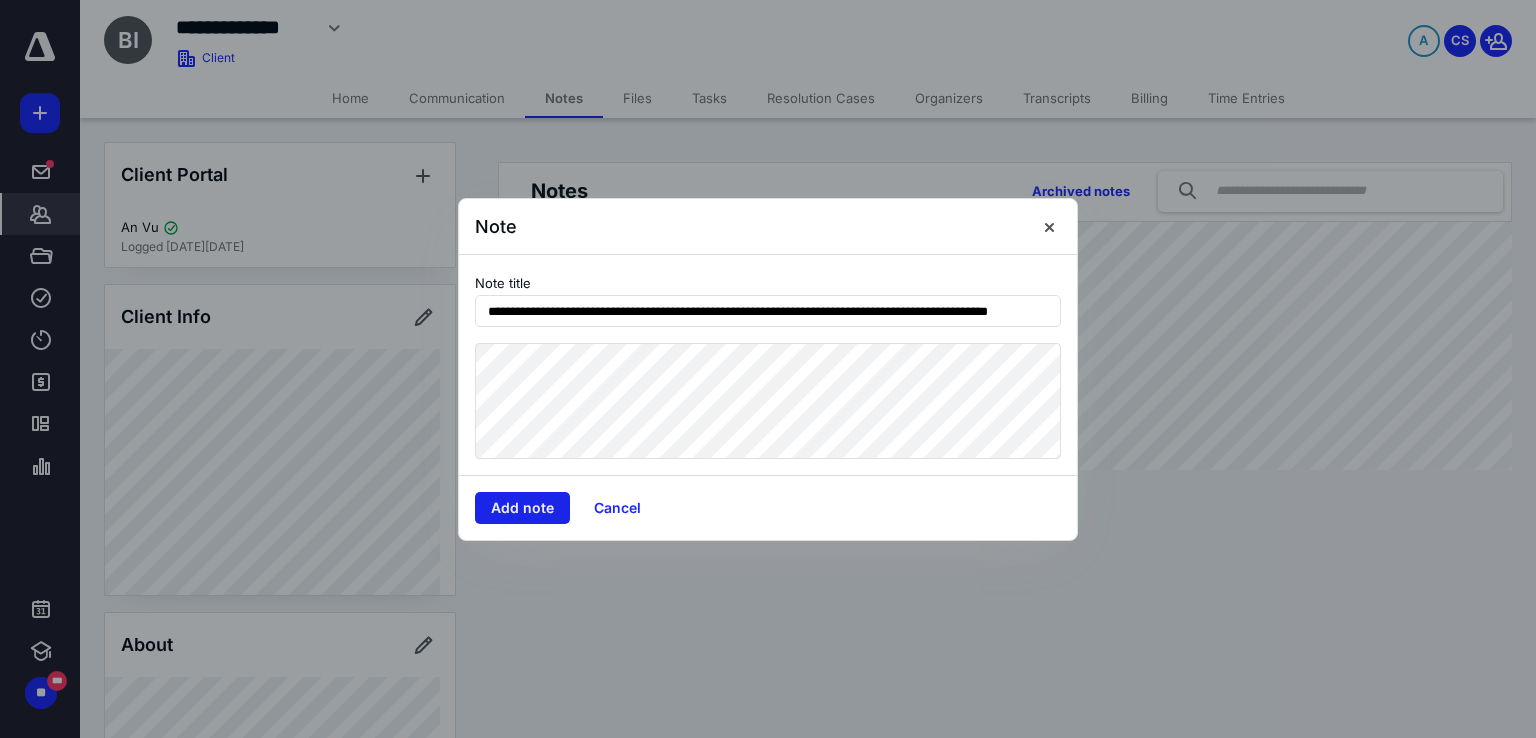 type on "**********" 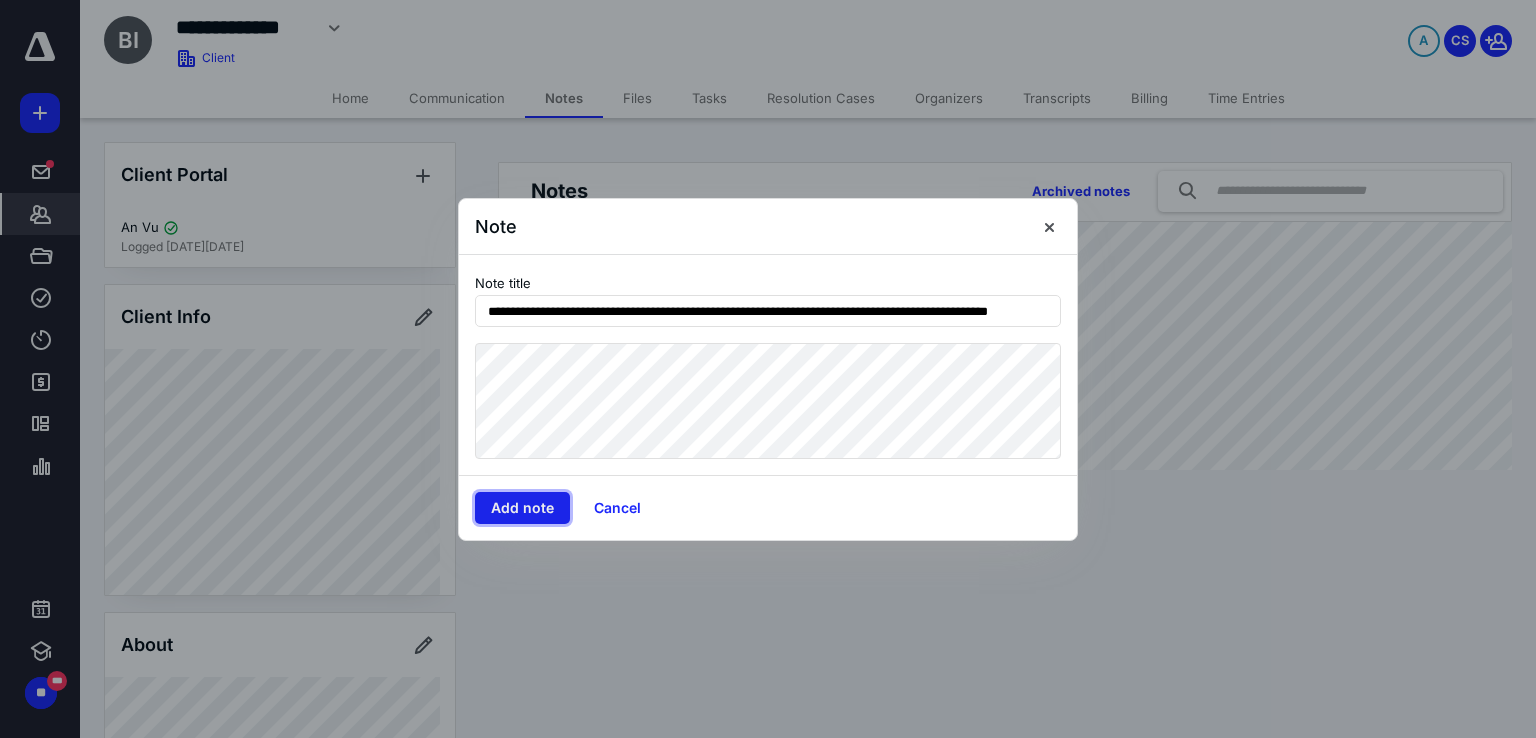 click on "Add note" at bounding box center [522, 508] 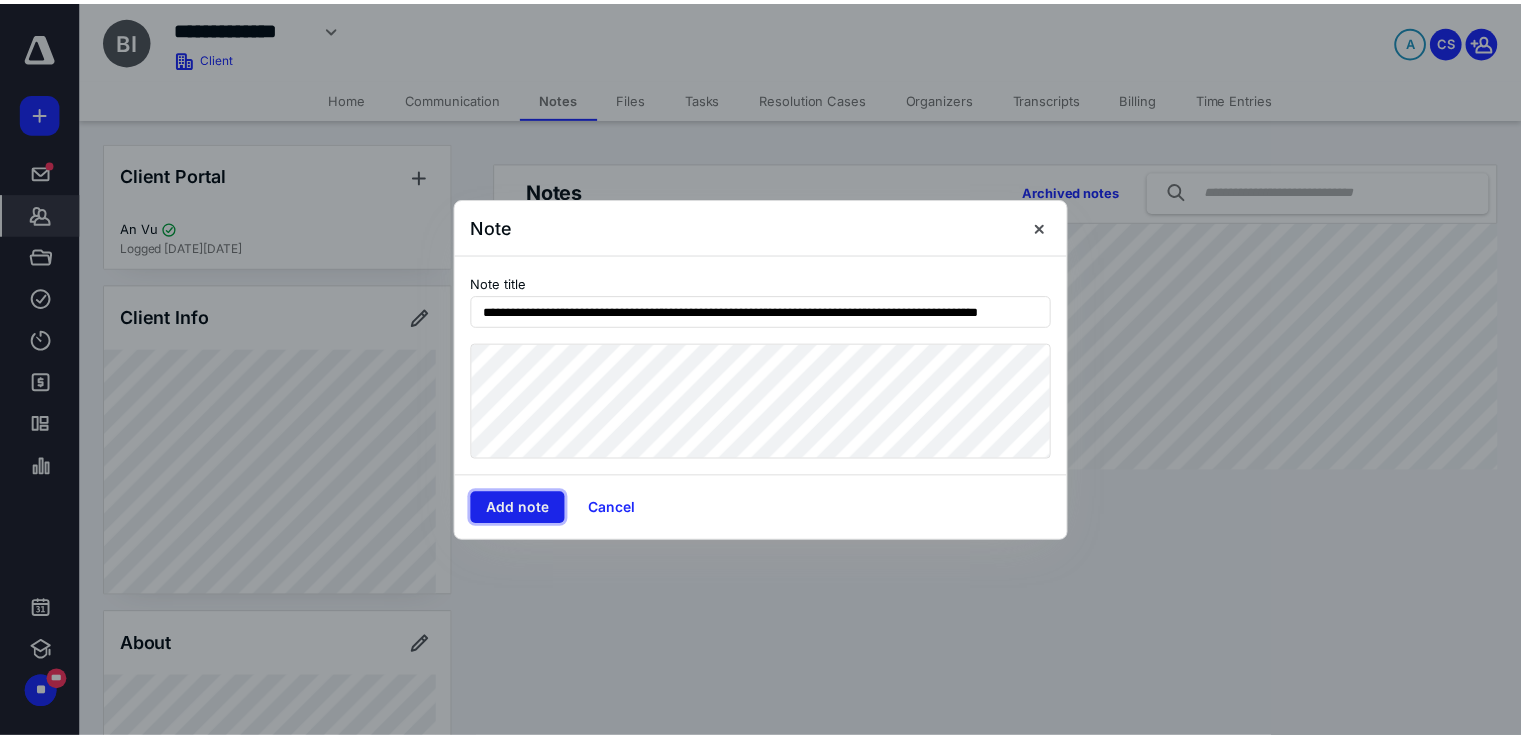 scroll, scrollTop: 0, scrollLeft: 0, axis: both 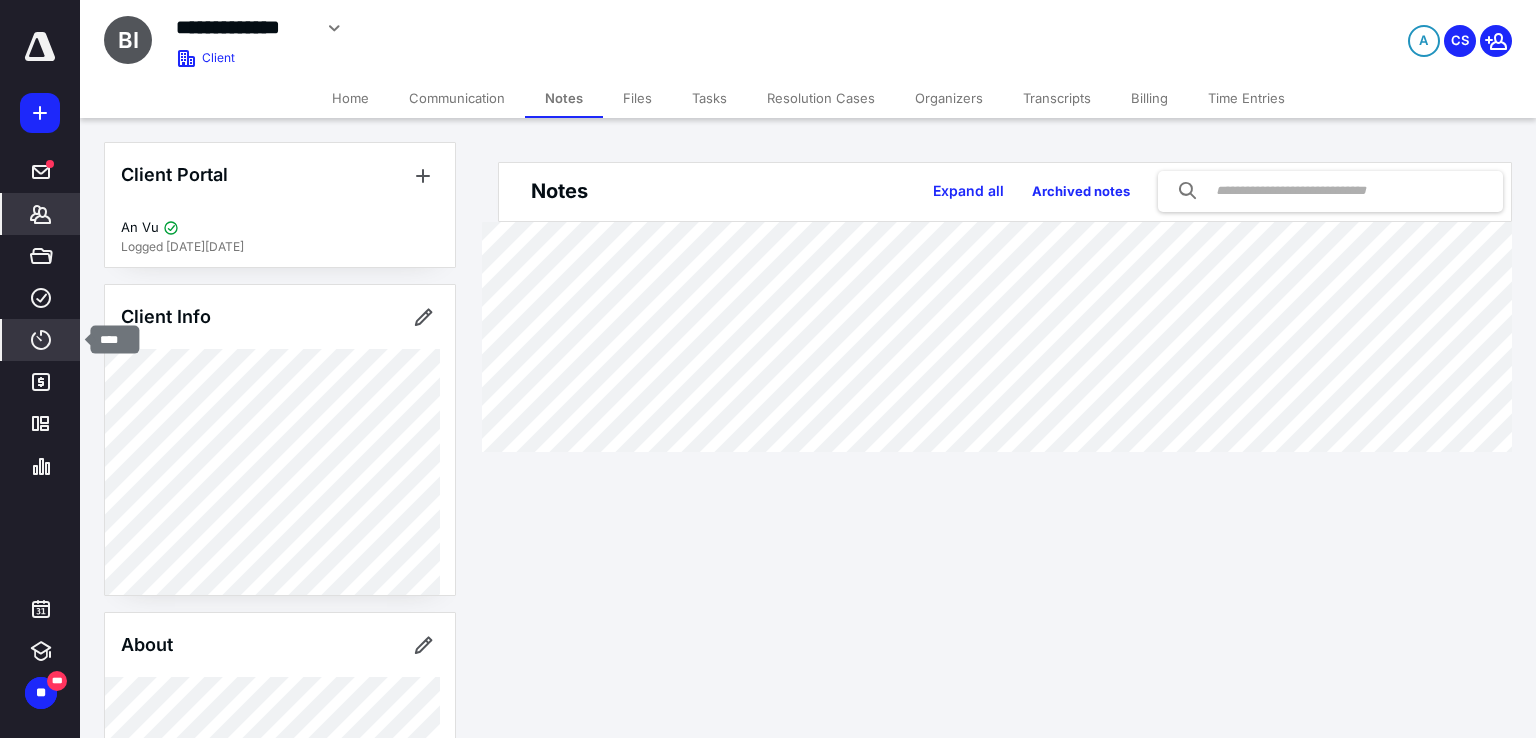 click 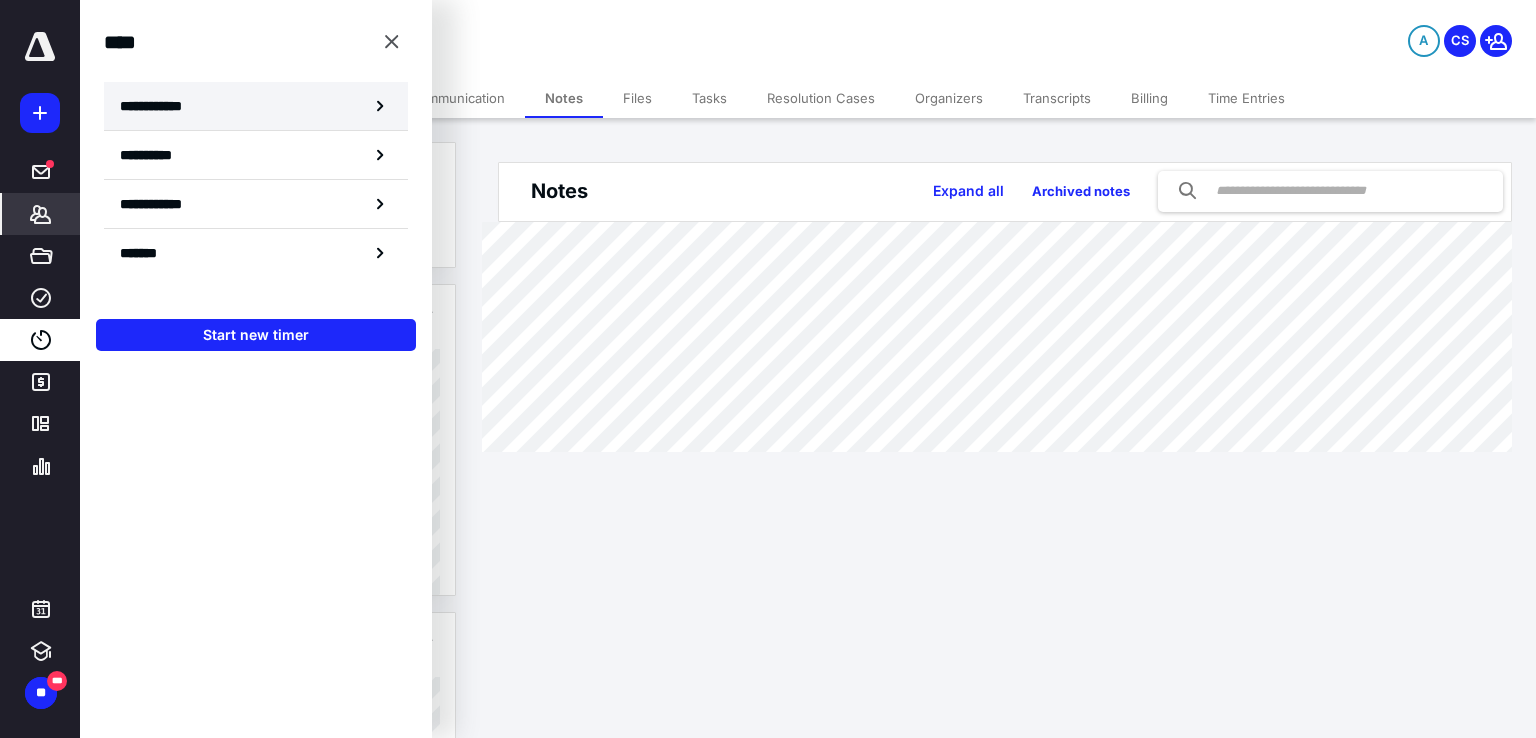 click on "**********" at bounding box center (256, 106) 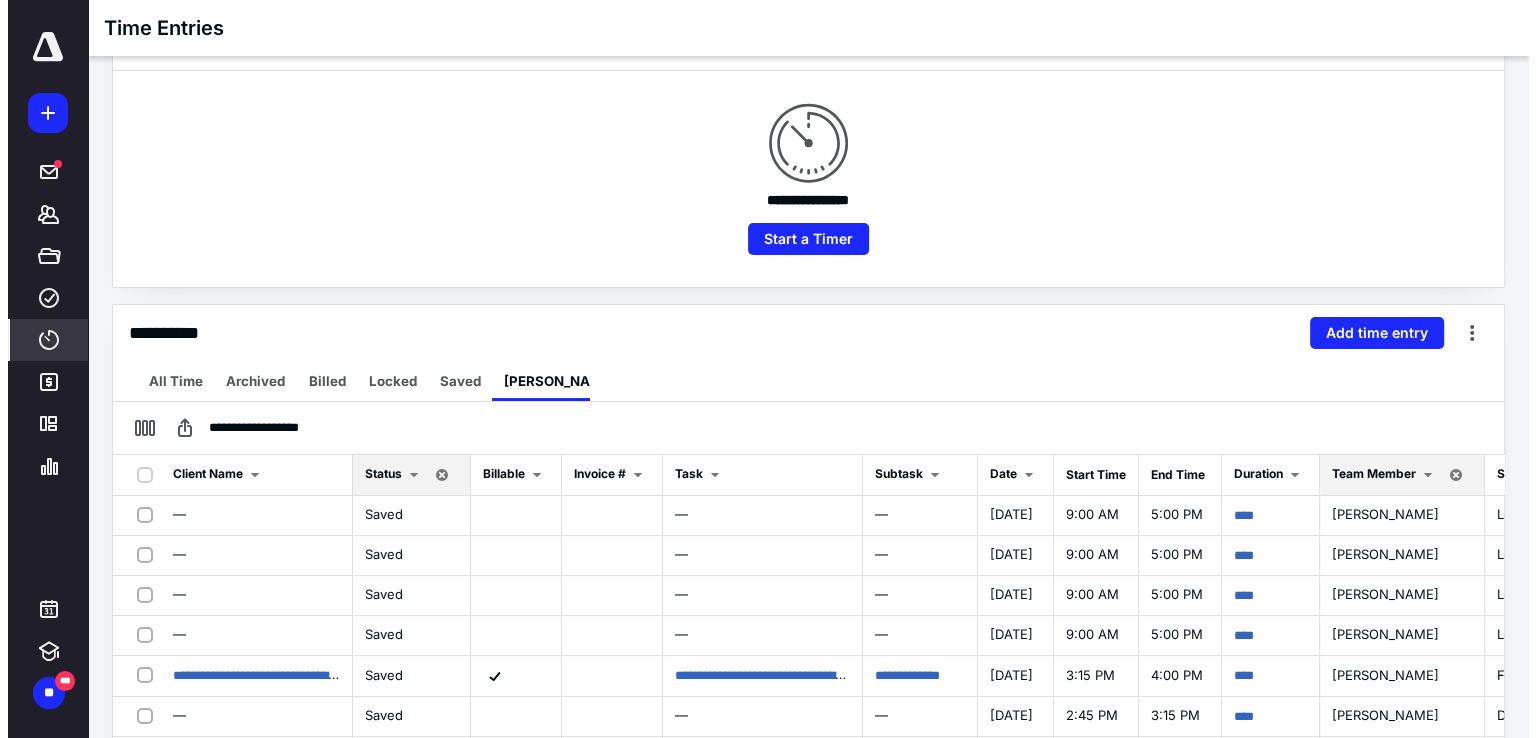 scroll, scrollTop: 200, scrollLeft: 0, axis: vertical 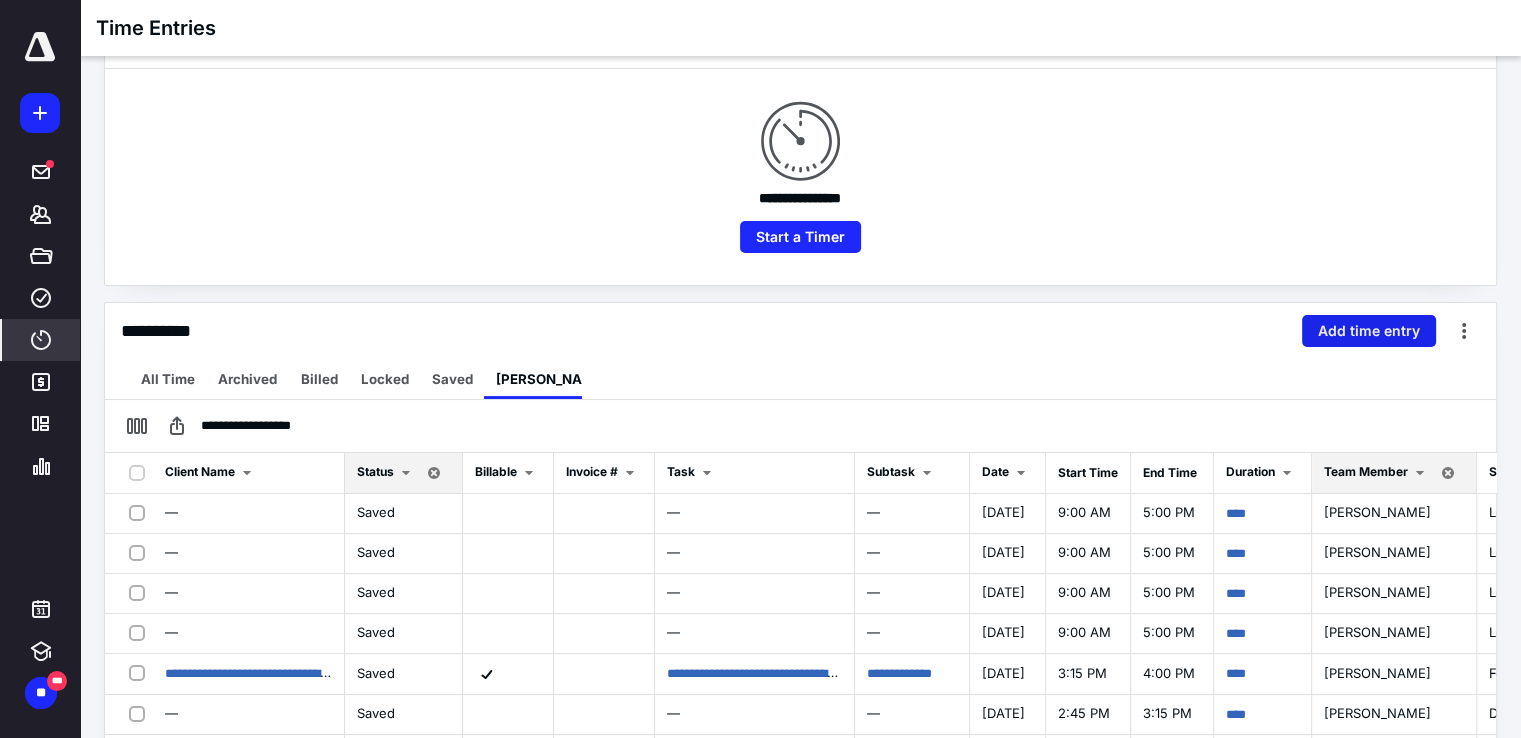 click on "Add time entry" at bounding box center (1369, 331) 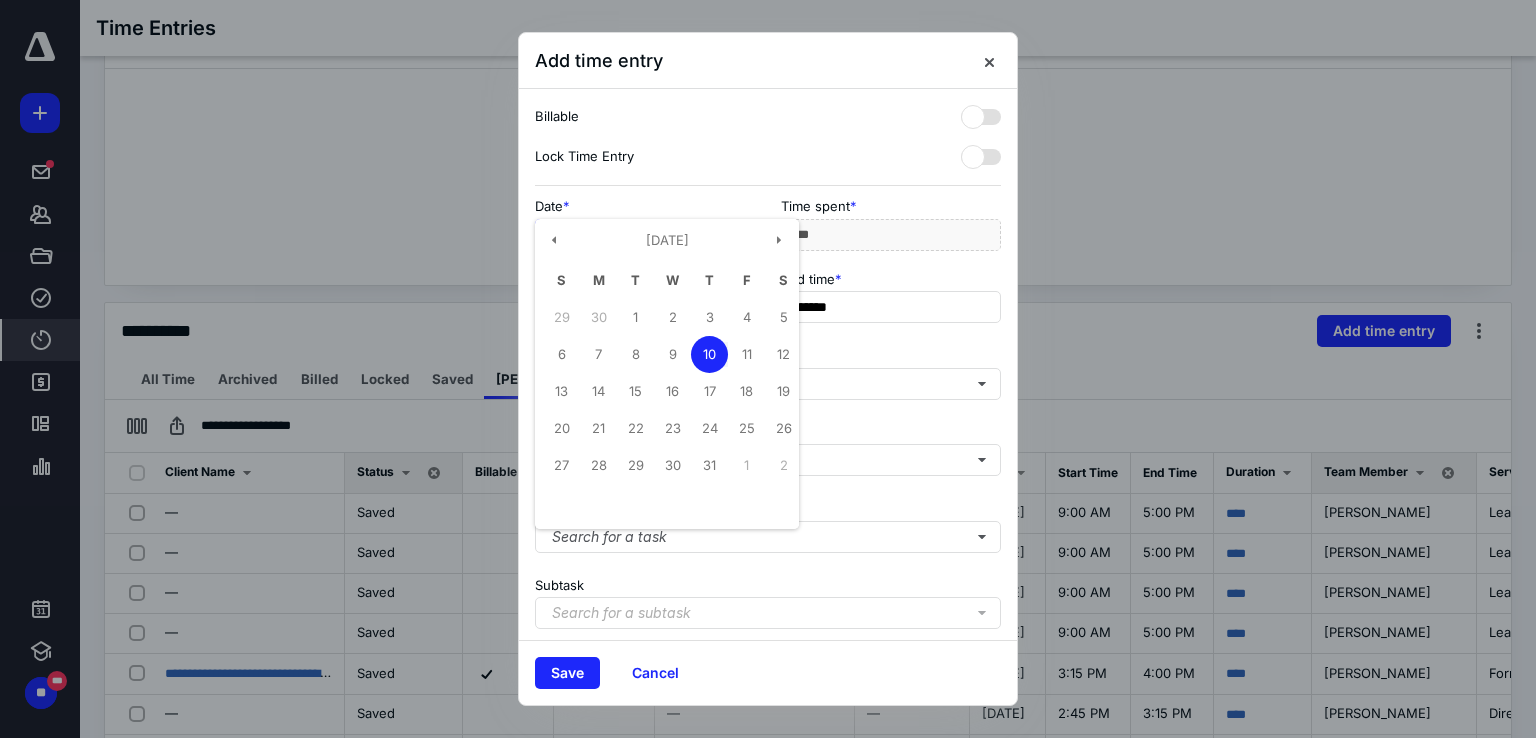 click on "**********" at bounding box center (645, 235) 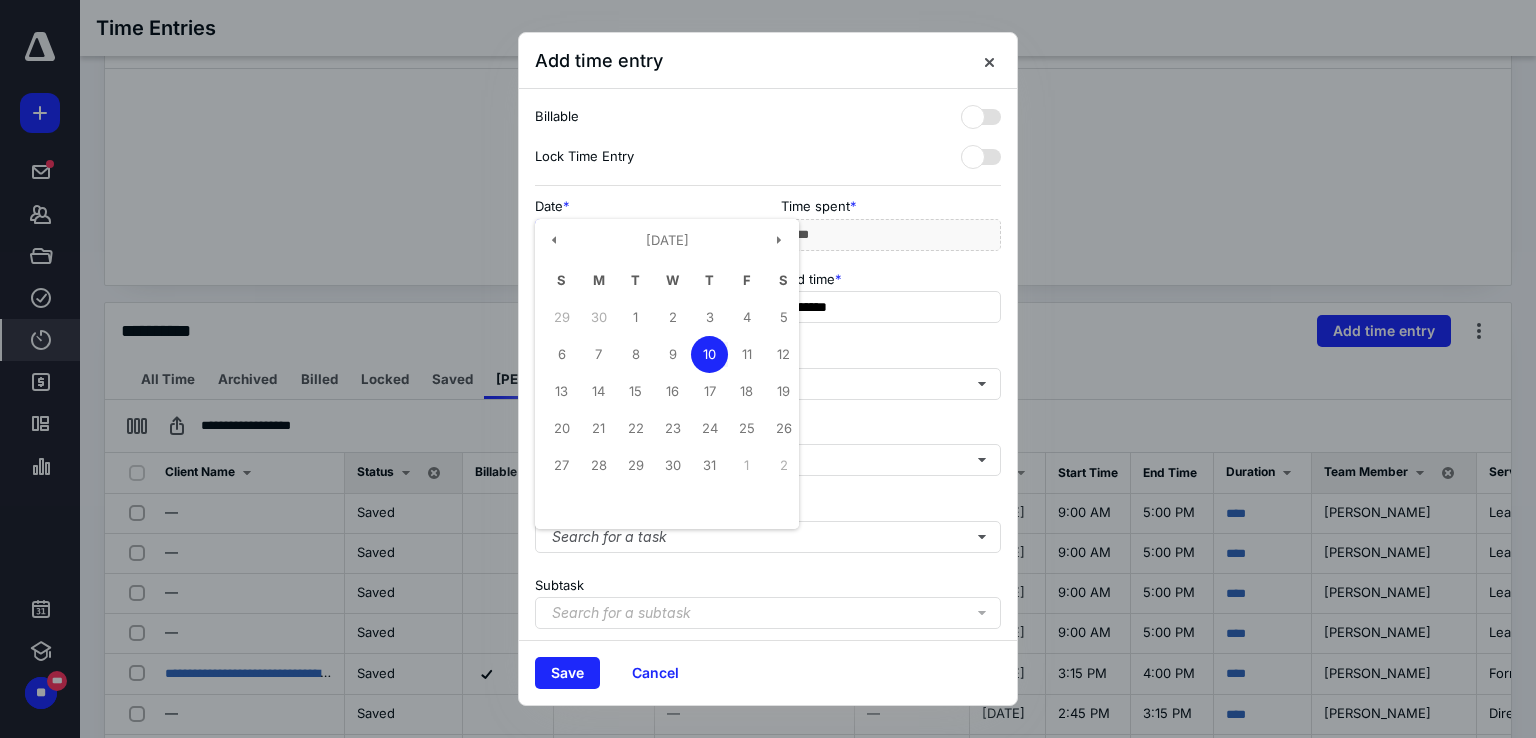 click on "10" at bounding box center (709, 354) 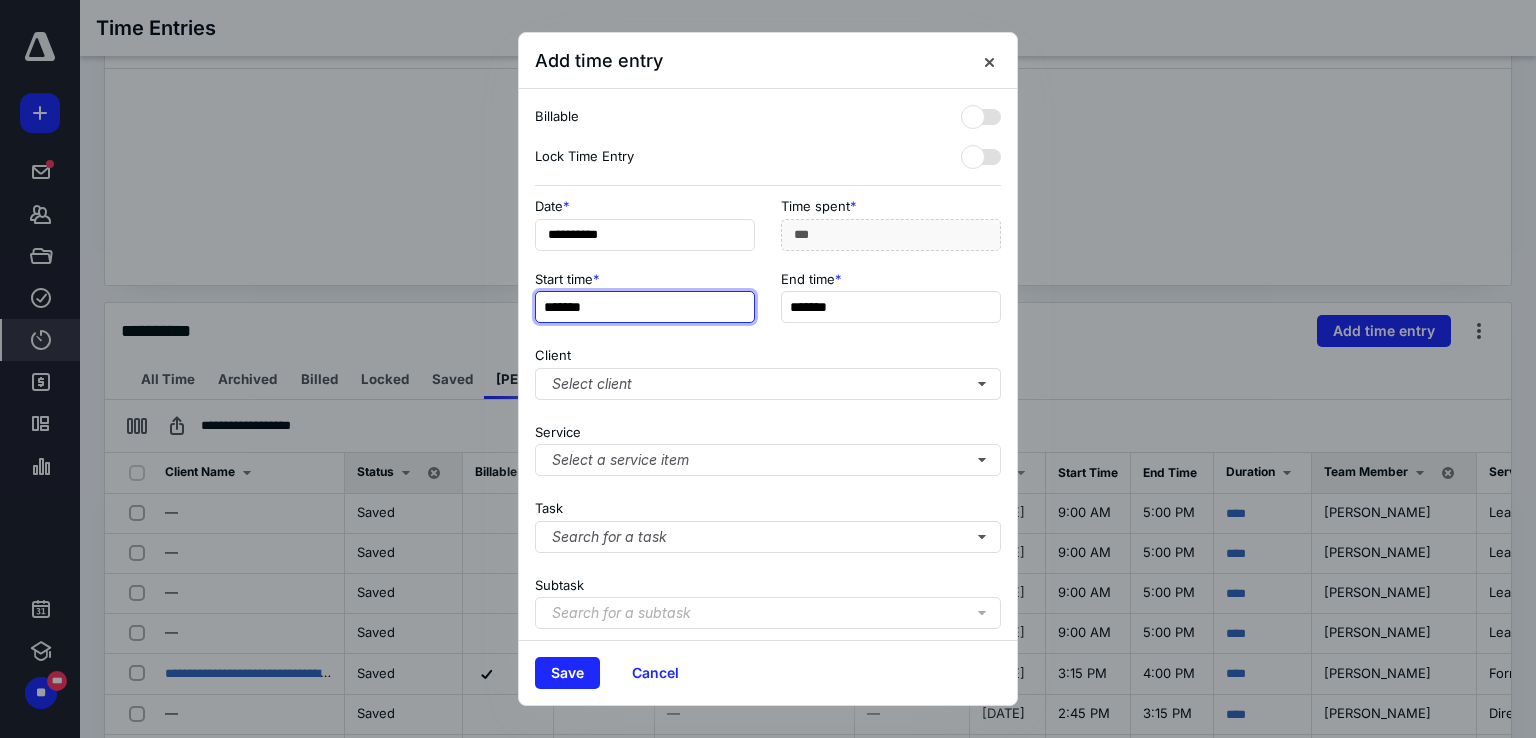 click on "*******" at bounding box center [645, 307] 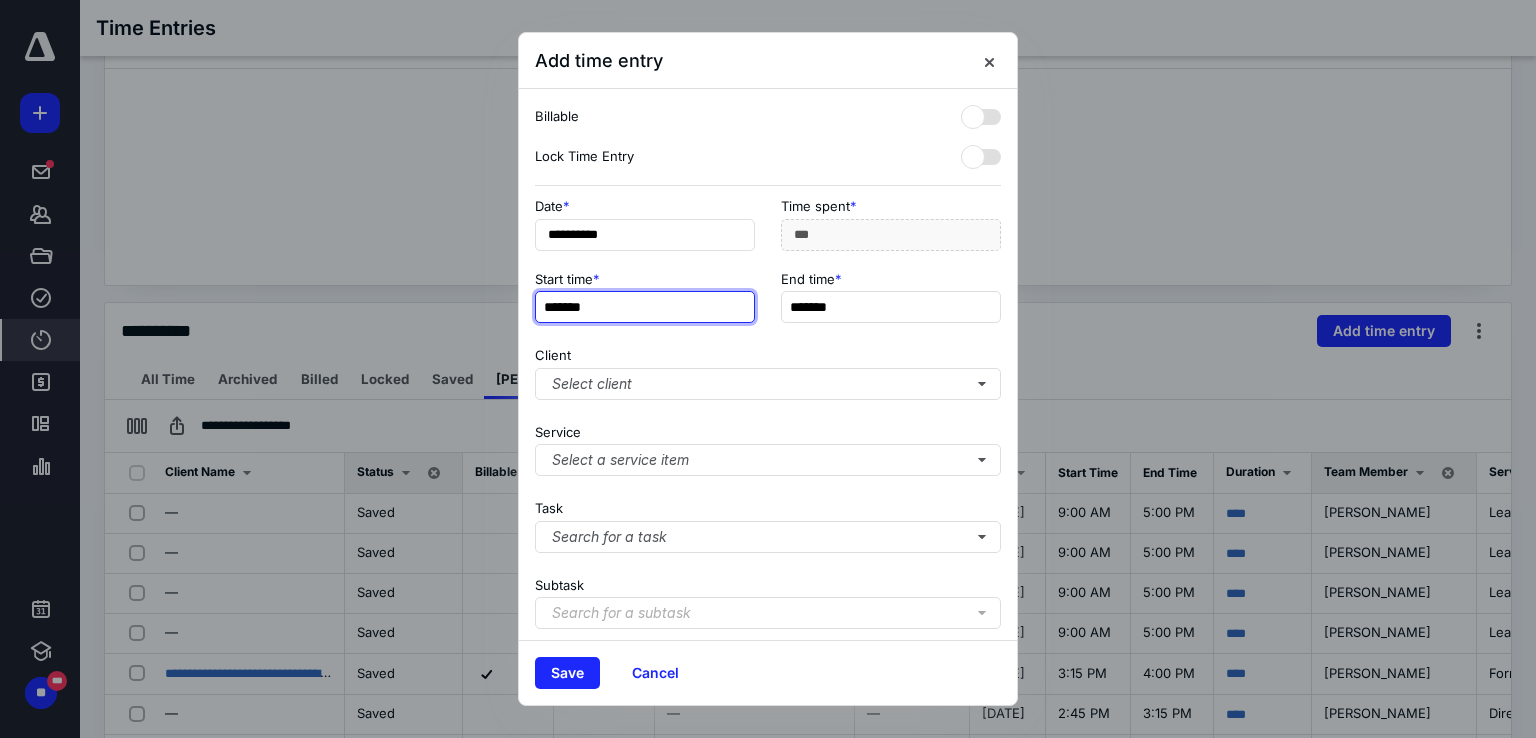 type on "*******" 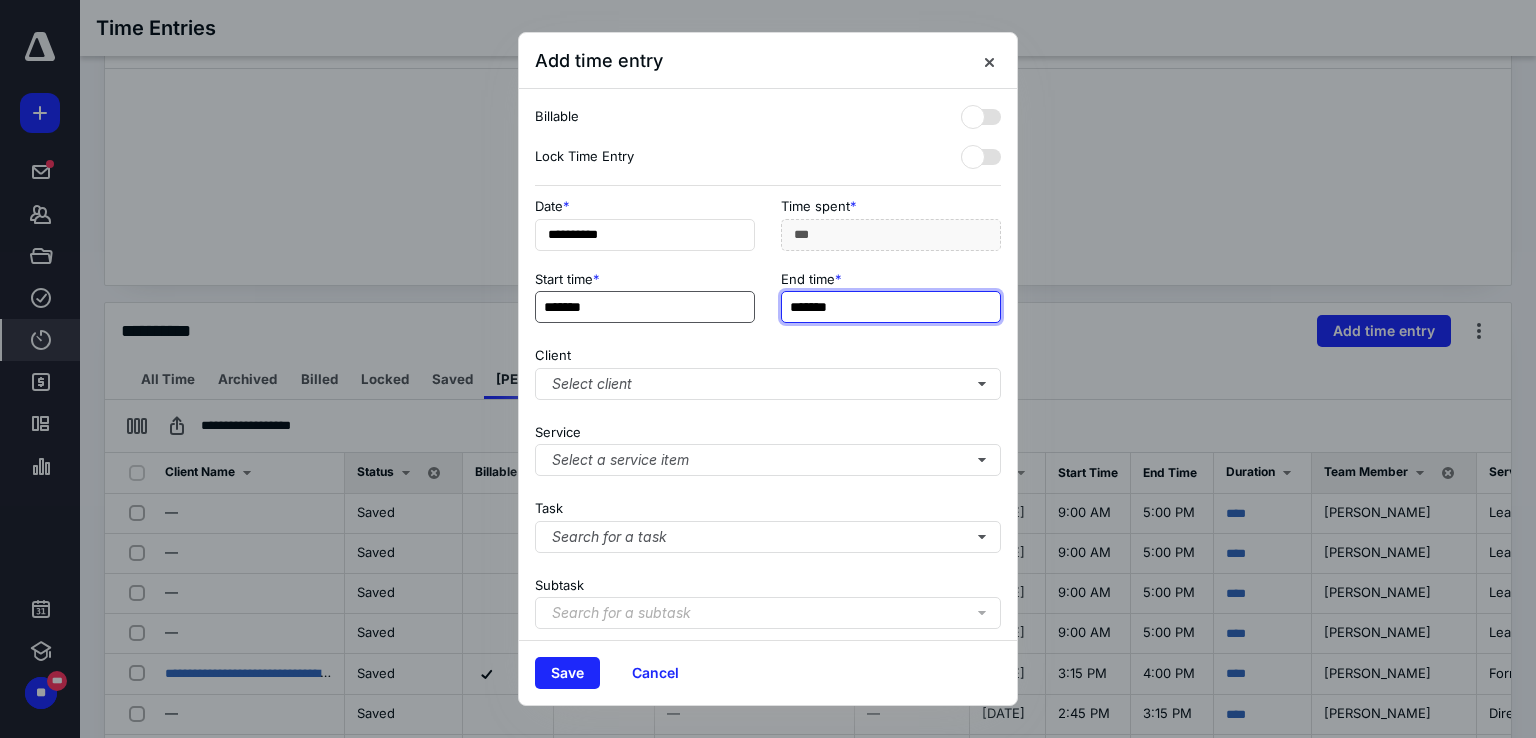 type on "******" 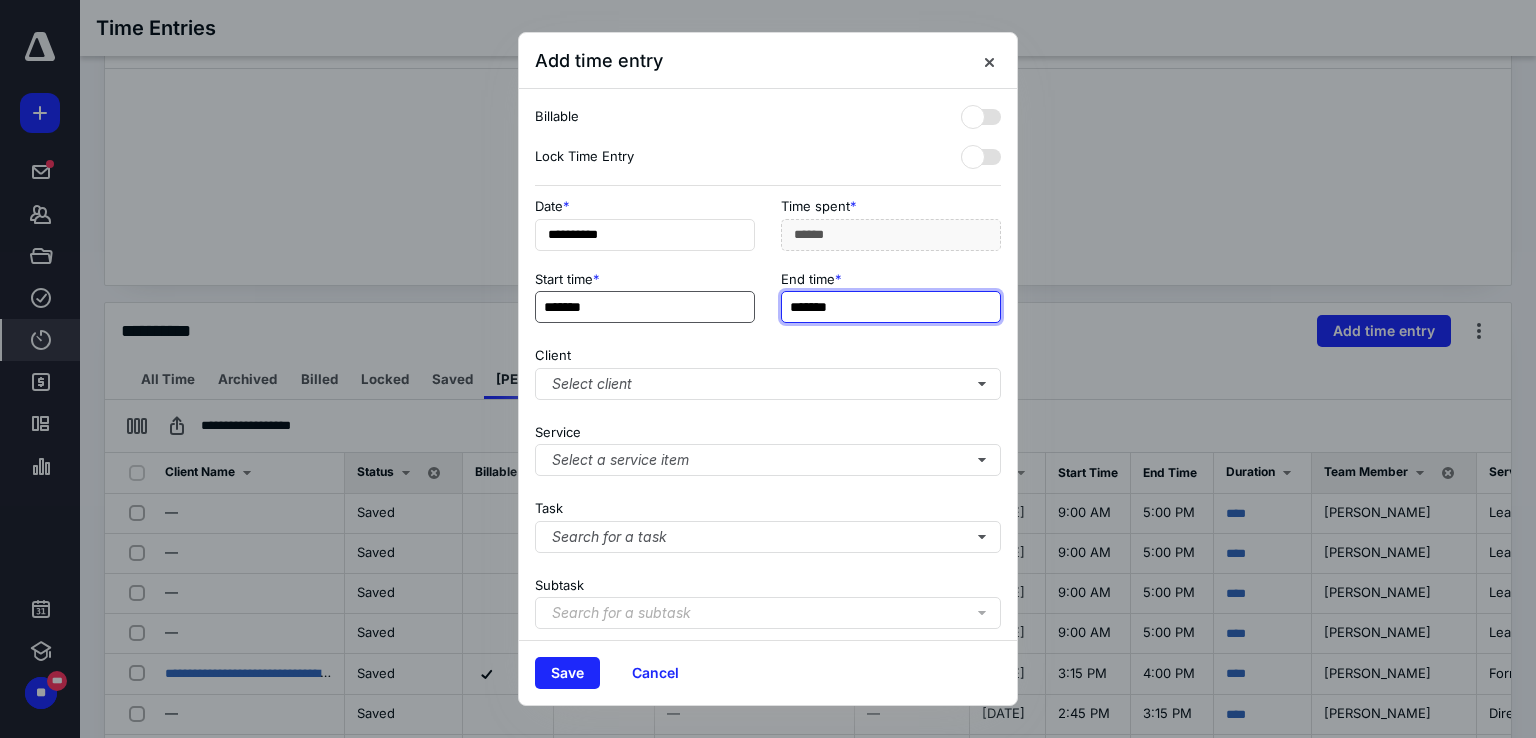 type on "*******" 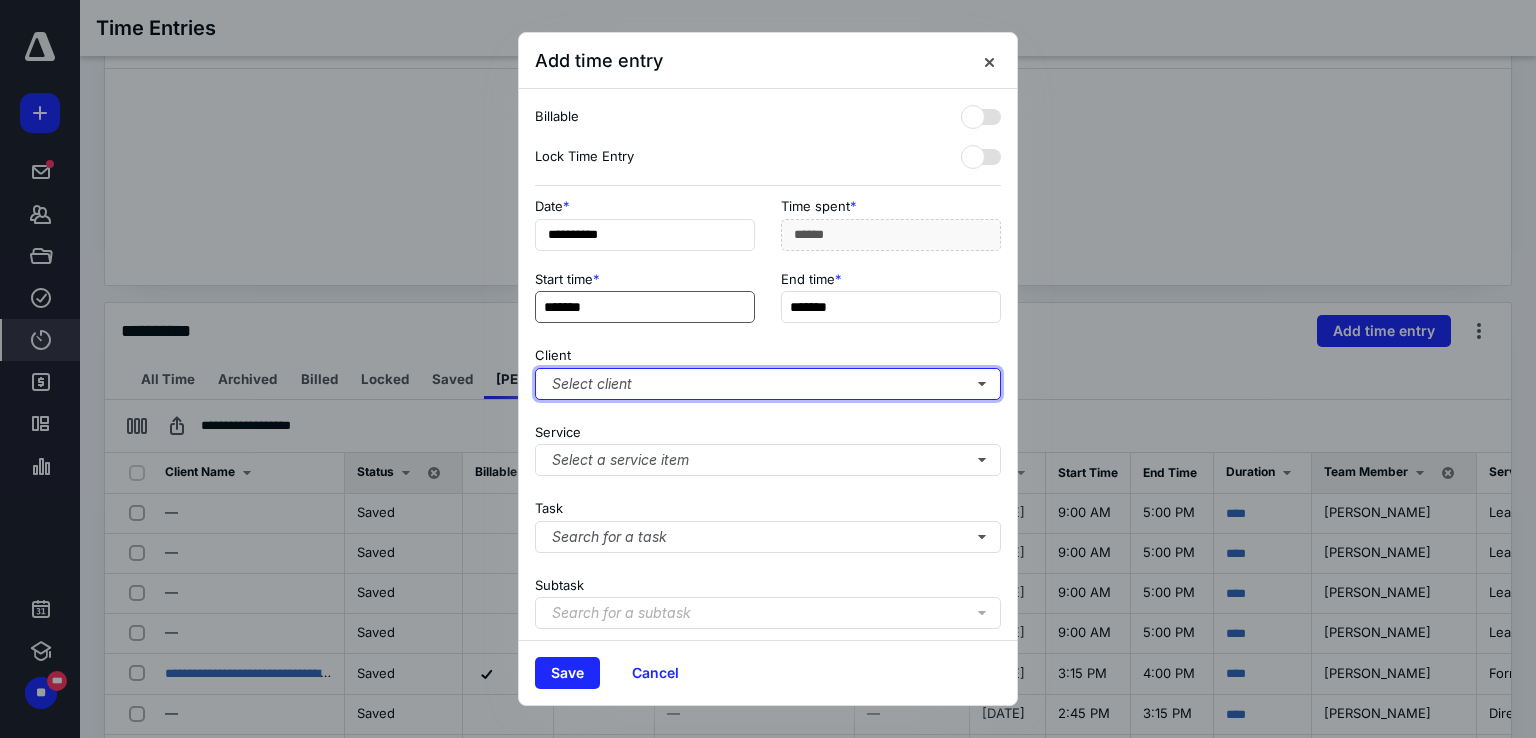 type on "******" 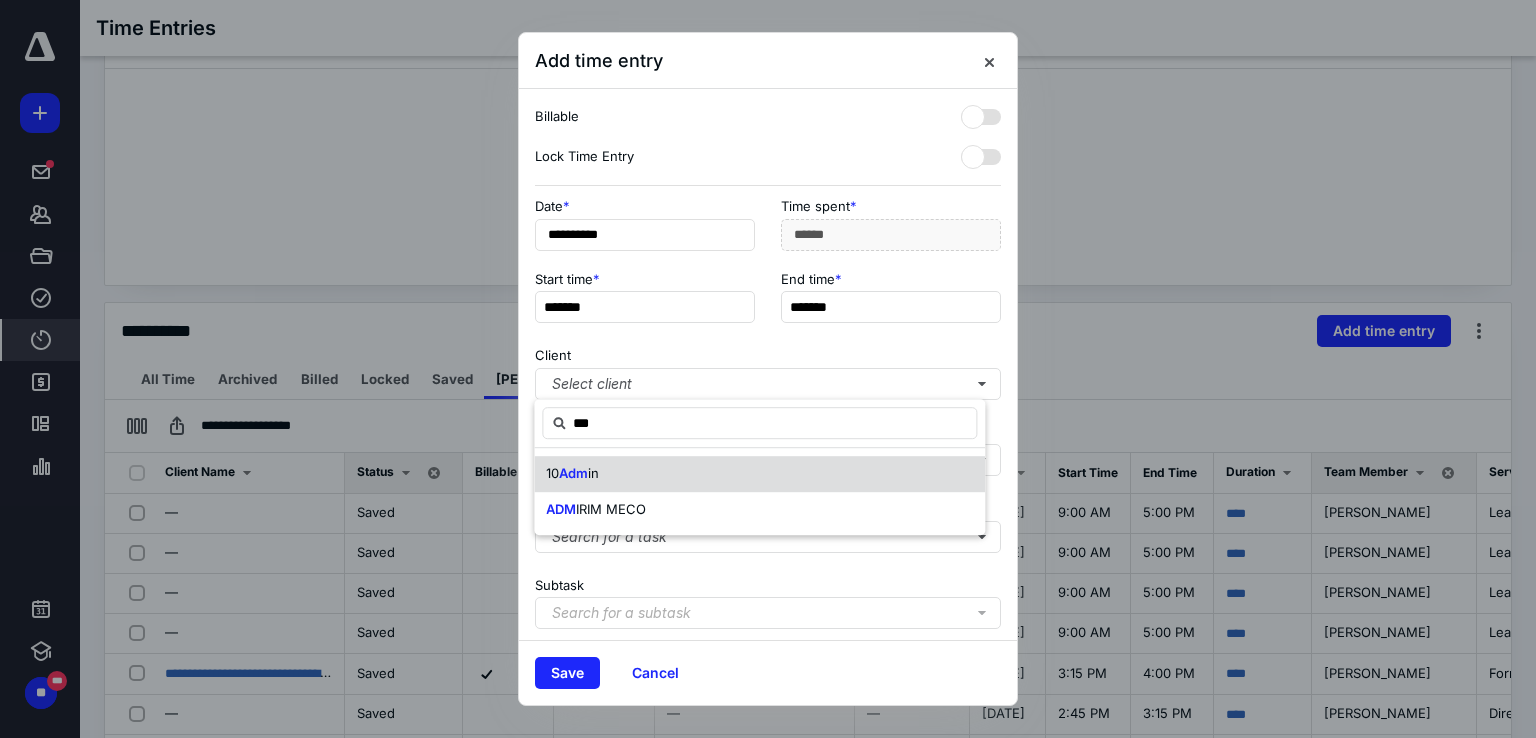 click on "10  Adm in" at bounding box center (759, 474) 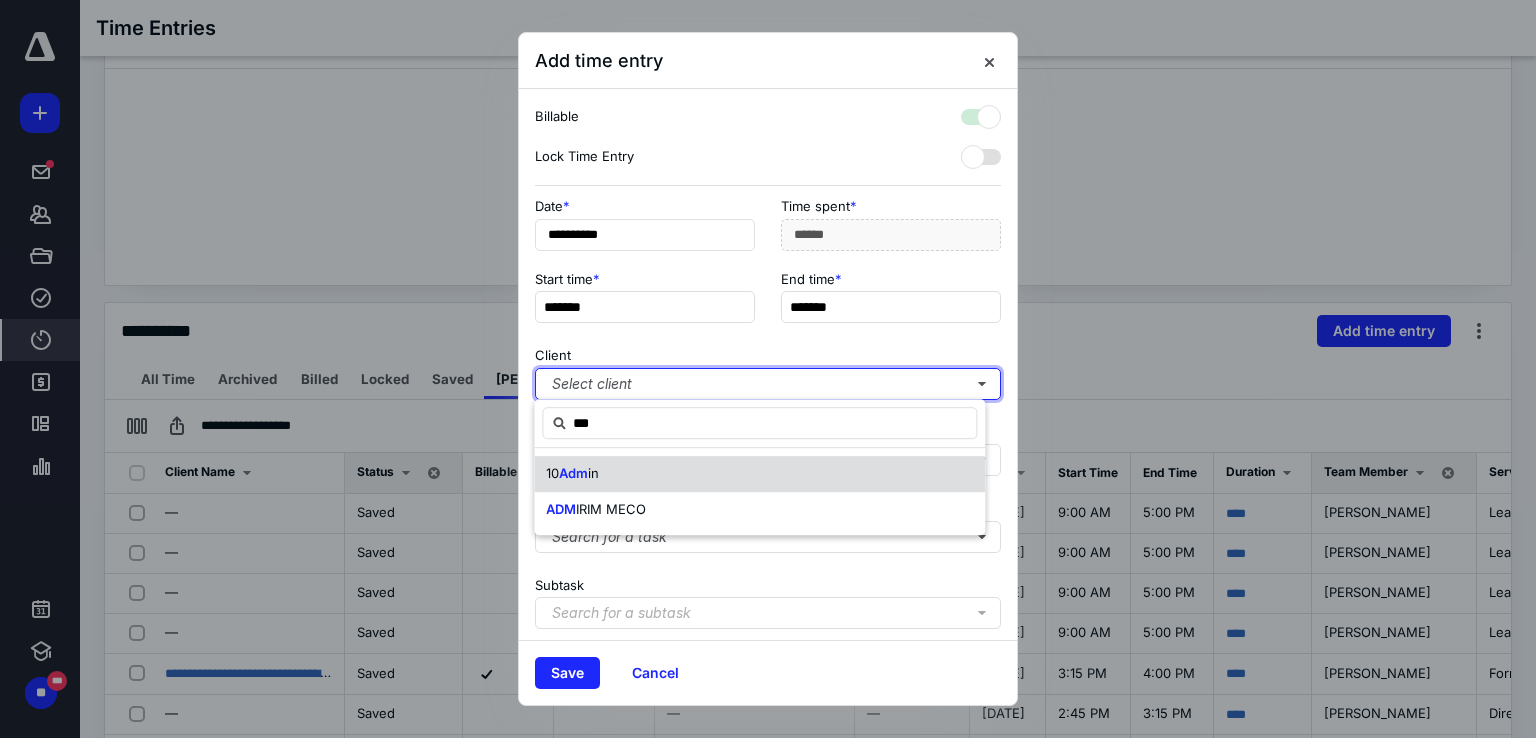 checkbox on "true" 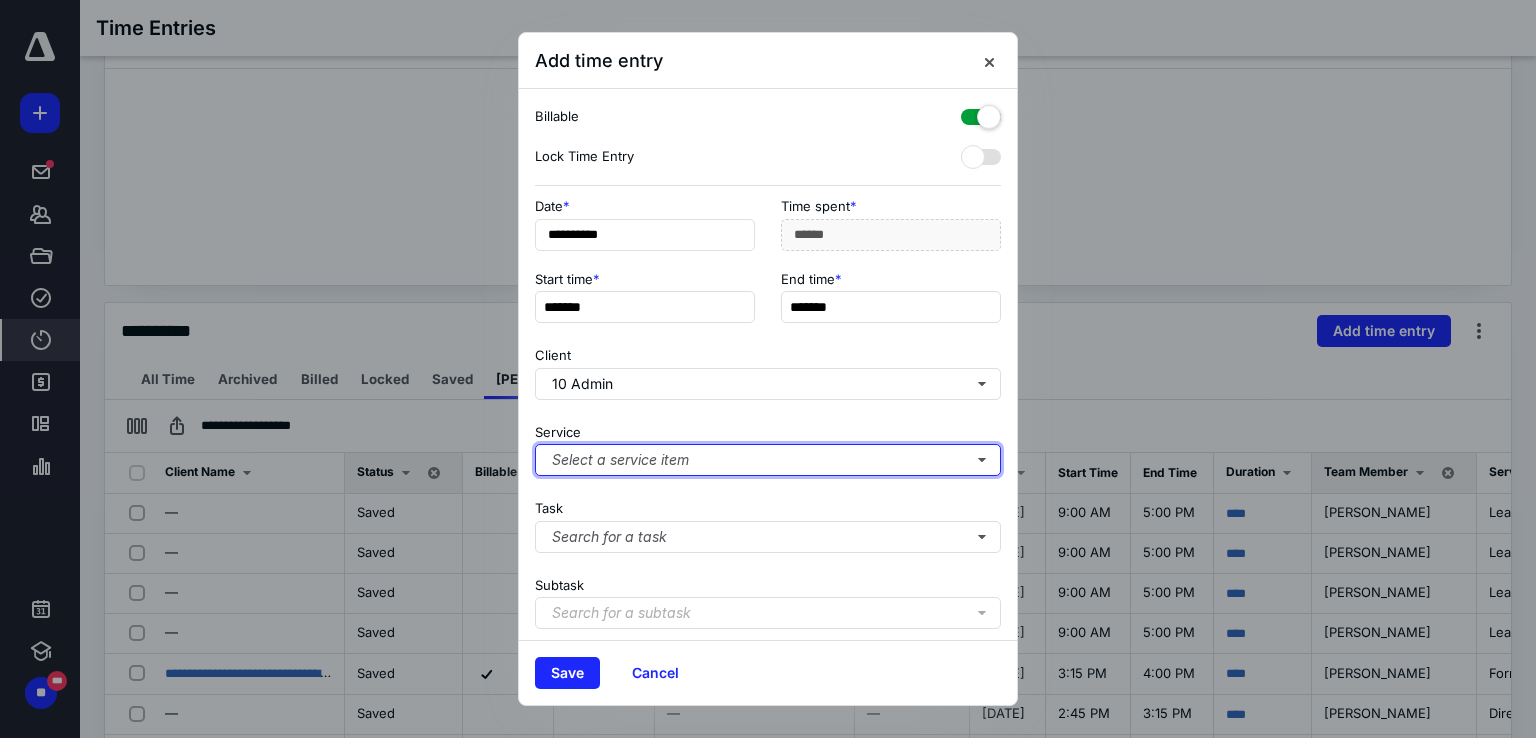 type 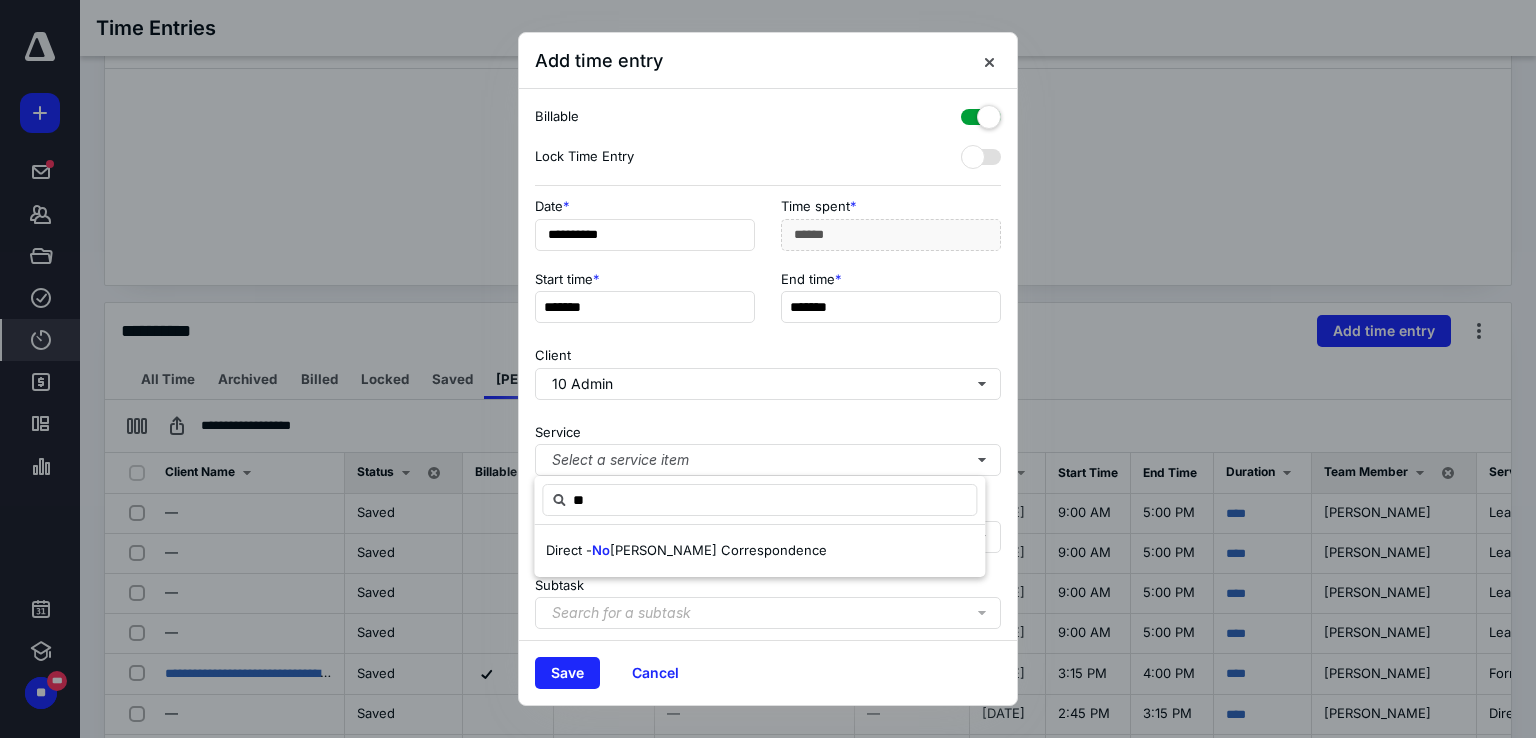 type on "*" 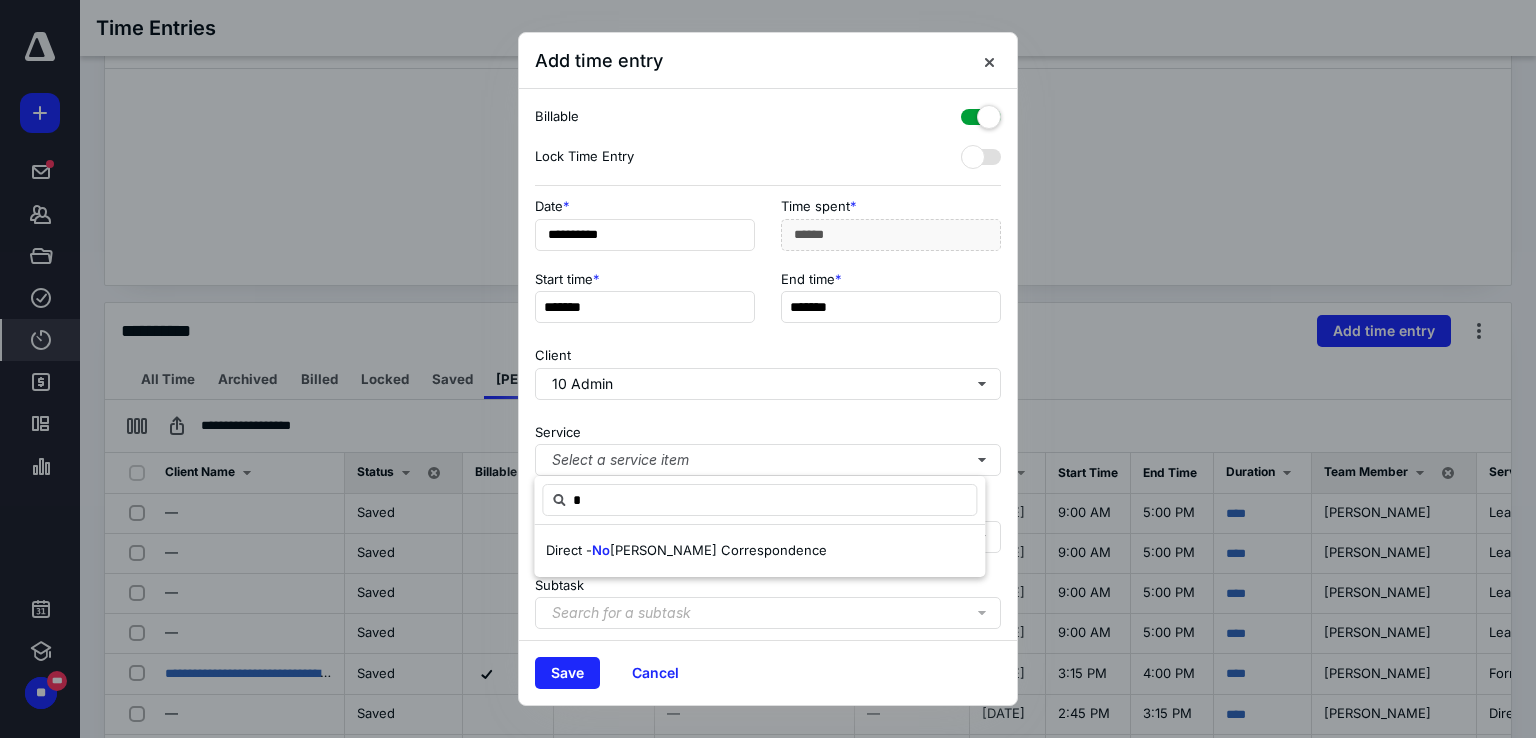 type 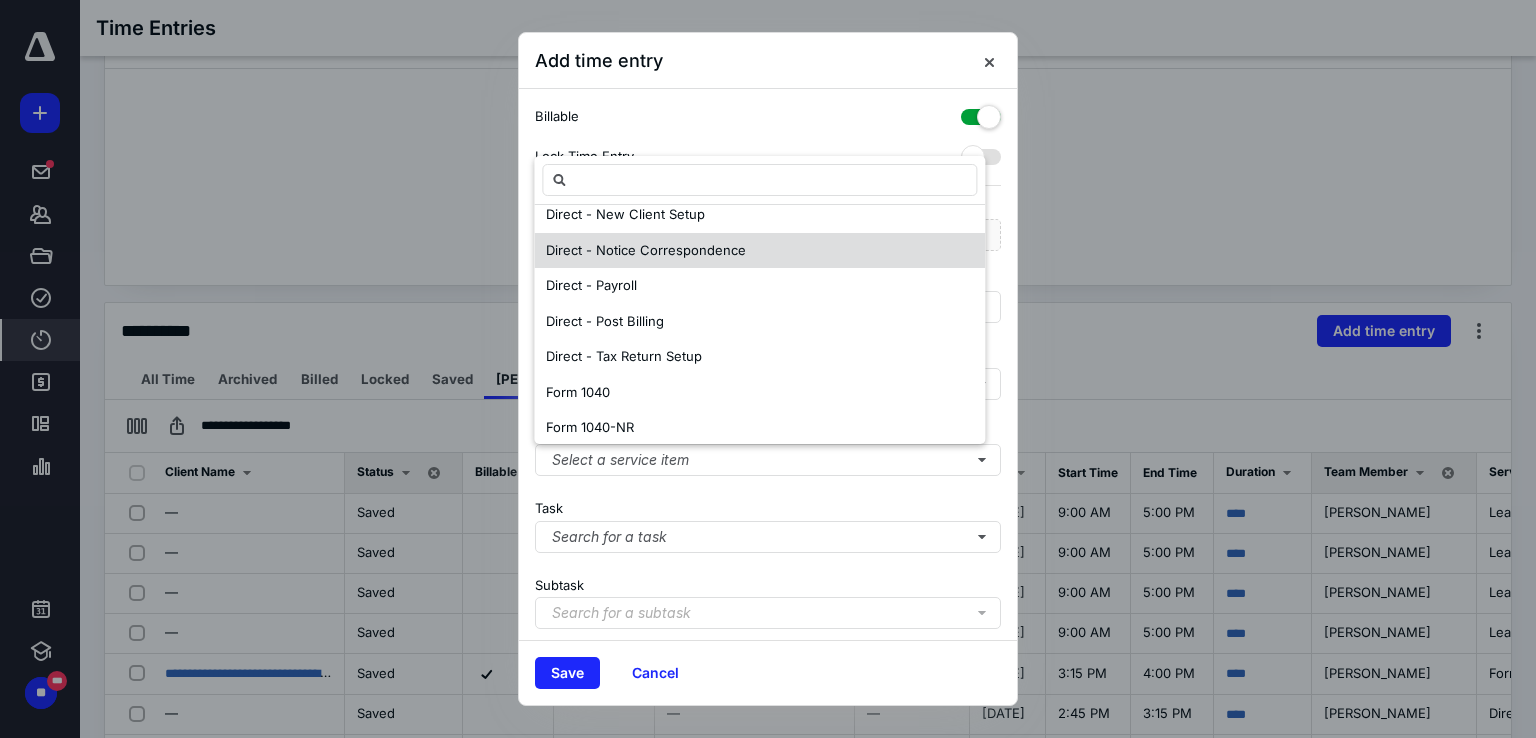 scroll, scrollTop: 200, scrollLeft: 0, axis: vertical 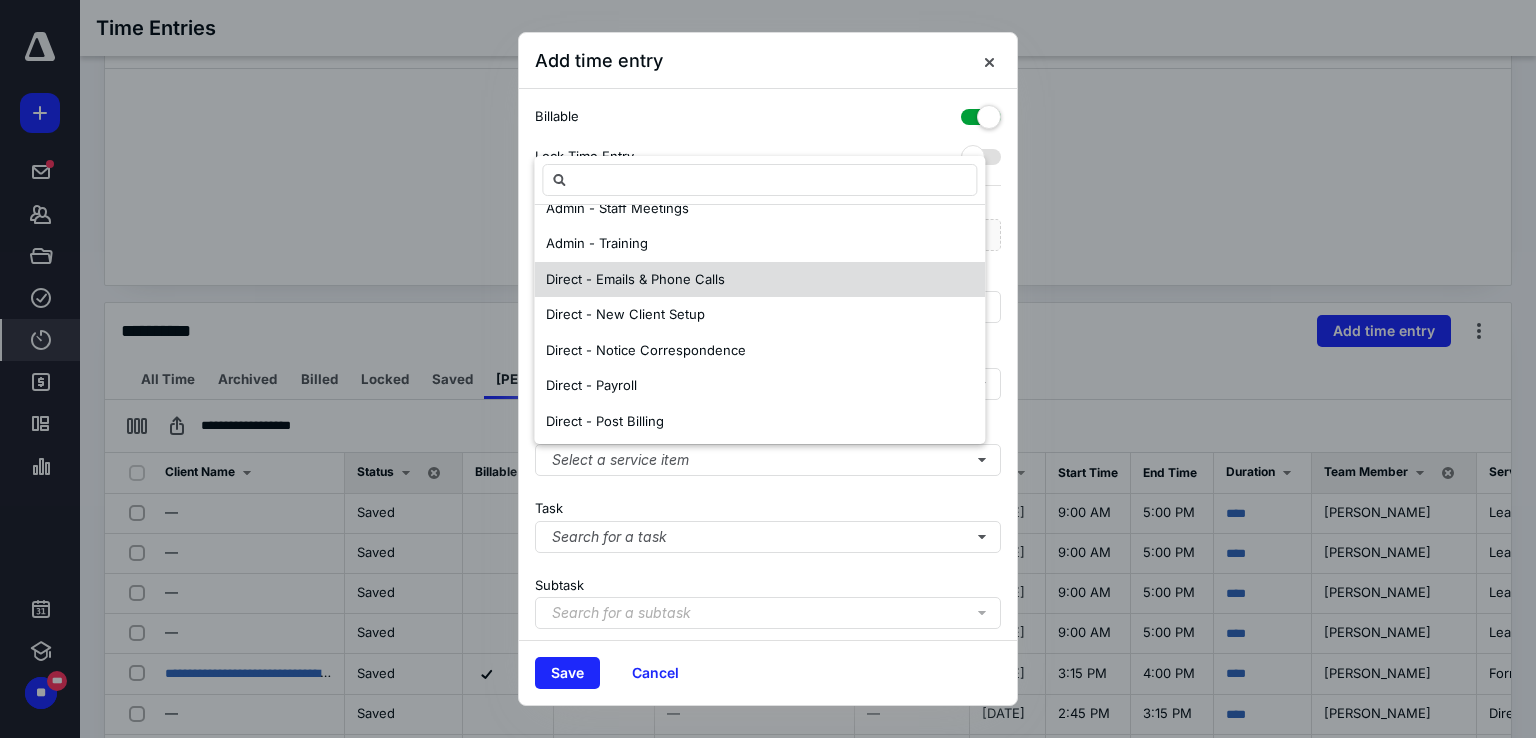 click on "Direct - Emails & Phone Calls" at bounding box center [635, 279] 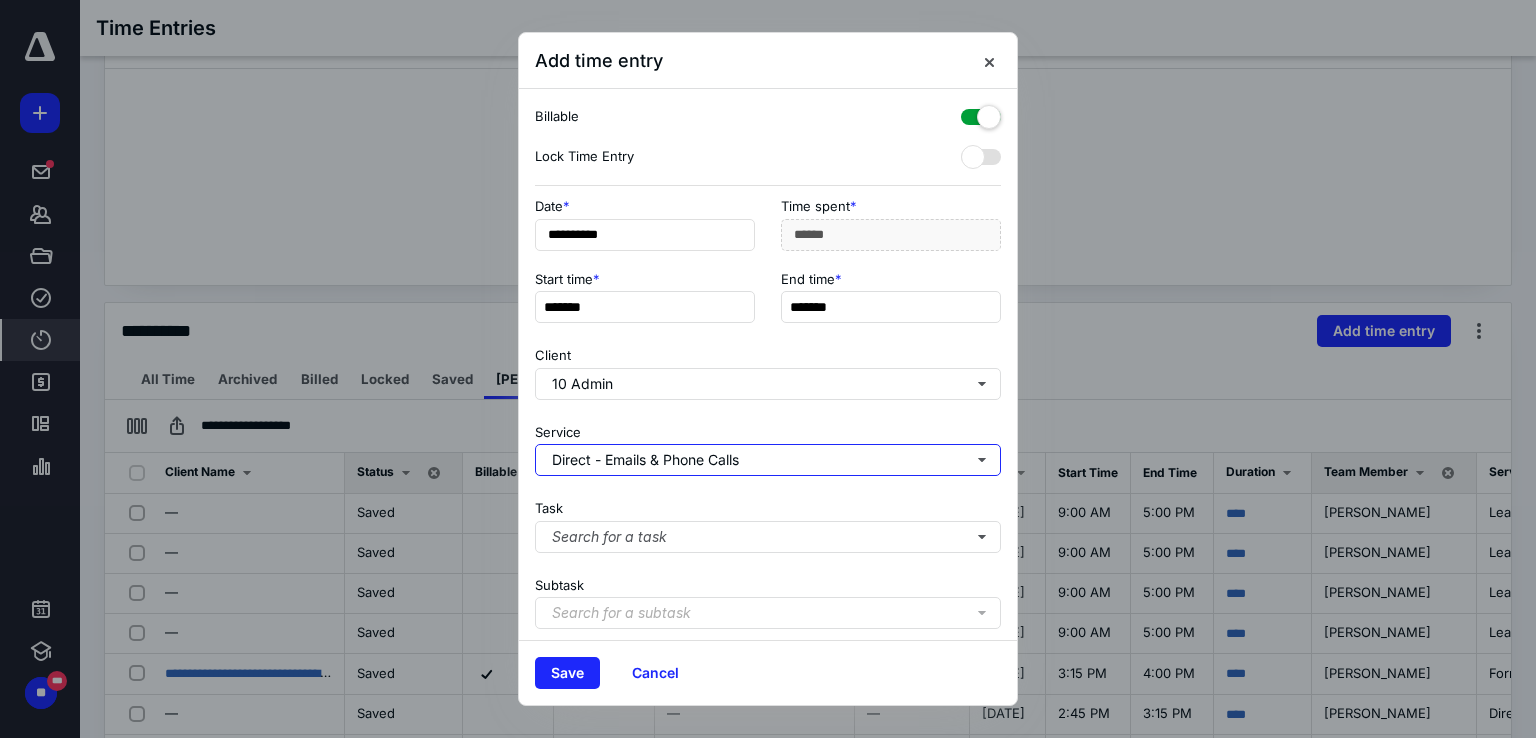 scroll, scrollTop: 0, scrollLeft: 0, axis: both 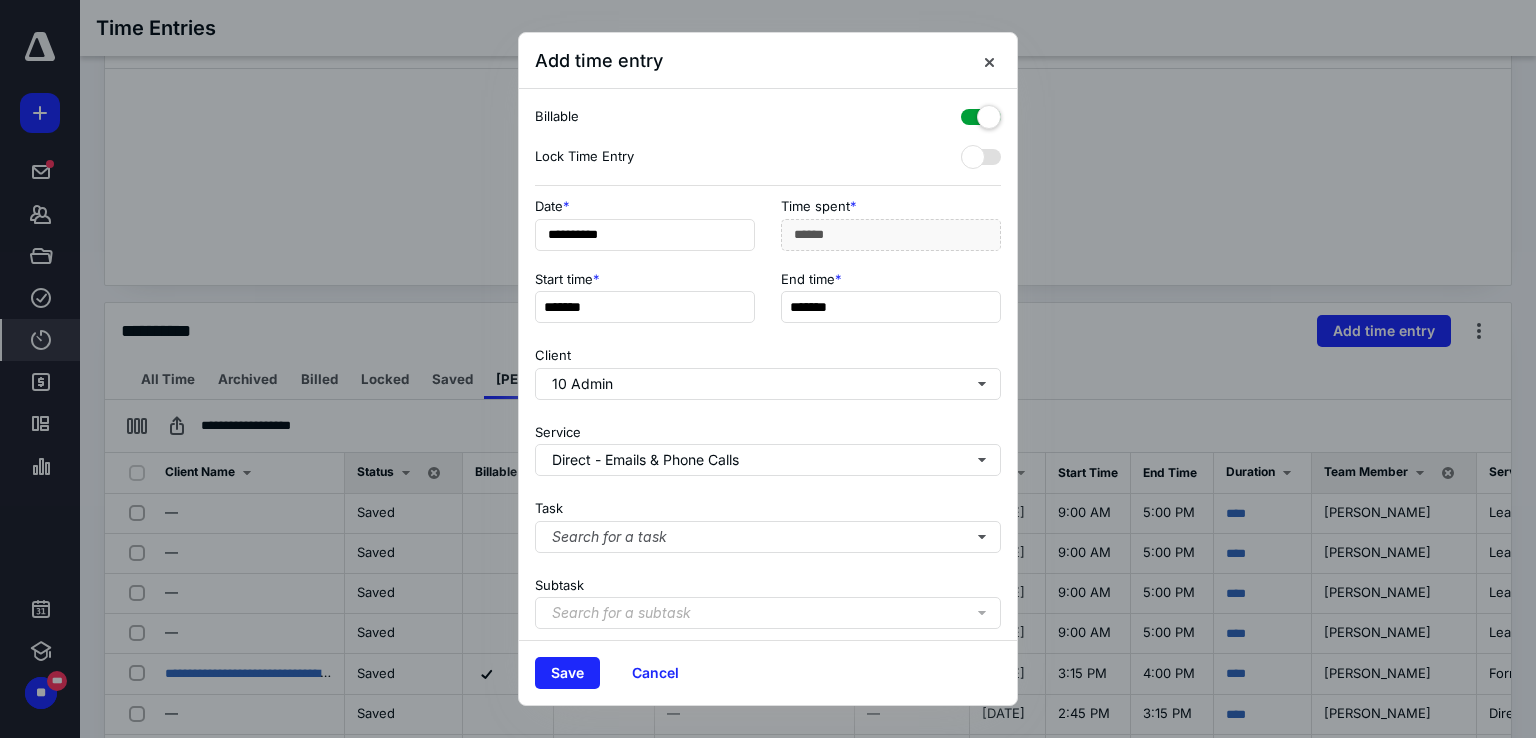 click on "Search for a subtask" at bounding box center [621, 613] 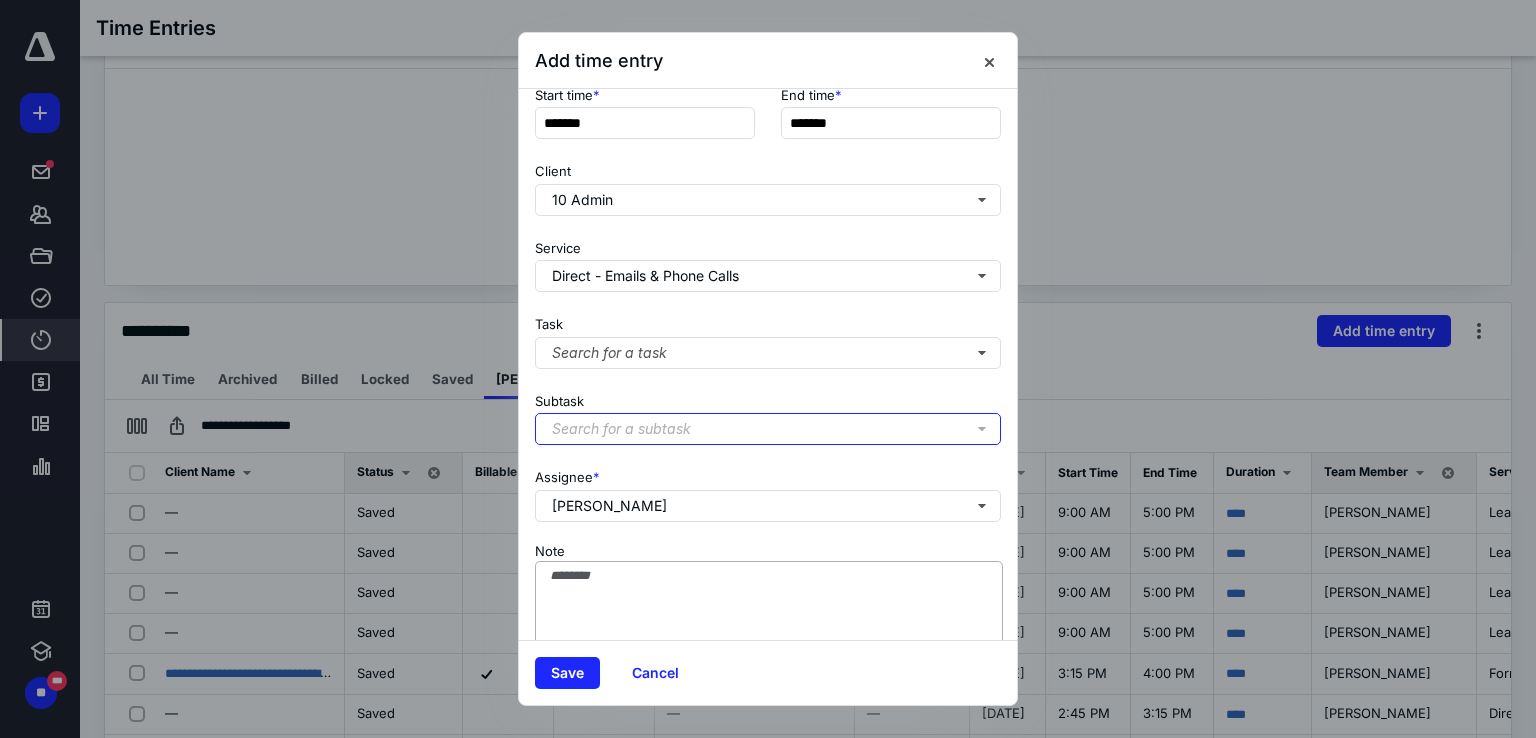 scroll, scrollTop: 200, scrollLeft: 0, axis: vertical 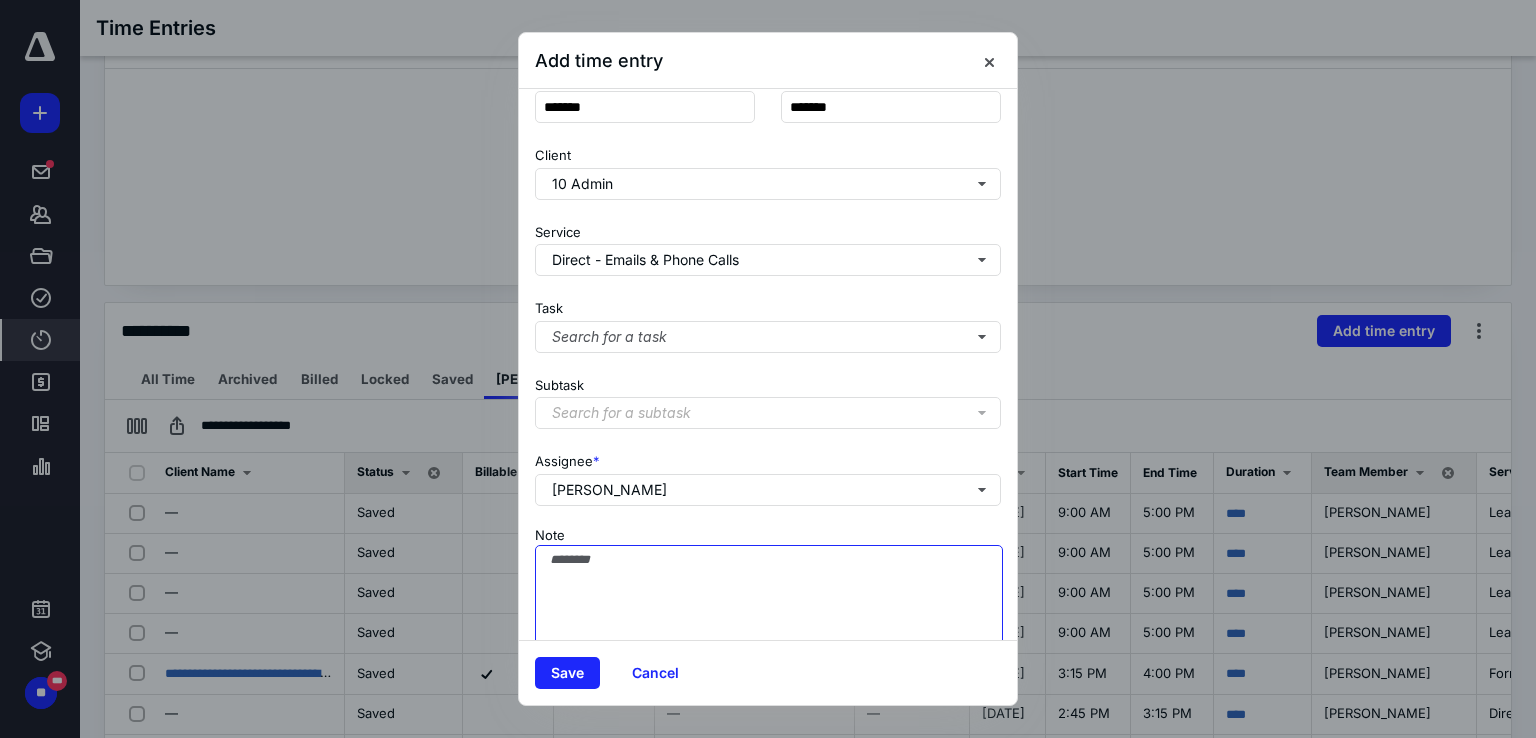 click on "Note" at bounding box center [769, 595] 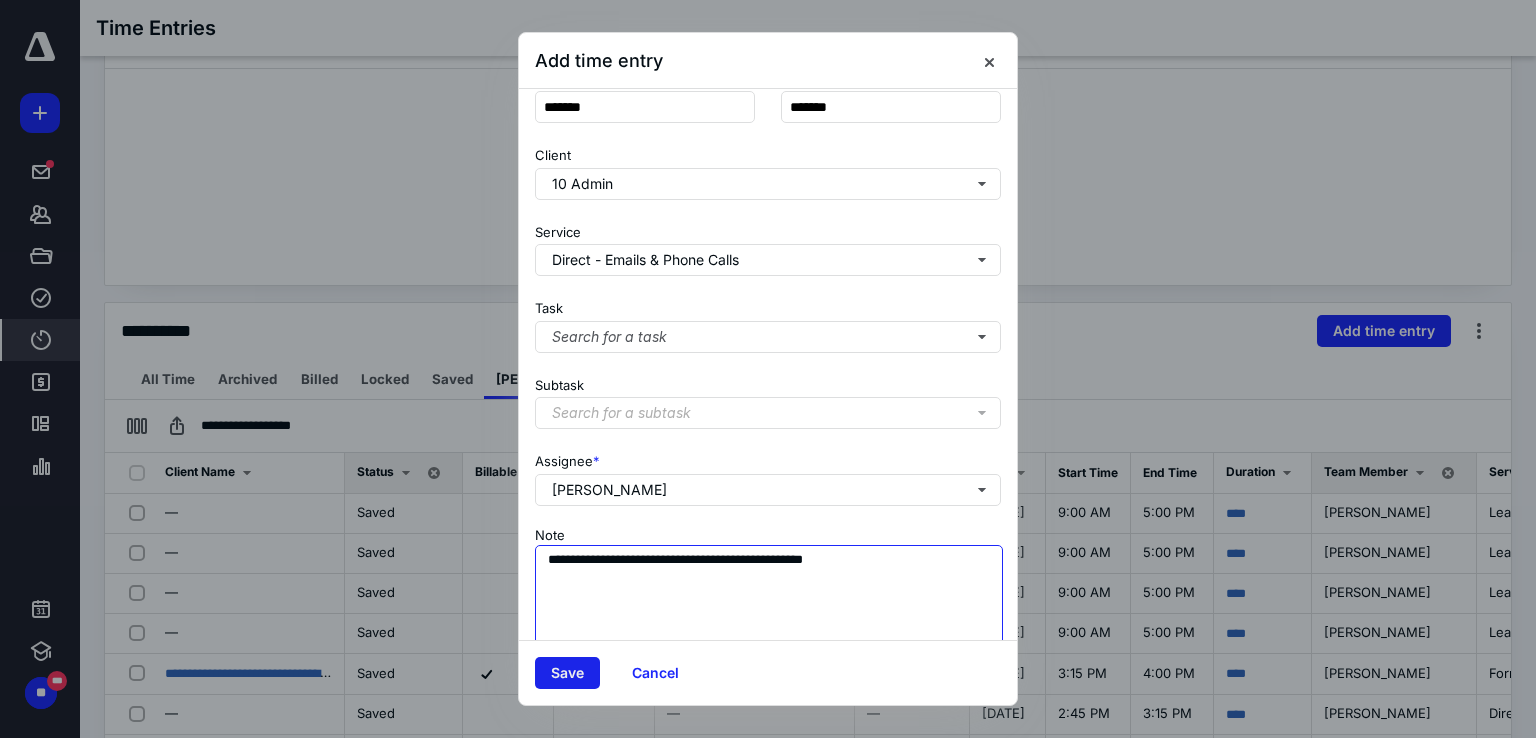 type on "**********" 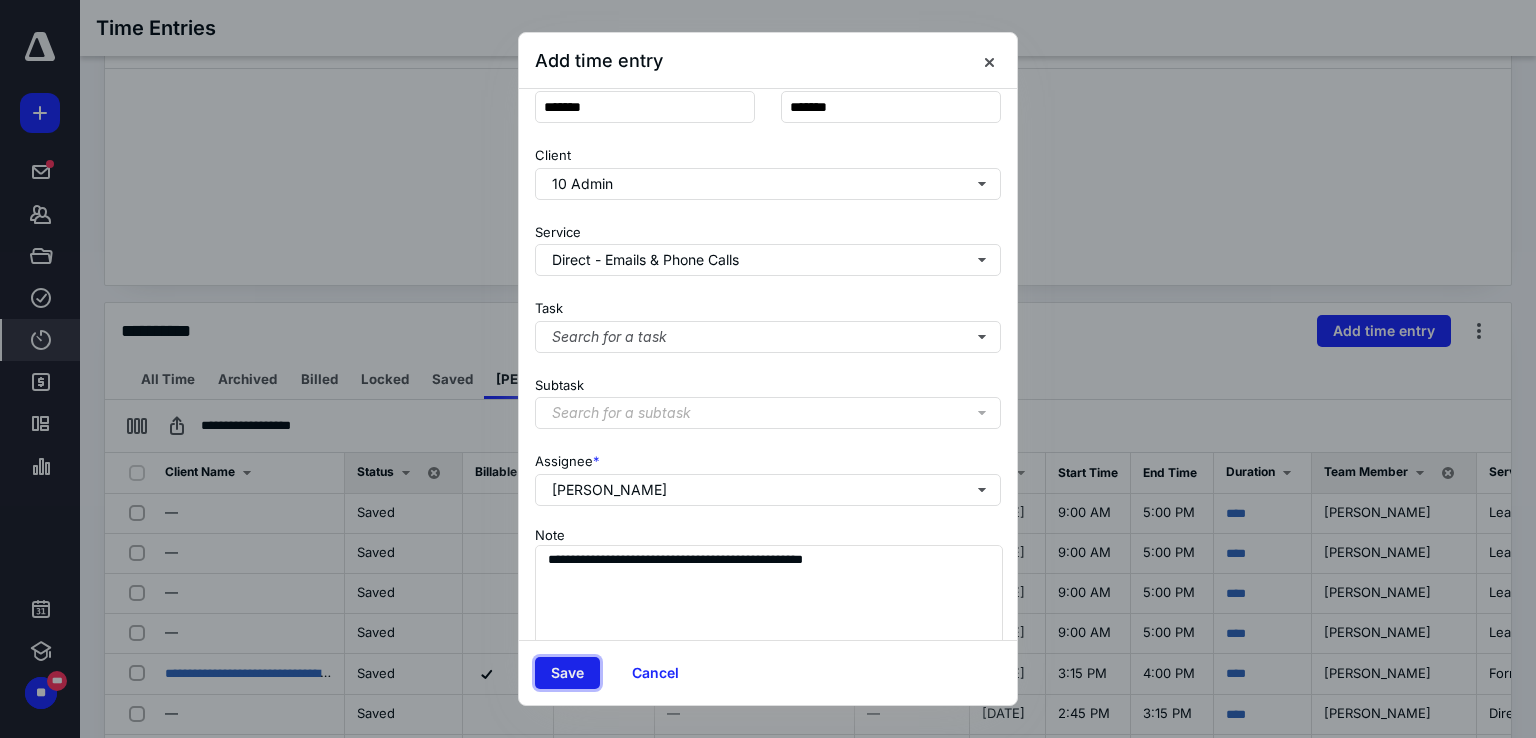 click on "Save" at bounding box center (567, 673) 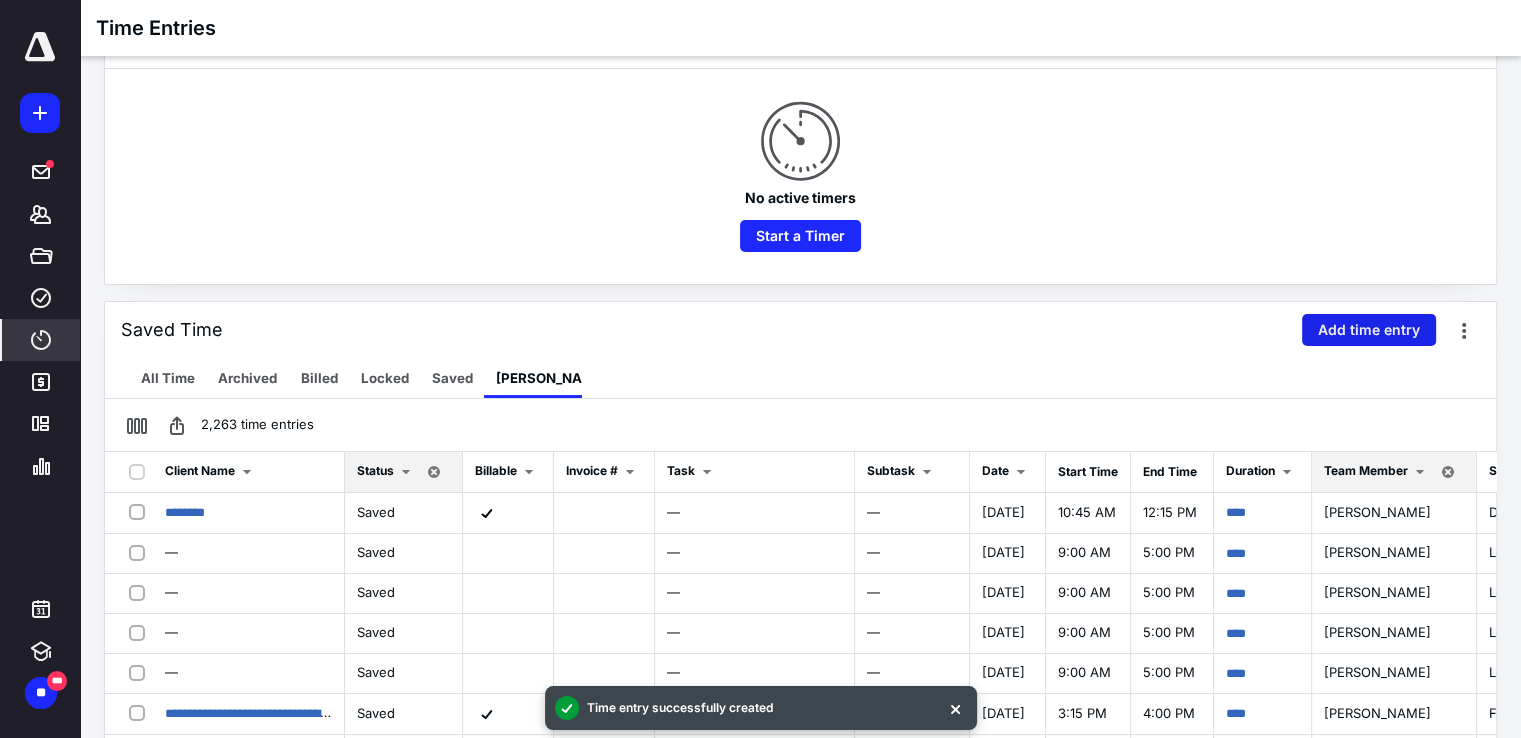 click on "Add time entry" at bounding box center (1369, 330) 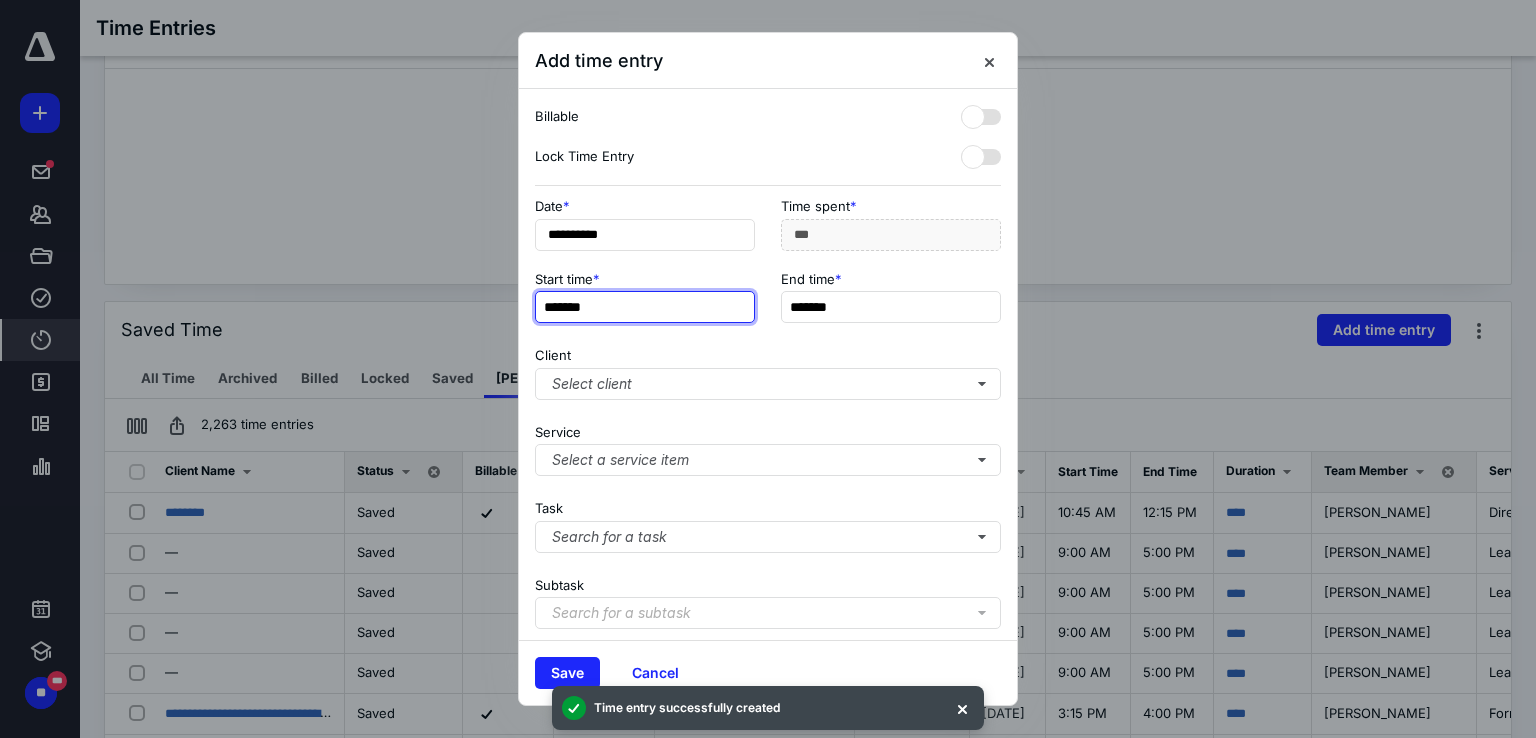 click on "*******" at bounding box center (645, 307) 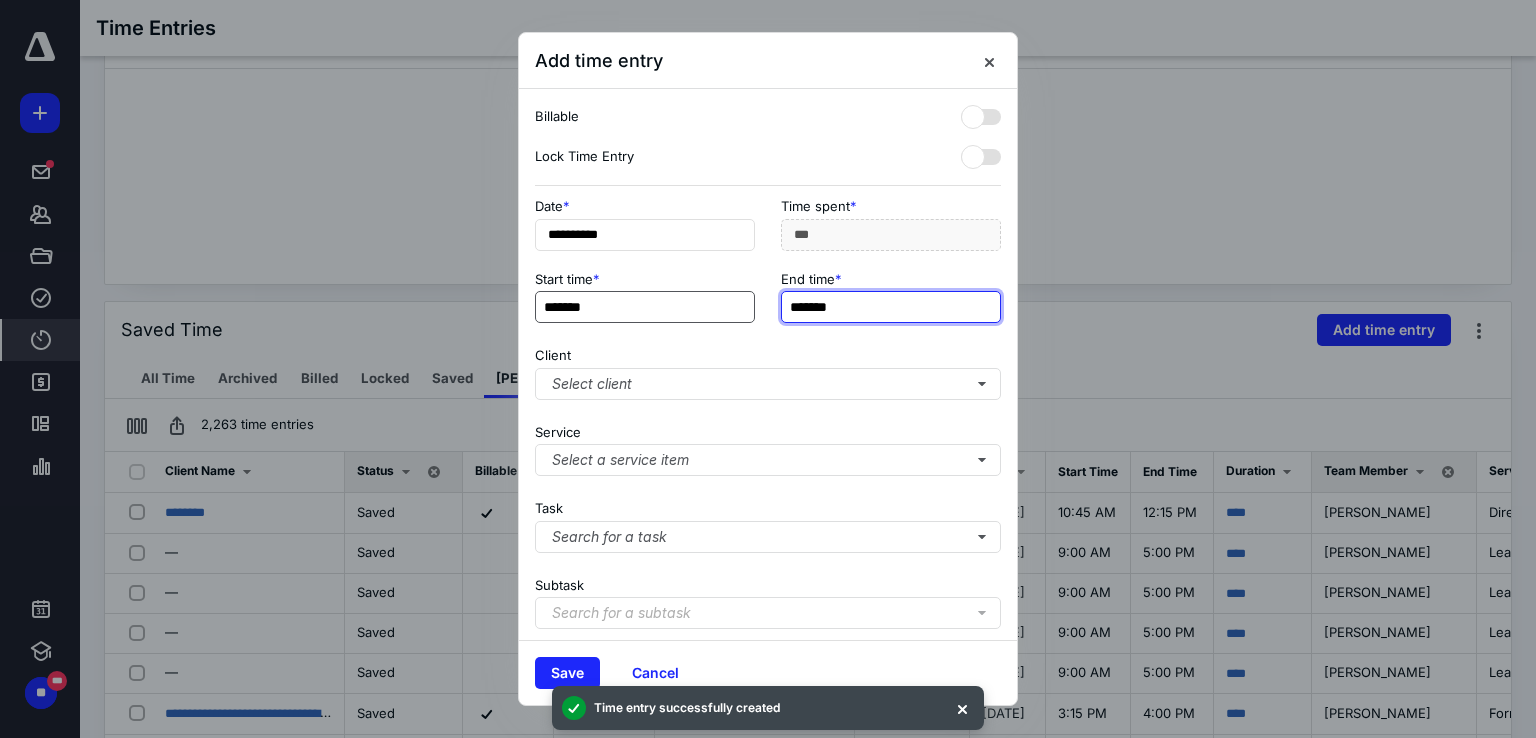 type on "***" 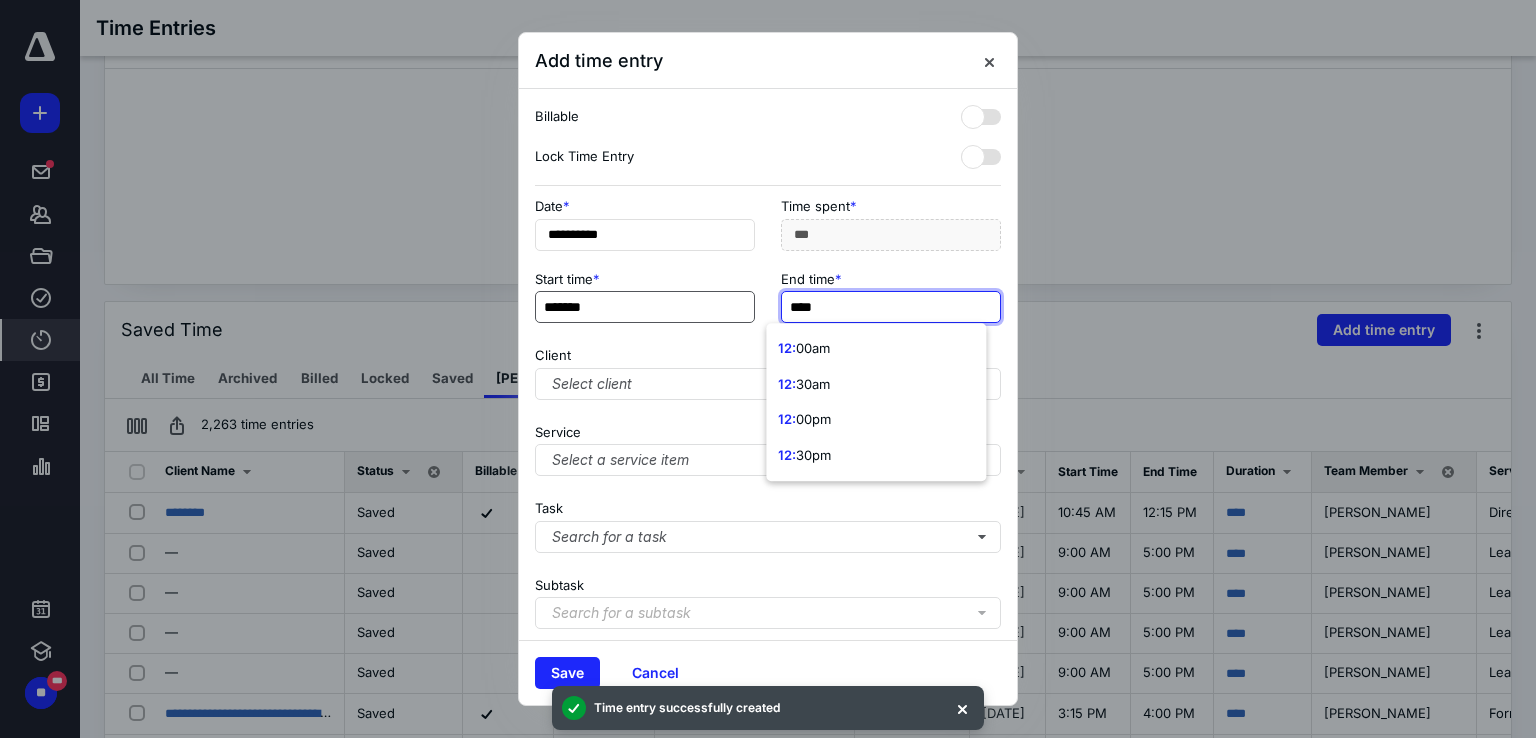 type on "*****" 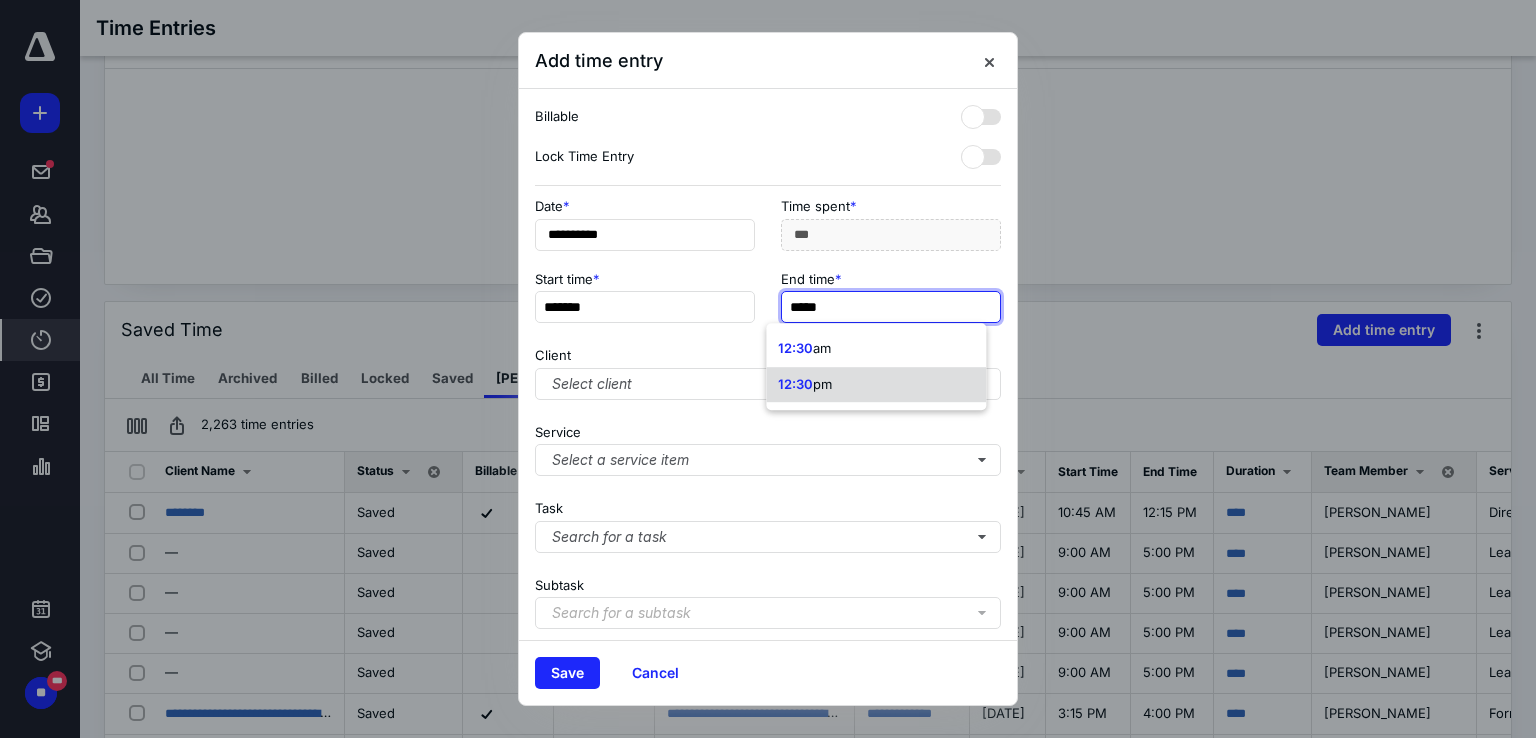 click on "12:30 pm" at bounding box center [876, 385] 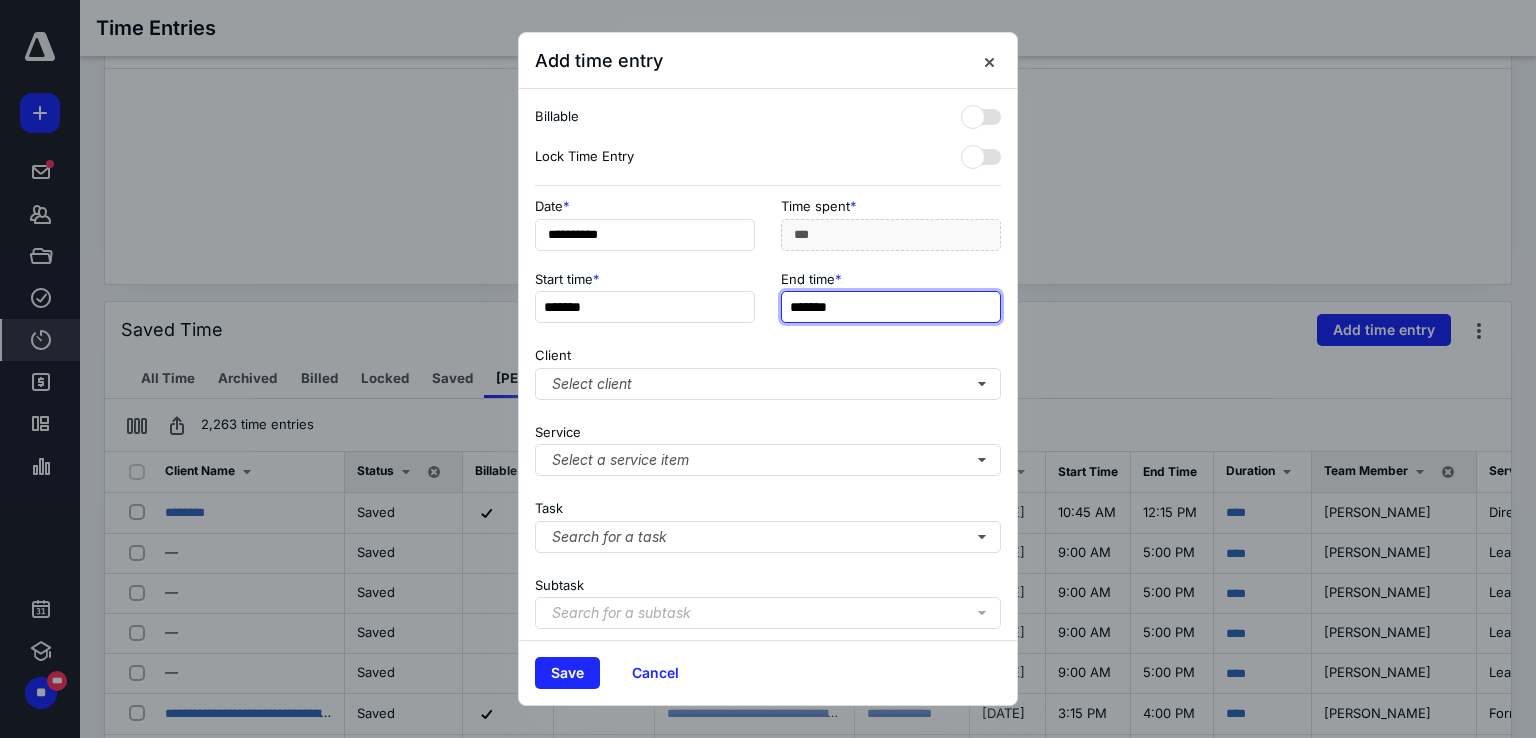 type on "*******" 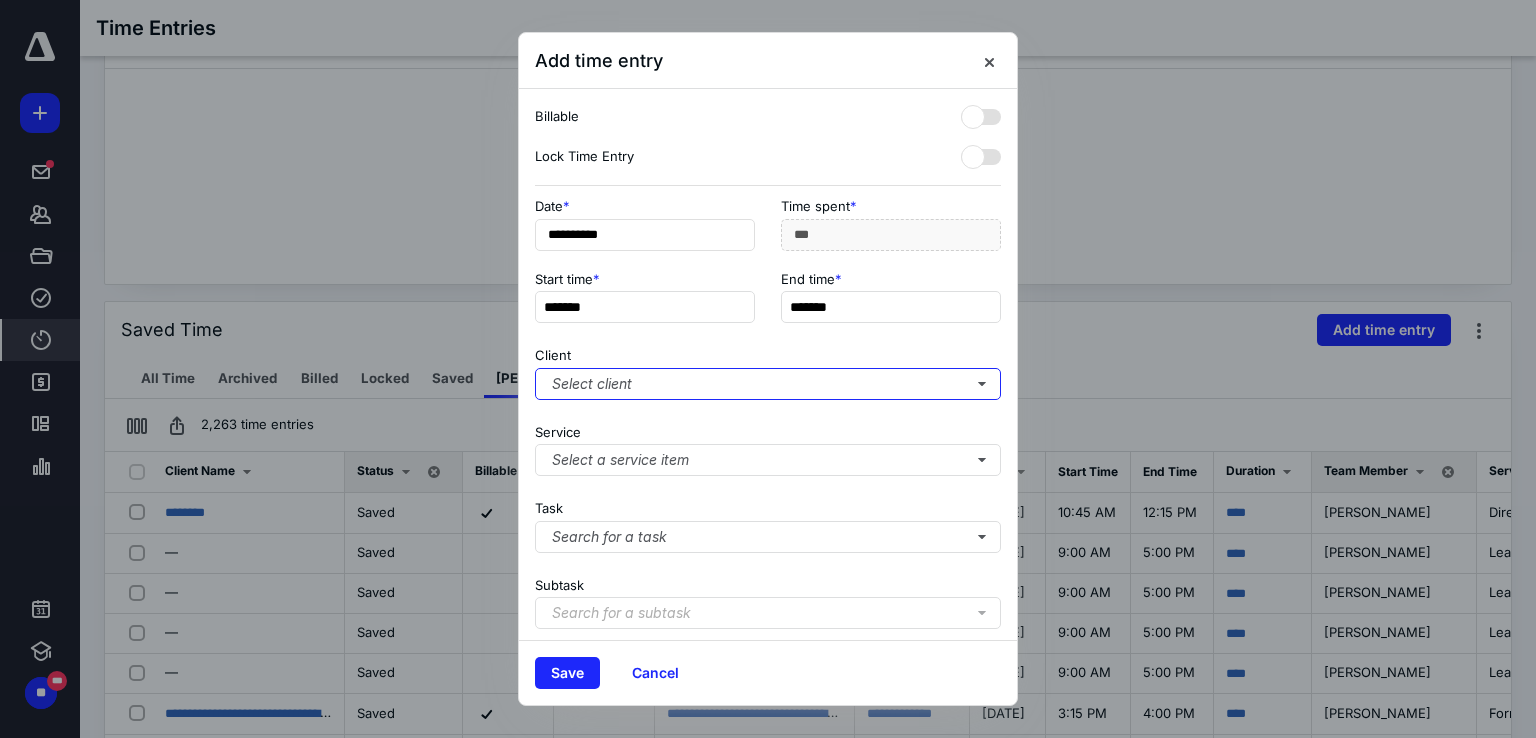 type 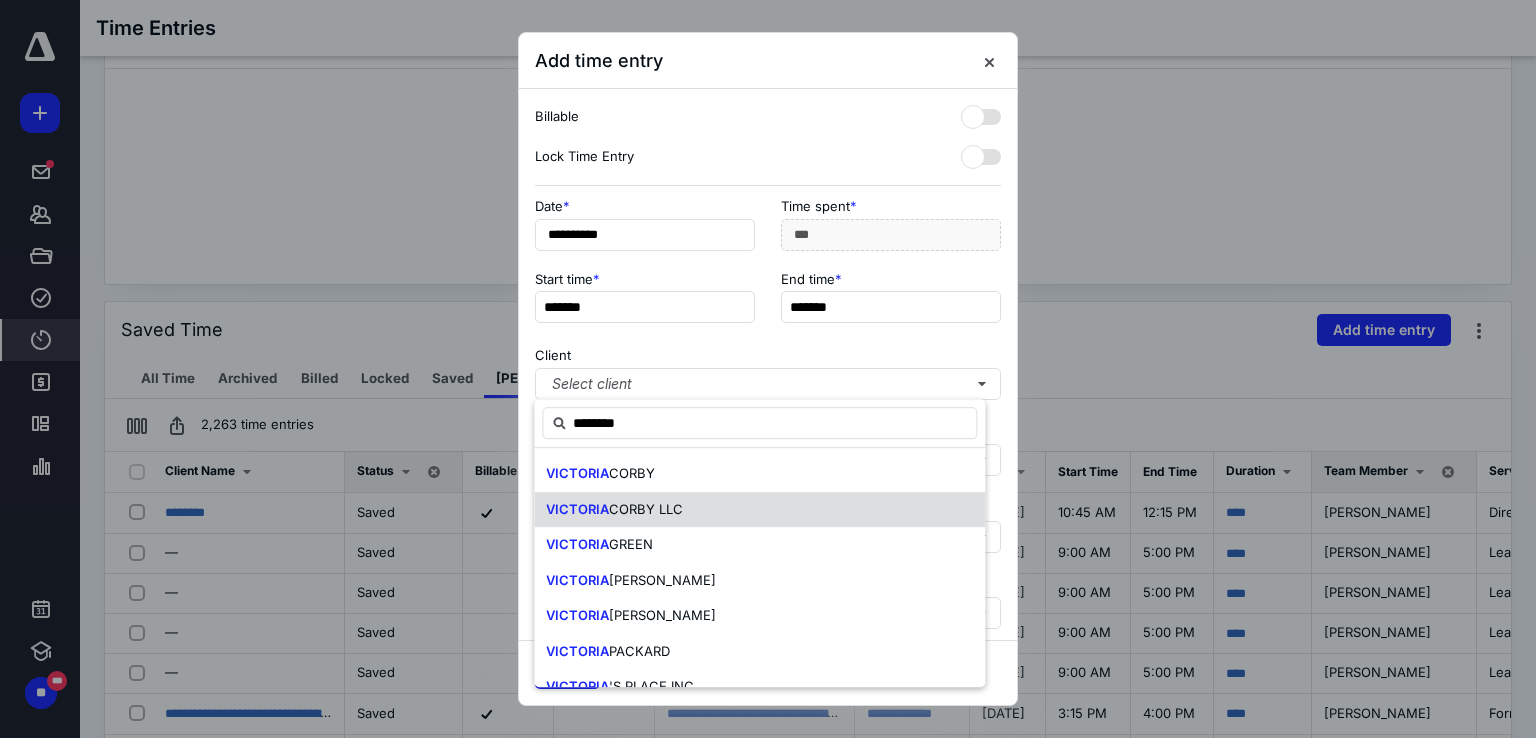 scroll, scrollTop: 25, scrollLeft: 0, axis: vertical 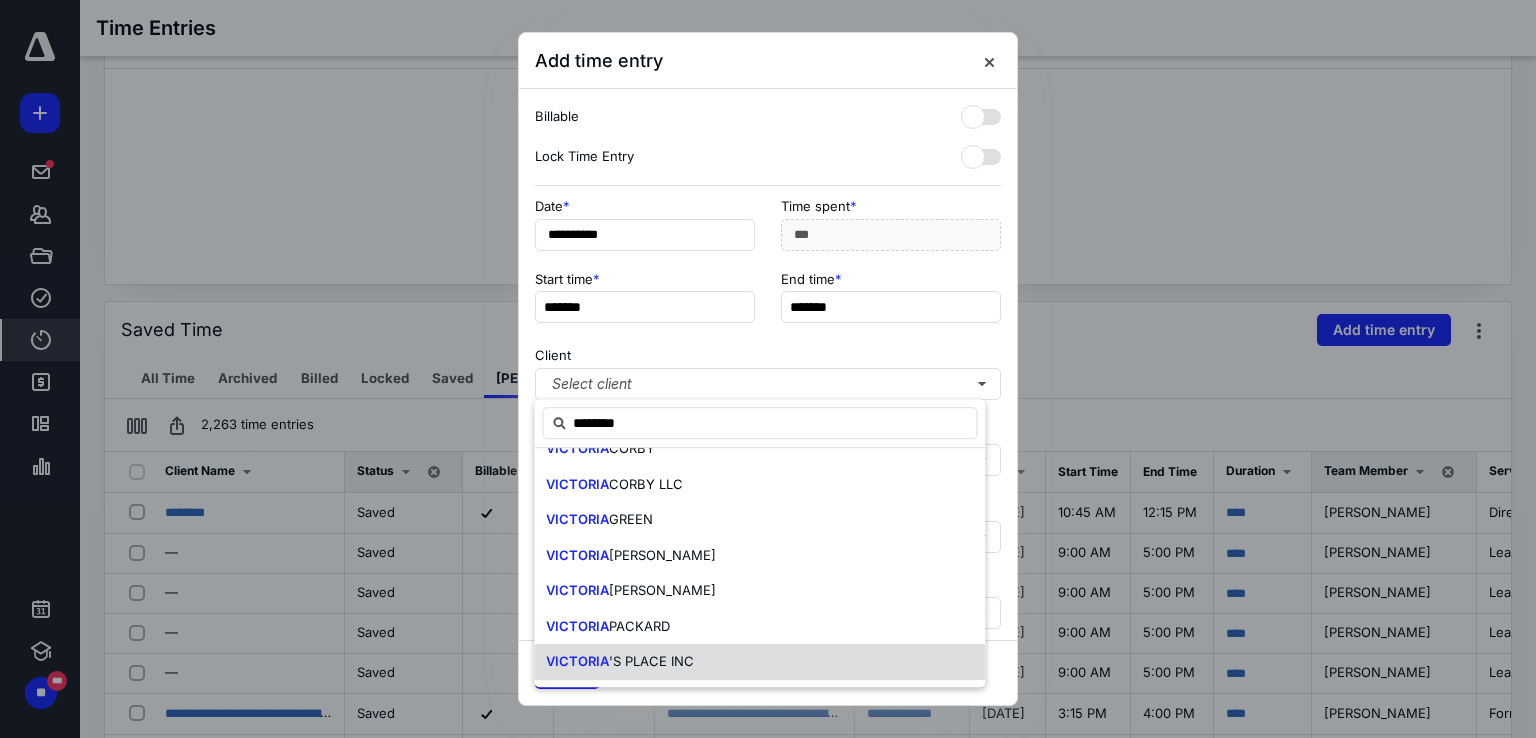 click on "VICTORIA 'S PLACE INC" at bounding box center [759, 662] 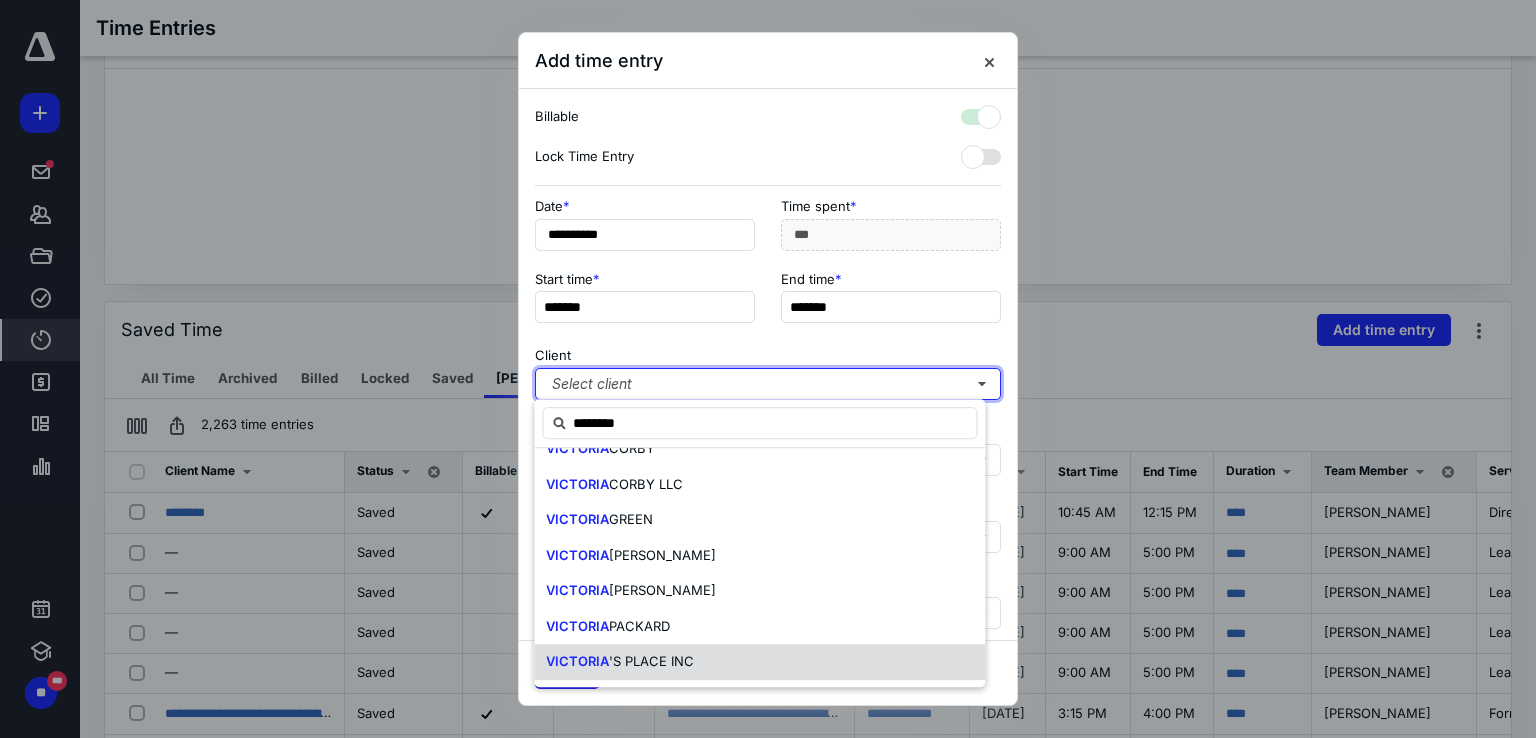 checkbox on "true" 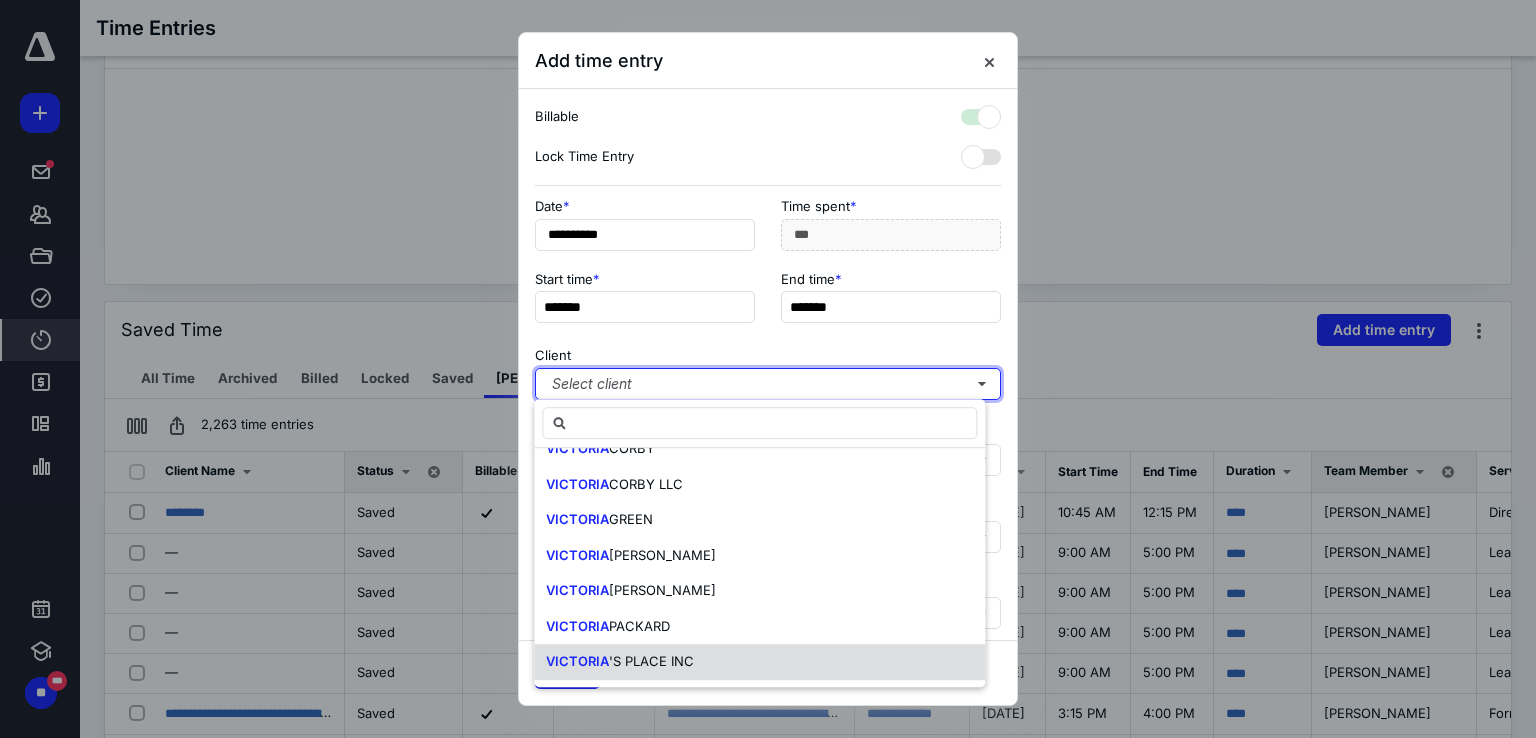 scroll, scrollTop: 0, scrollLeft: 0, axis: both 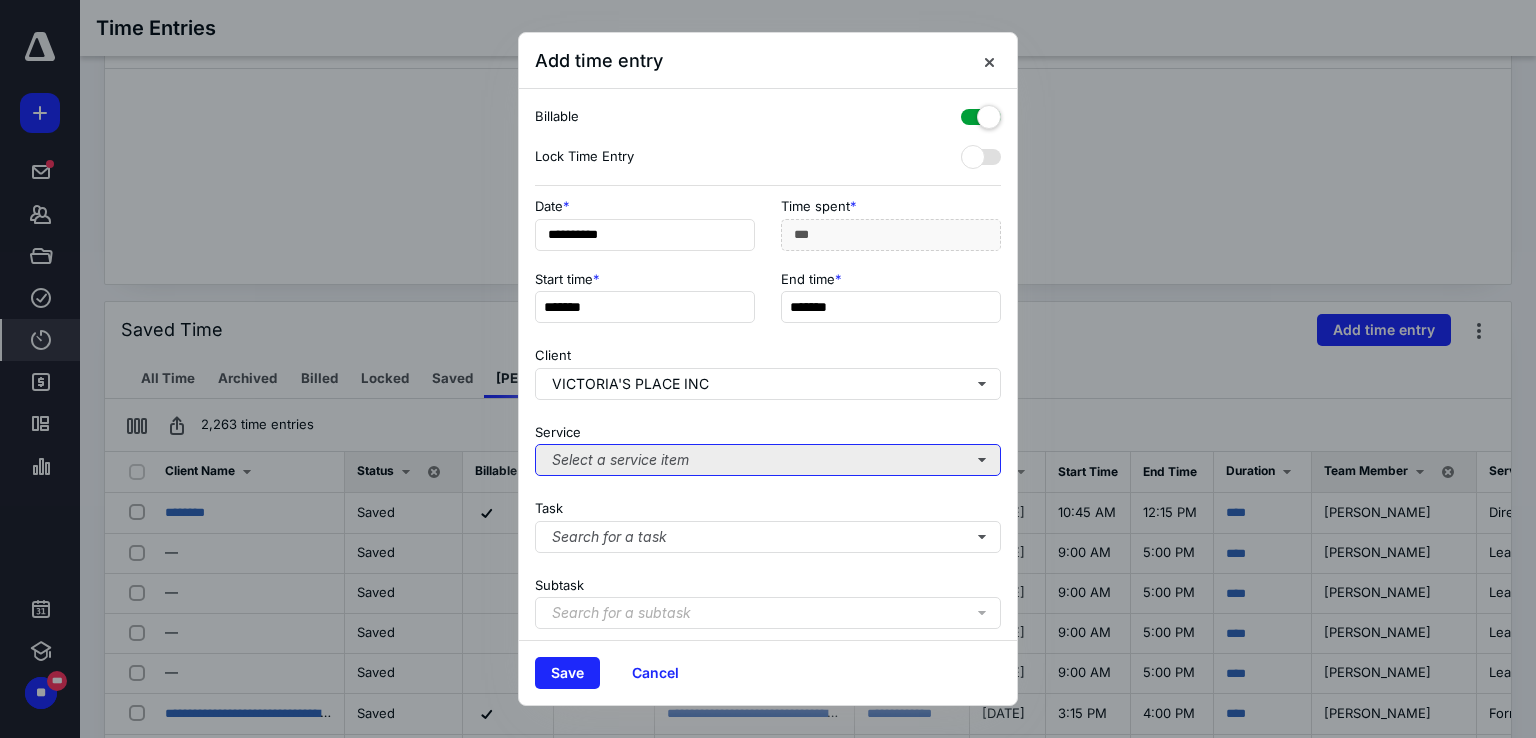 click on "Select a service item" at bounding box center [768, 460] 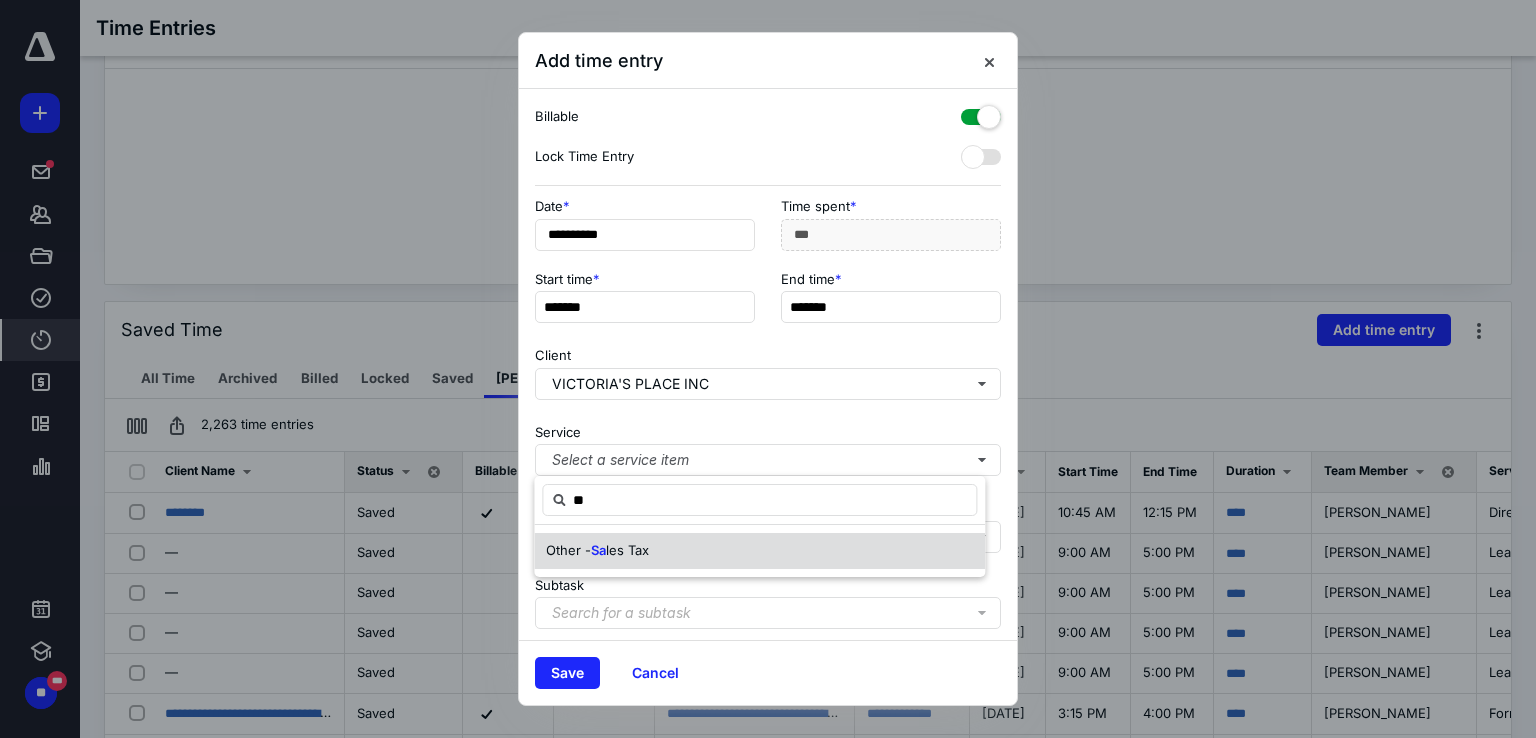 click on "Other -  Sa les Tax" at bounding box center [759, 551] 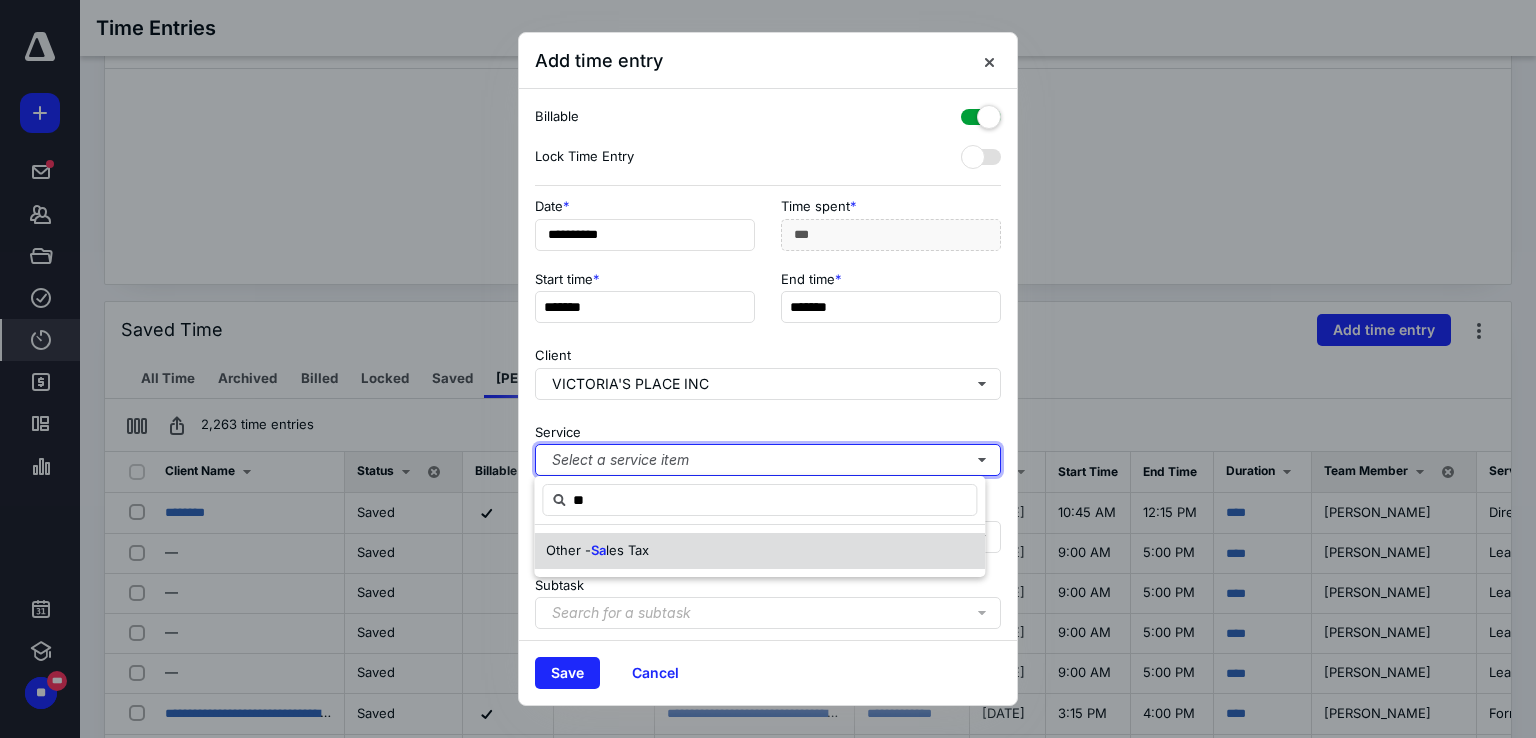 type 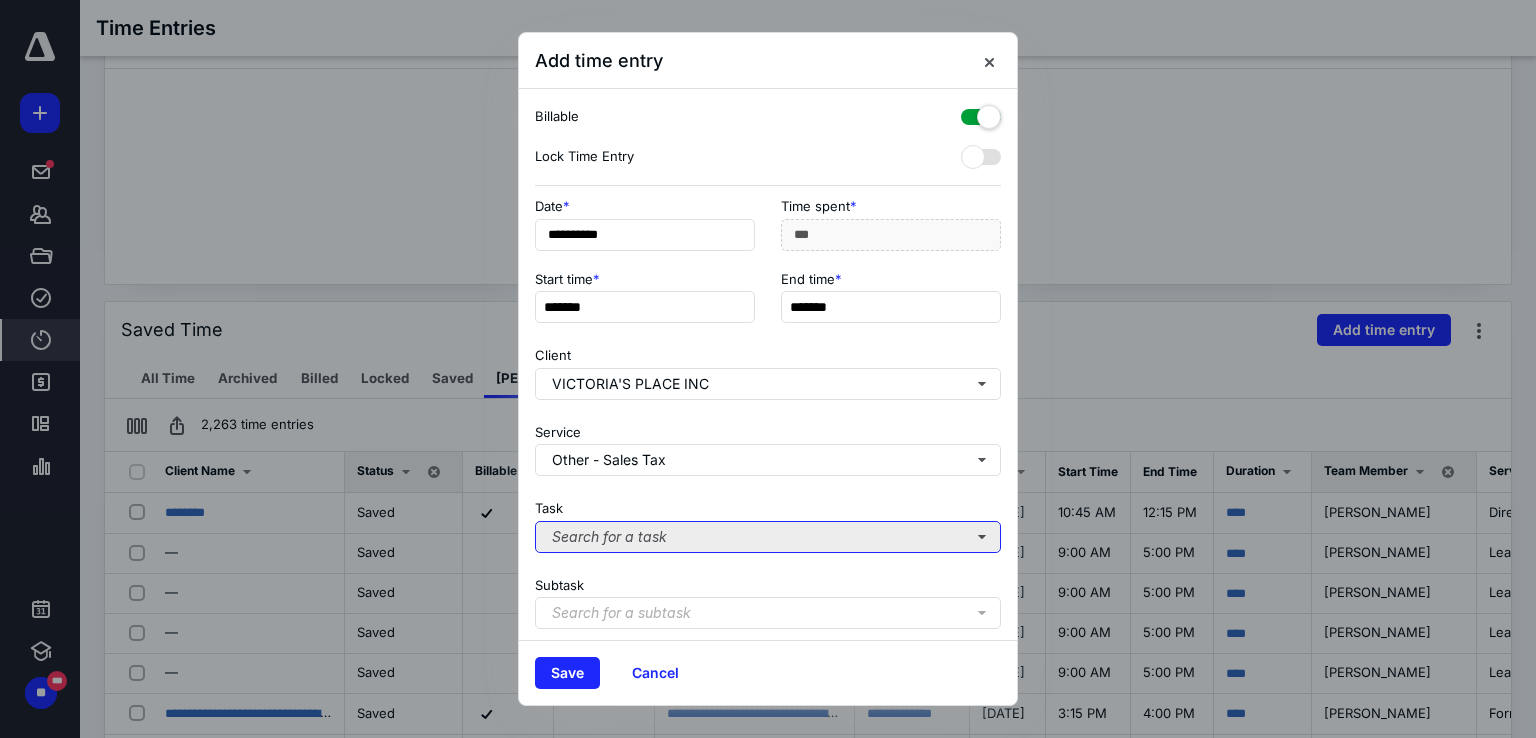 click on "Search for a task" at bounding box center [768, 537] 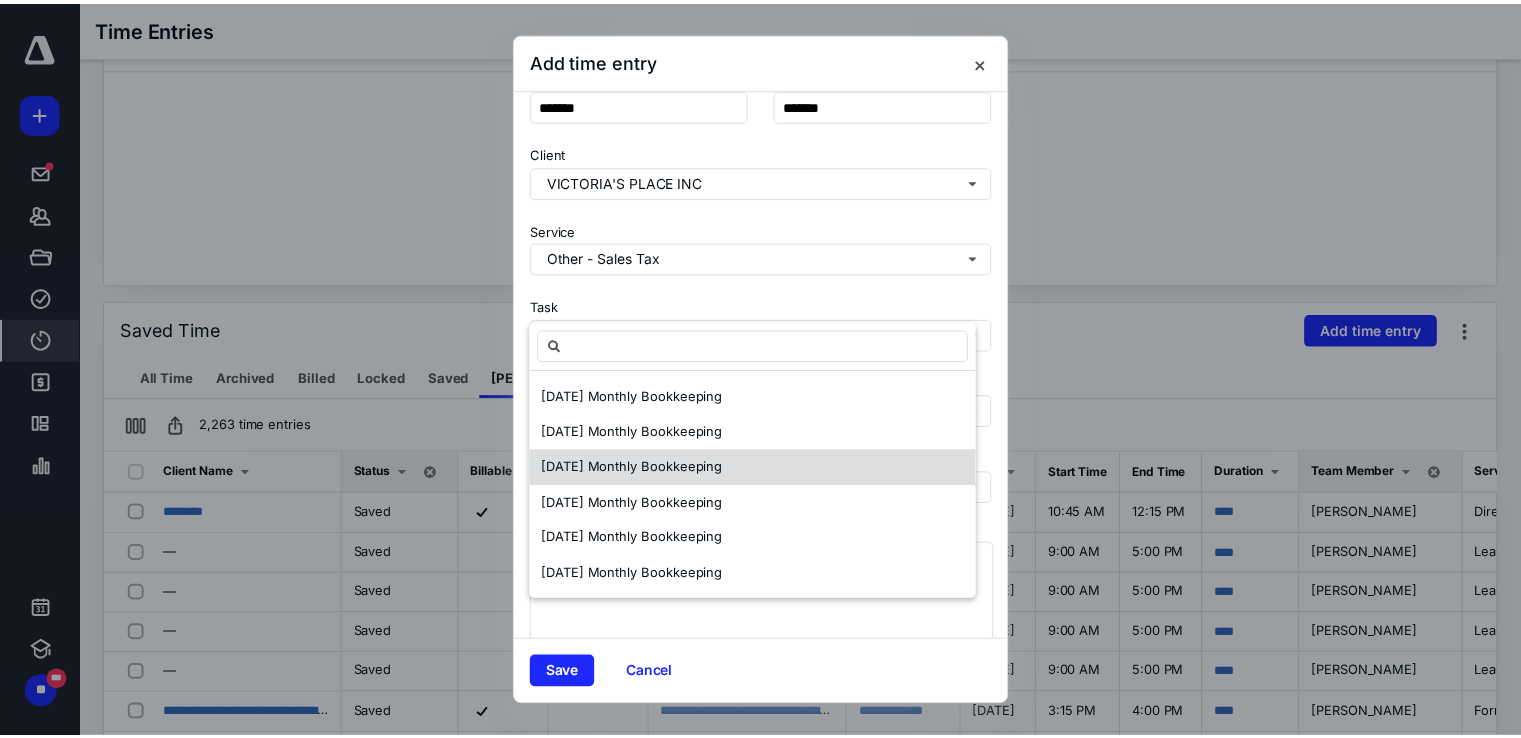 scroll, scrollTop: 236, scrollLeft: 0, axis: vertical 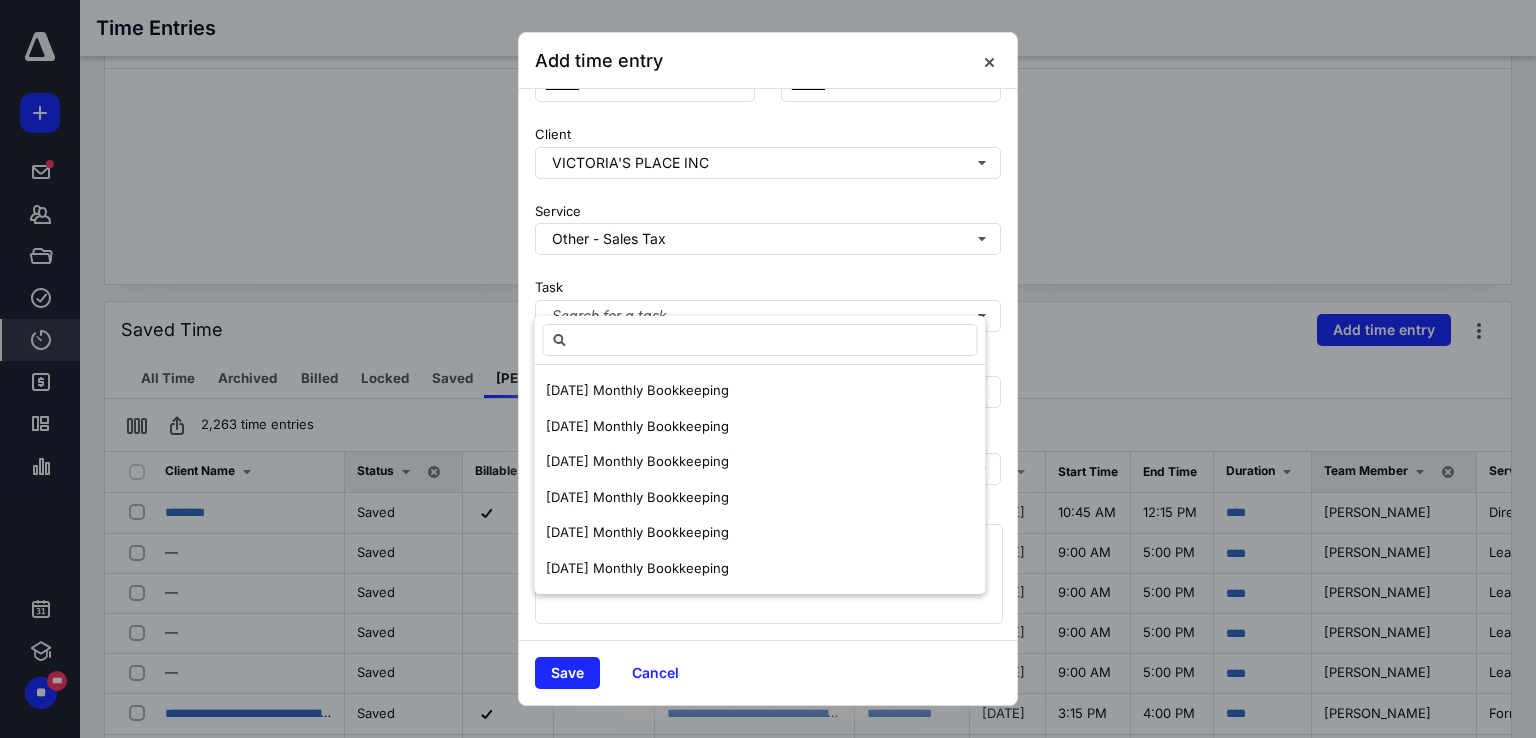 click on "Task Search for a task" at bounding box center [768, 301] 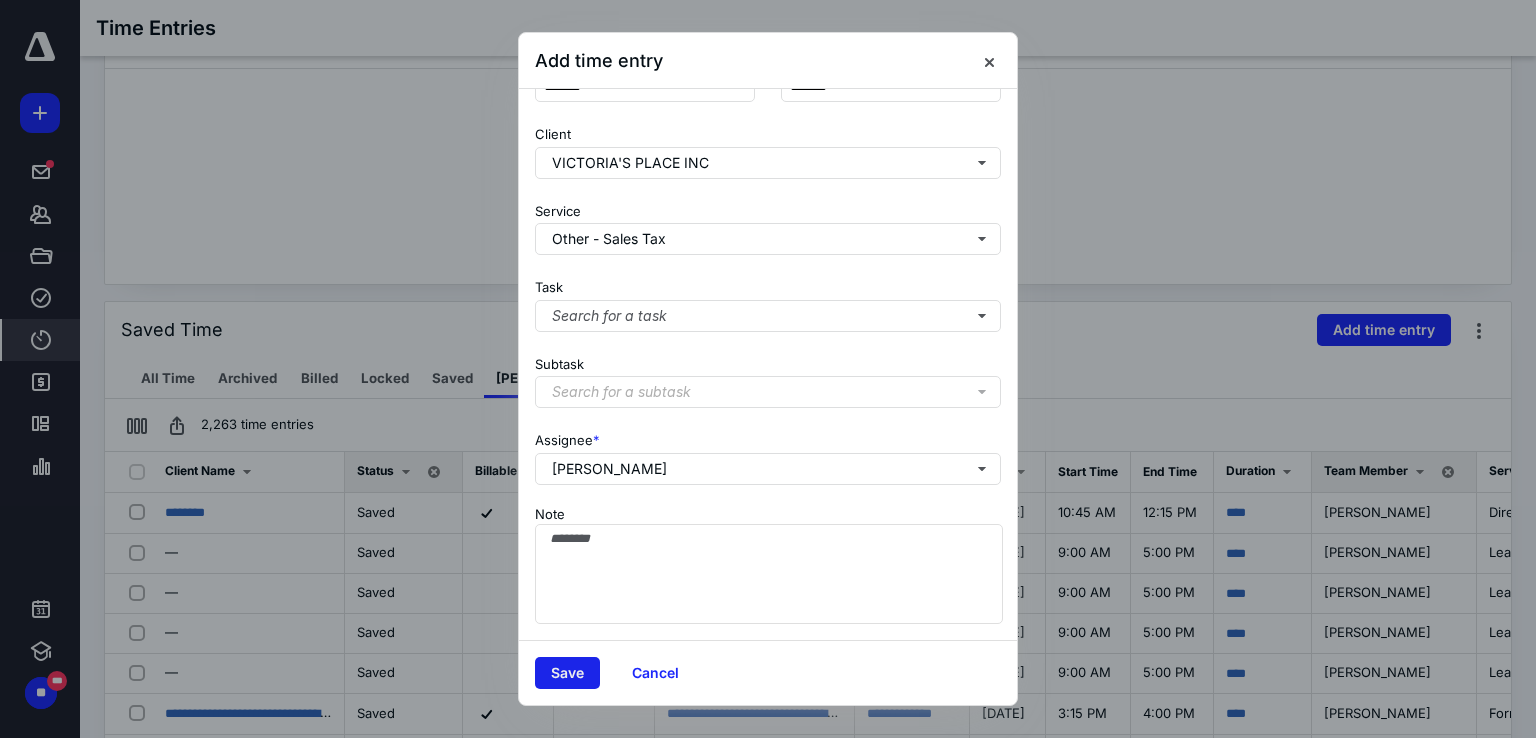 click on "Save" at bounding box center [567, 673] 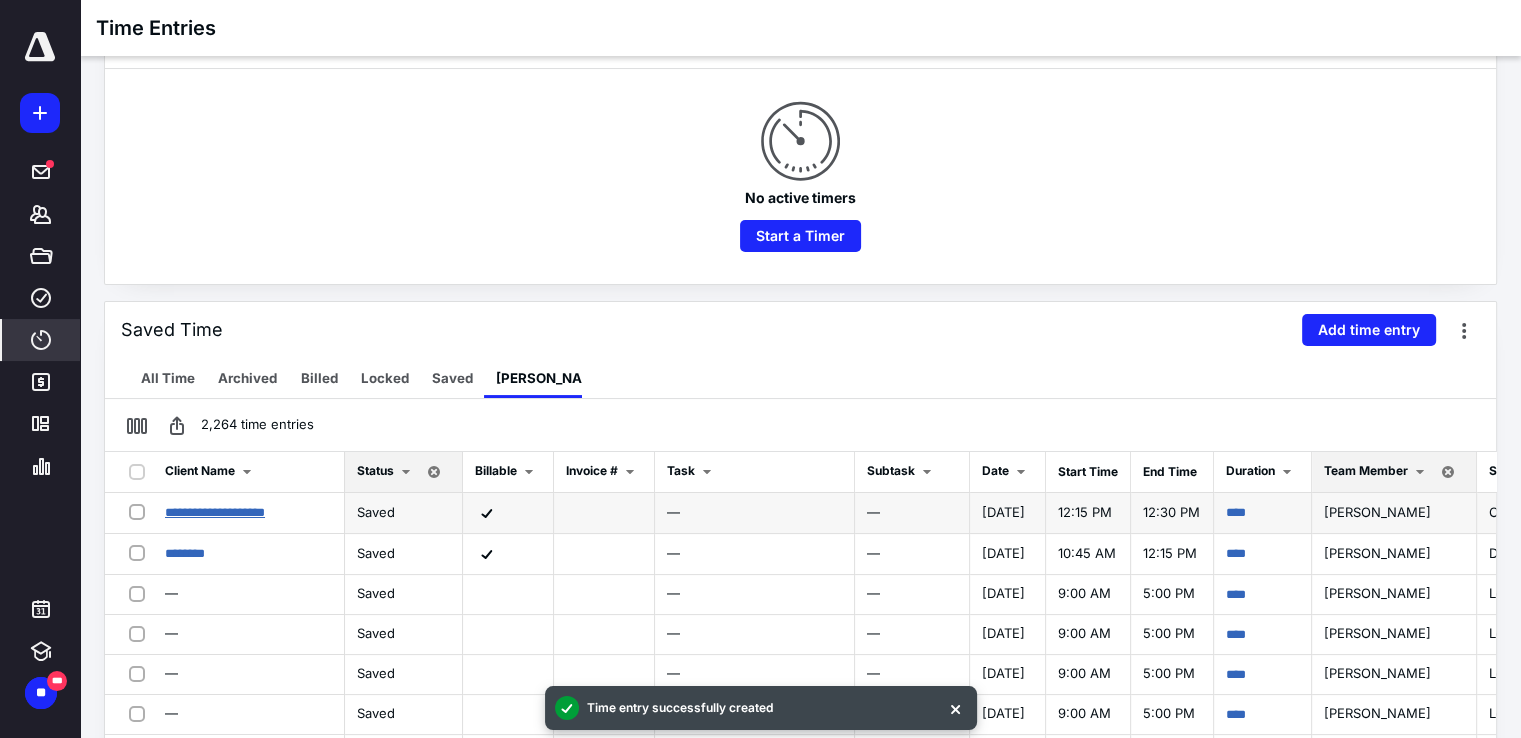 click on "**********" at bounding box center [215, 512] 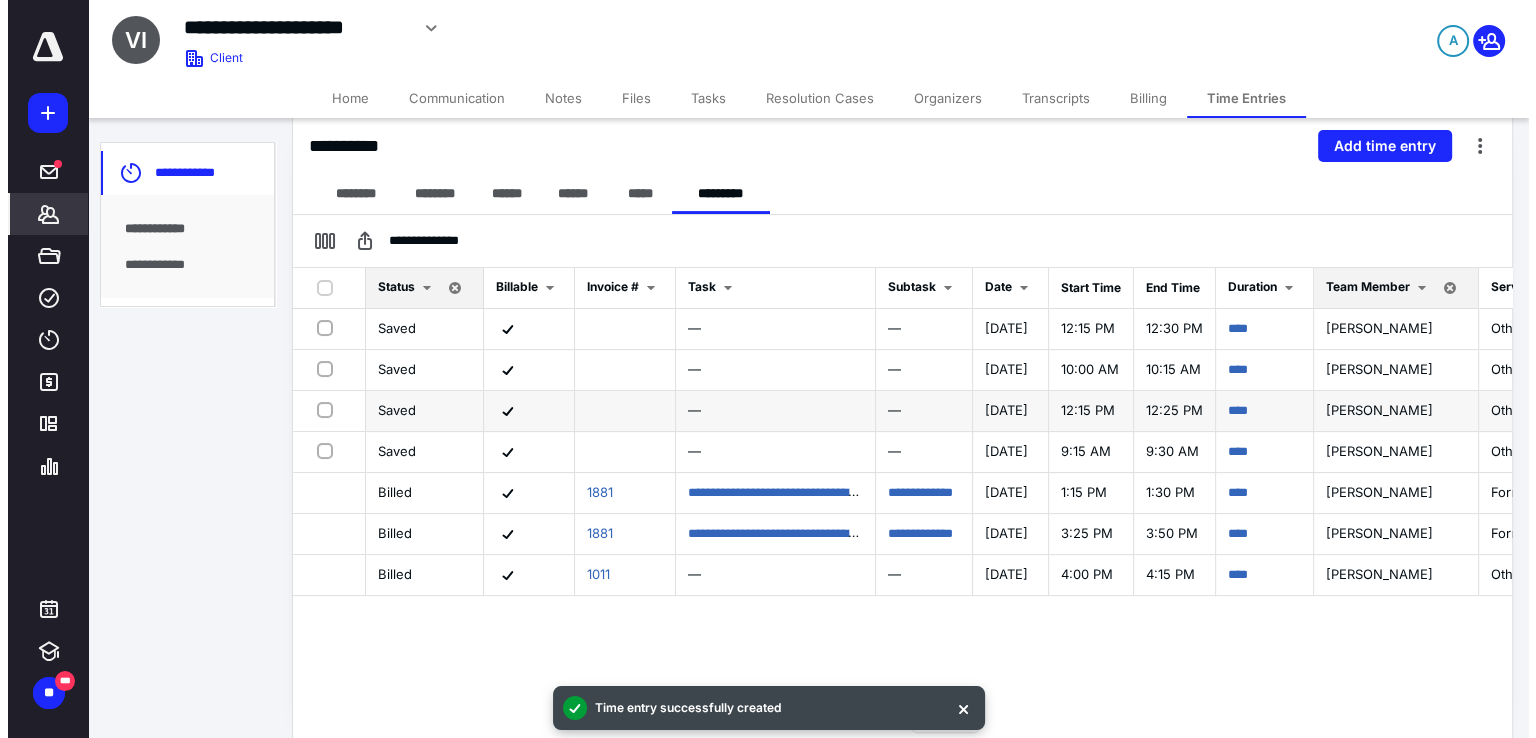 scroll, scrollTop: 462, scrollLeft: 0, axis: vertical 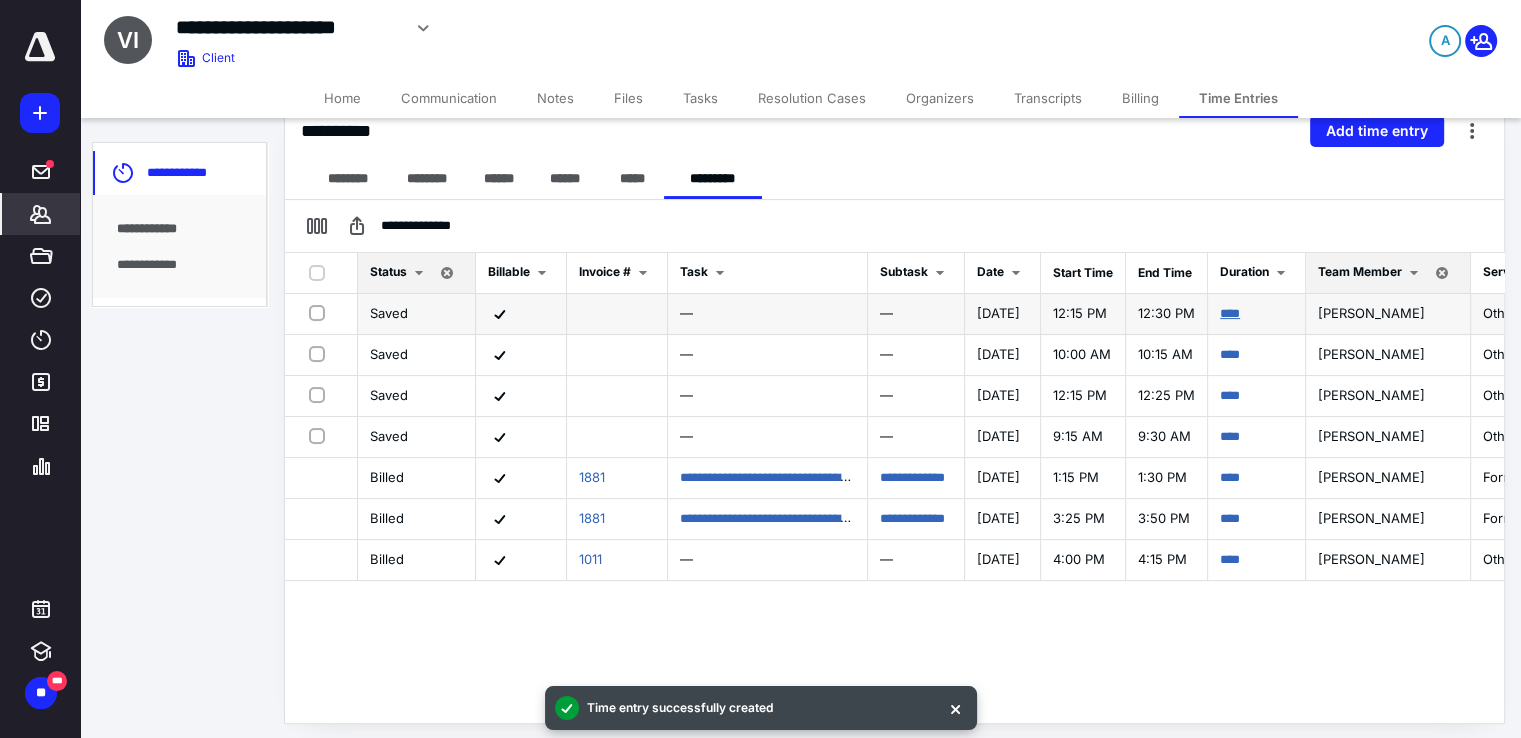 click on "****" at bounding box center (1230, 313) 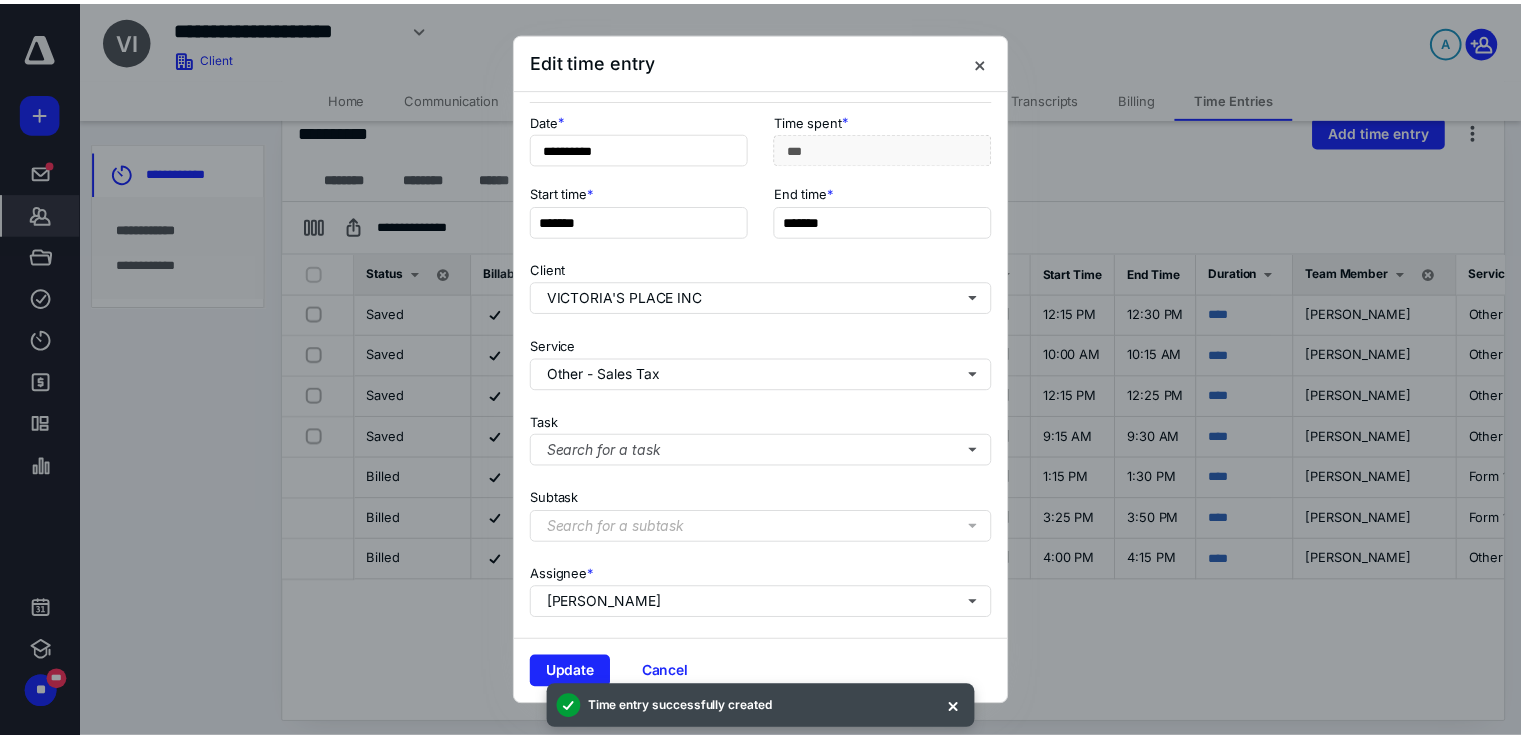 scroll, scrollTop: 267, scrollLeft: 0, axis: vertical 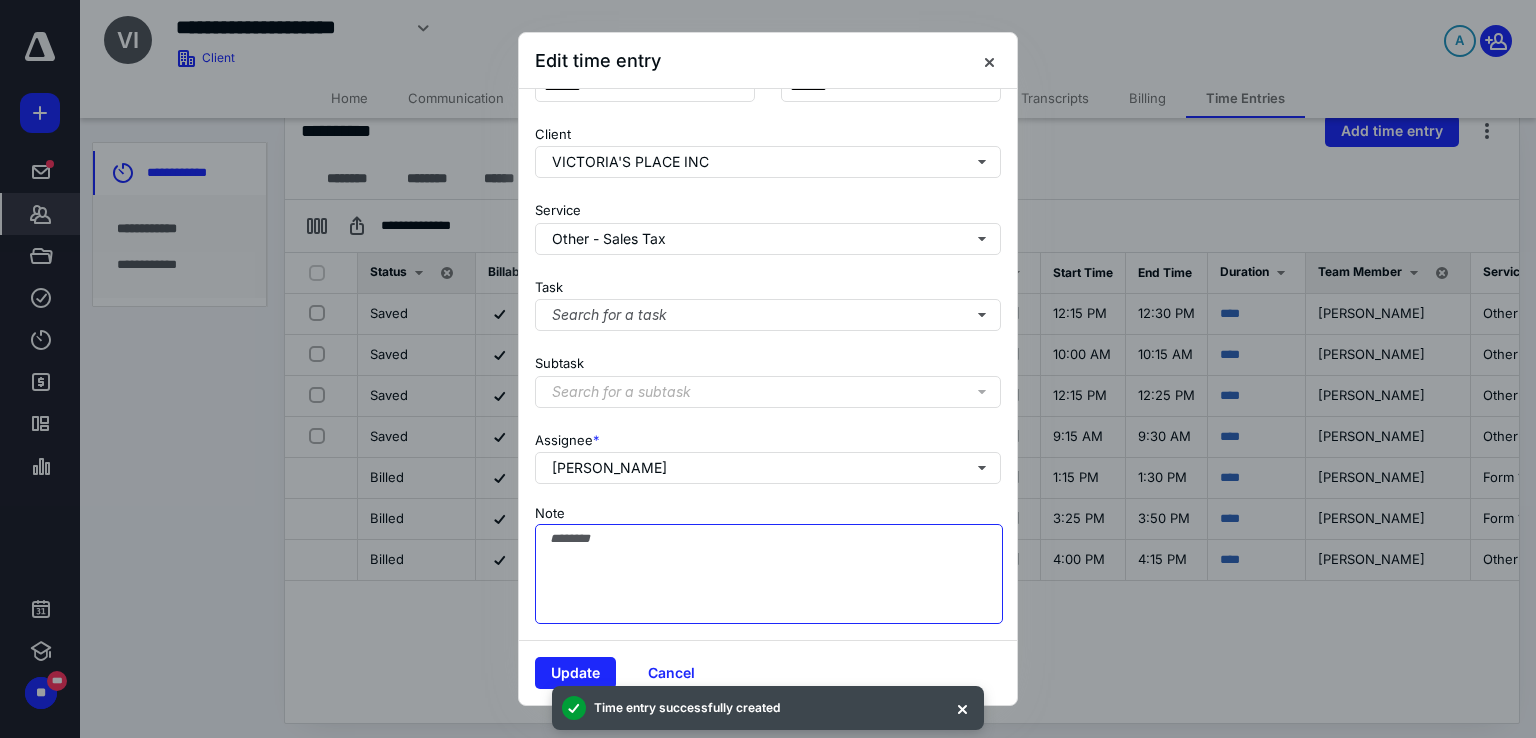 click on "Note" at bounding box center (769, 574) 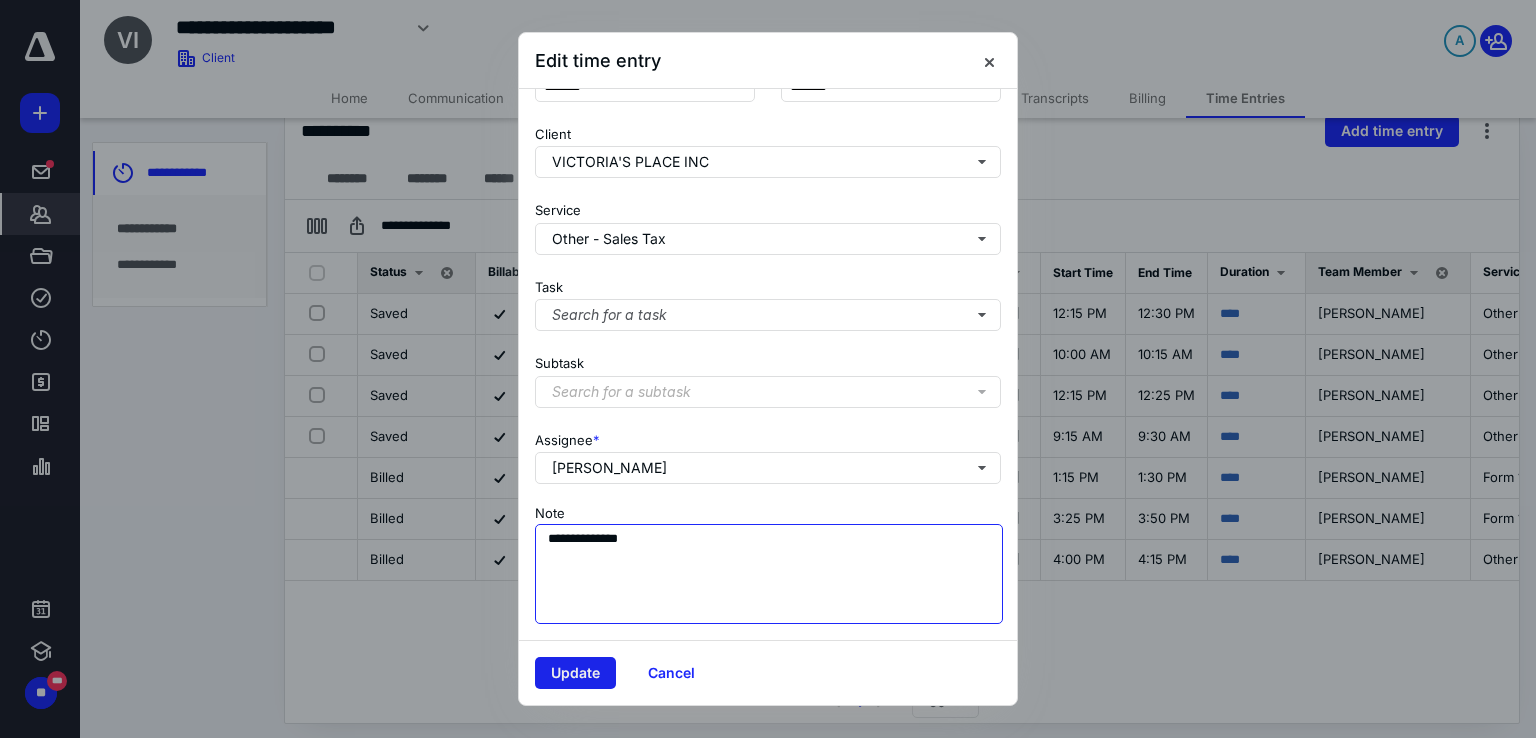 type on "**********" 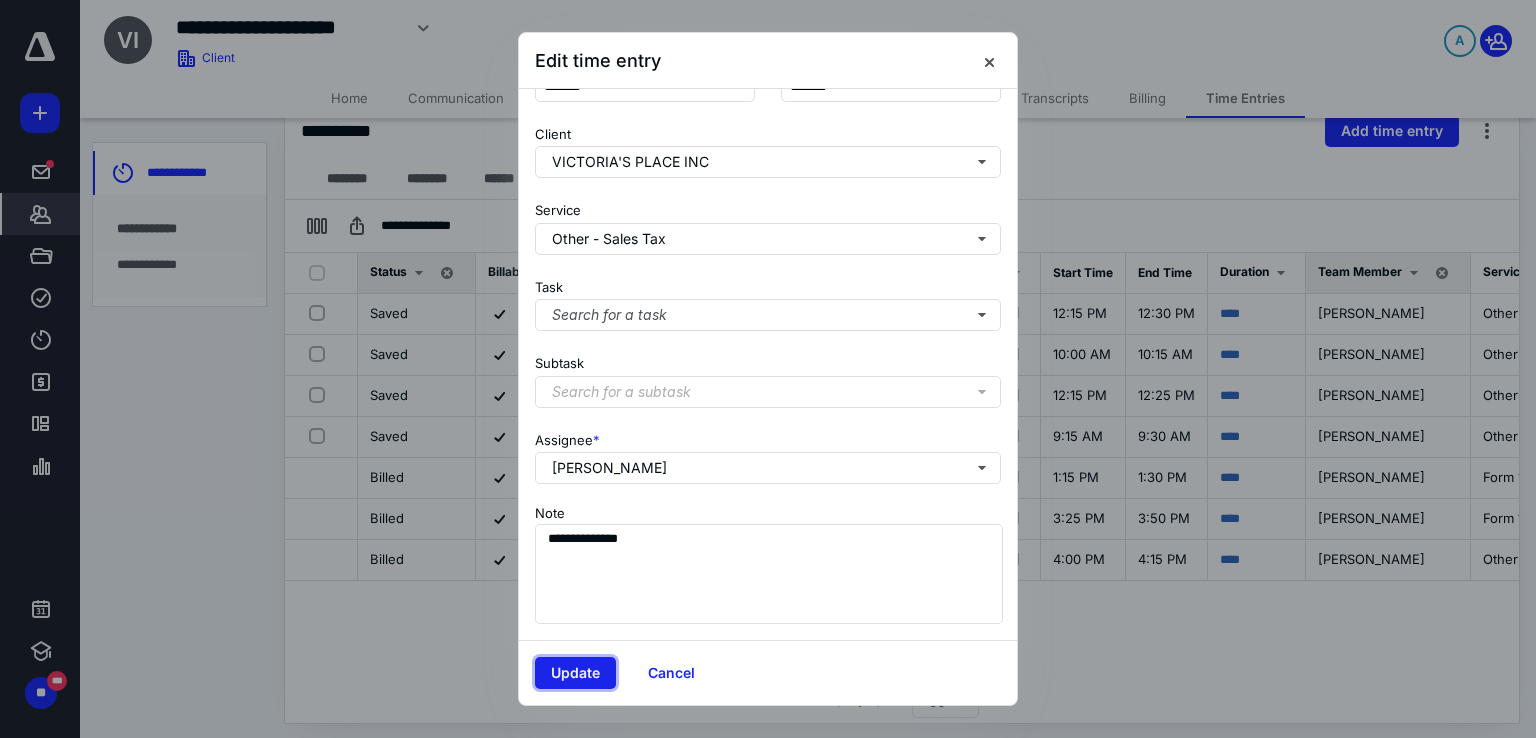 click on "Update" at bounding box center (575, 673) 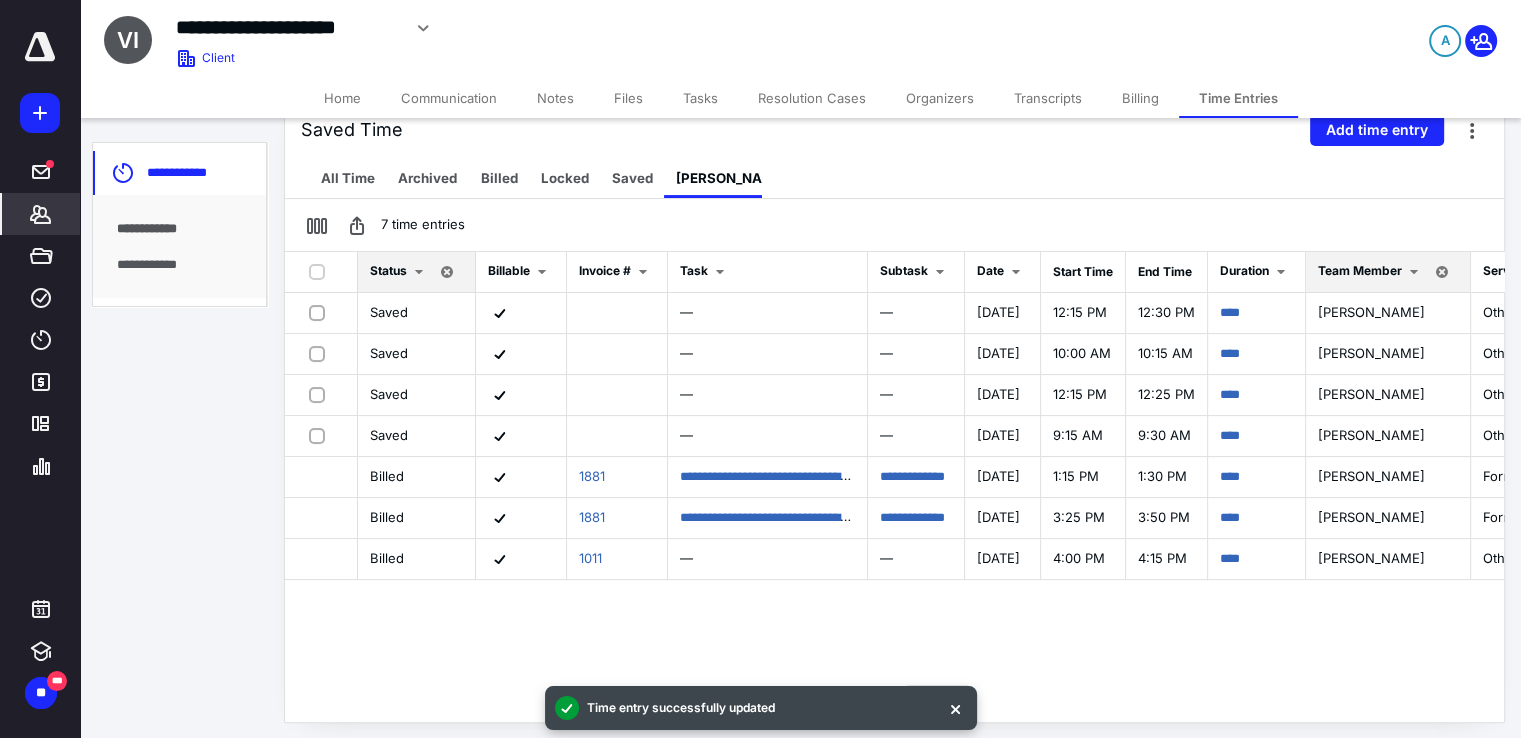 scroll, scrollTop: 362, scrollLeft: 0, axis: vertical 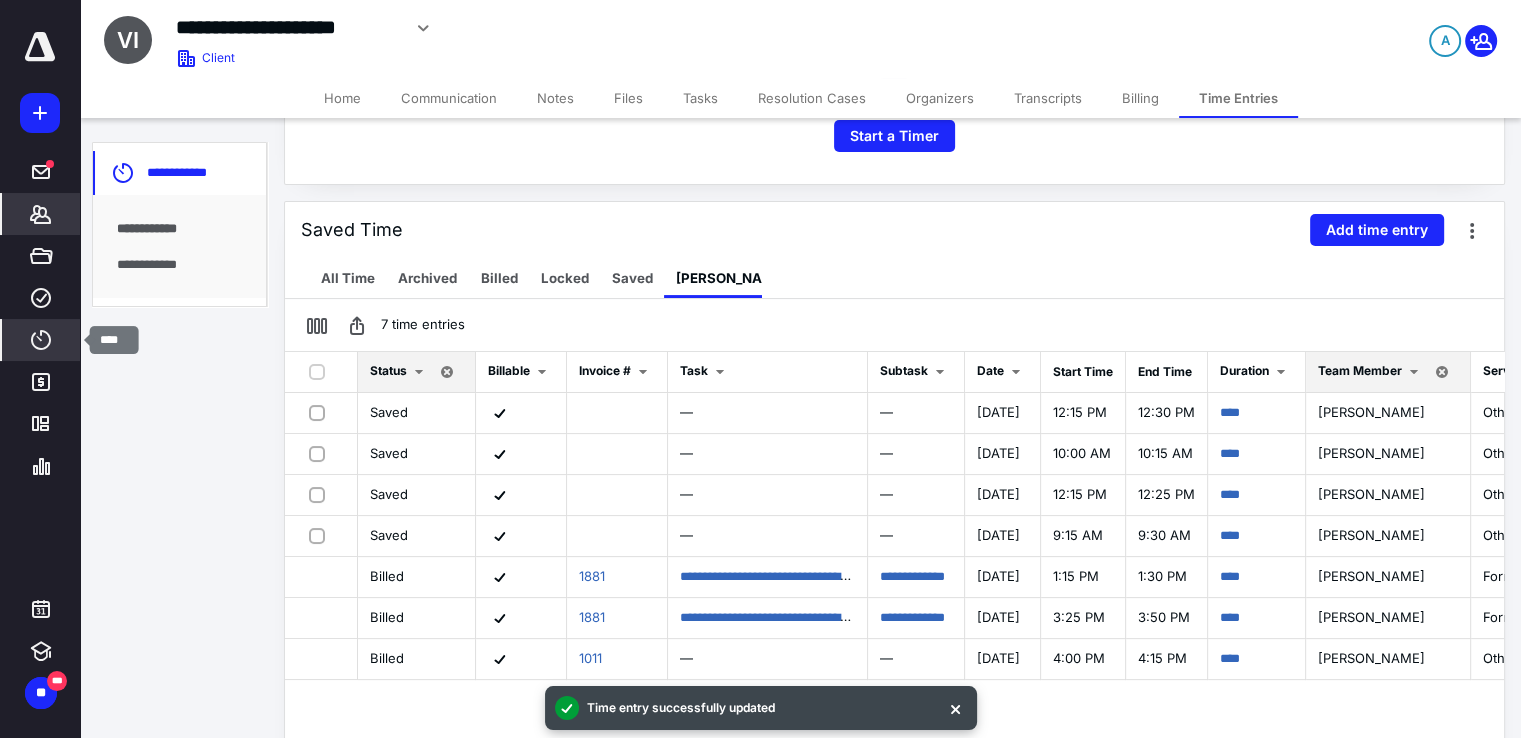 click on "****" at bounding box center (41, 340) 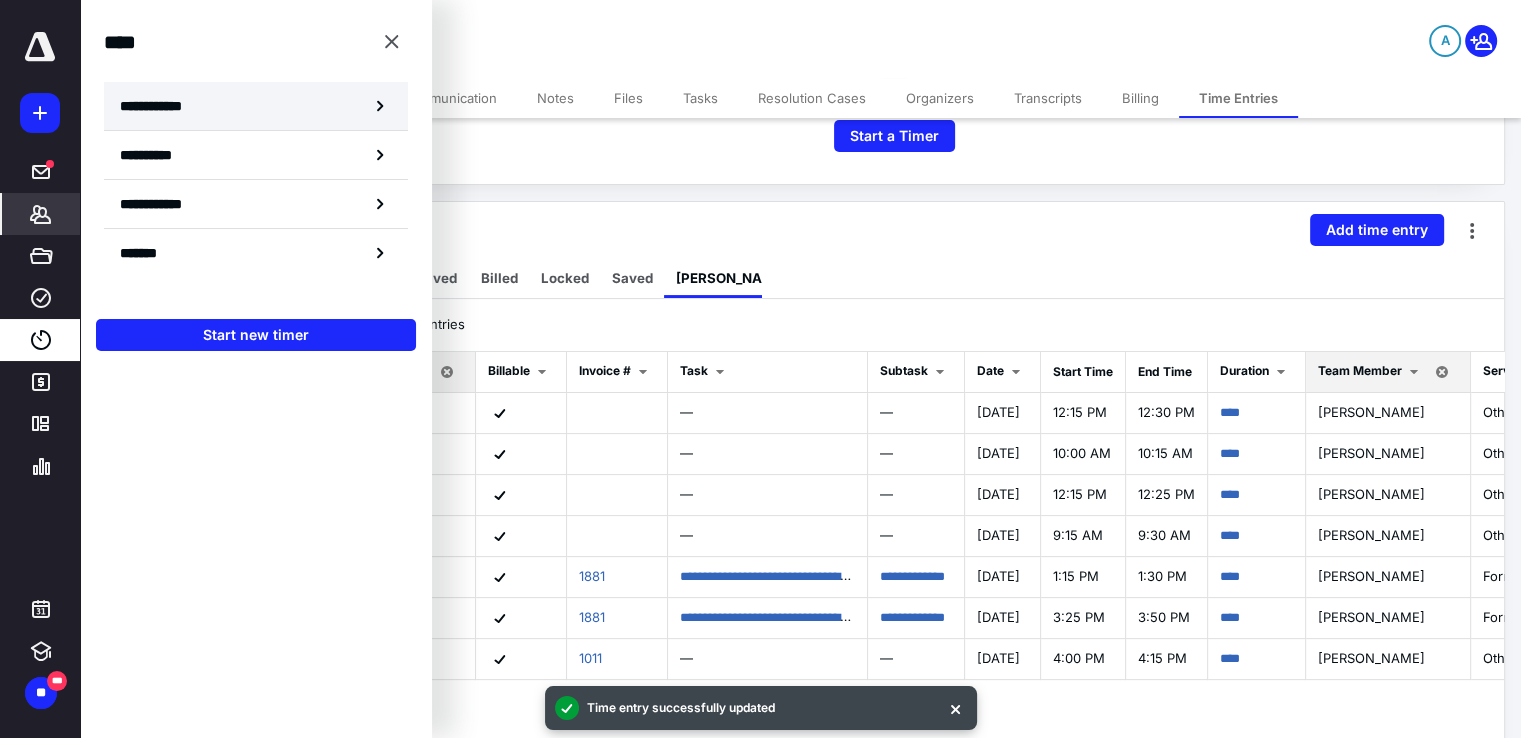 click on "**********" at bounding box center (162, 106) 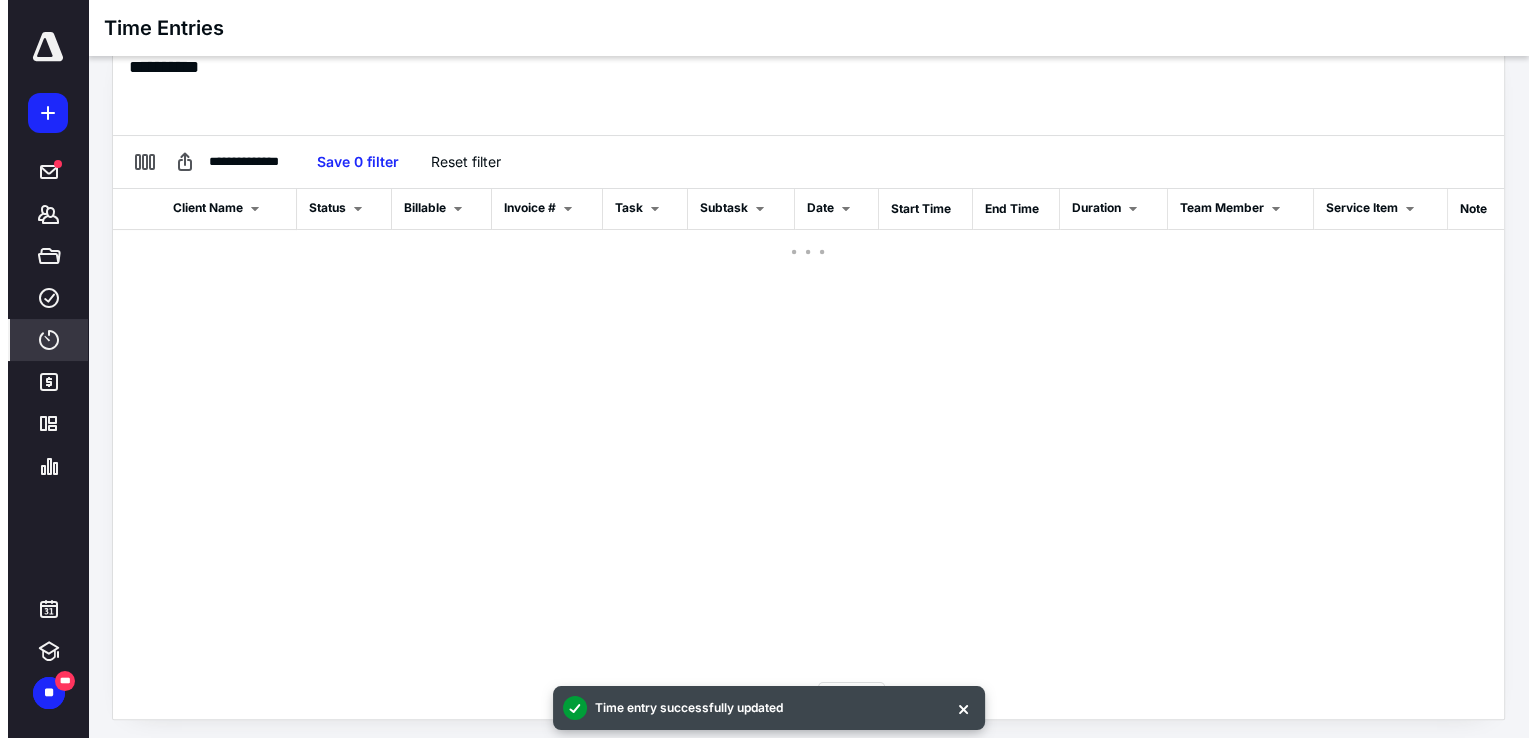 scroll, scrollTop: 300, scrollLeft: 0, axis: vertical 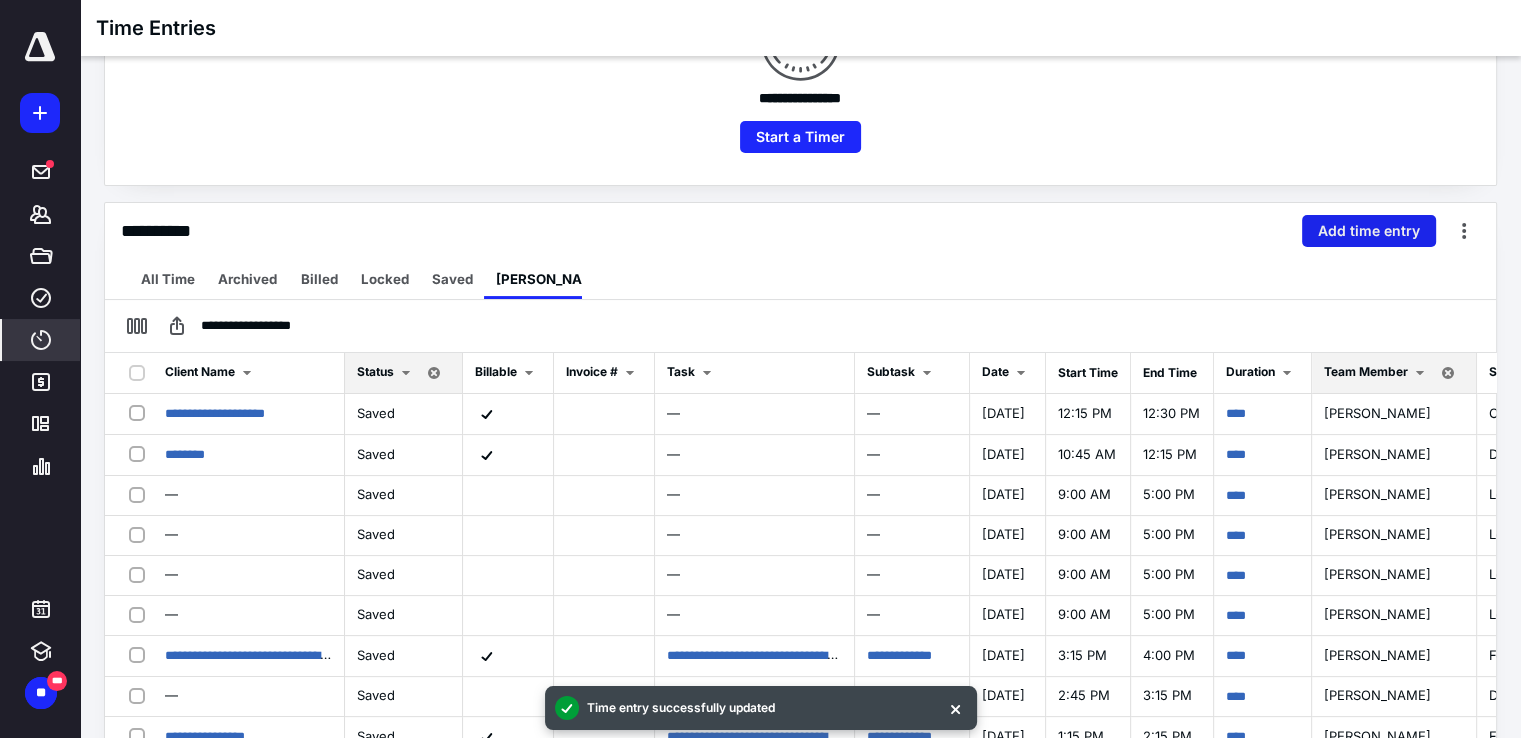 click on "Add time entry" at bounding box center (1369, 231) 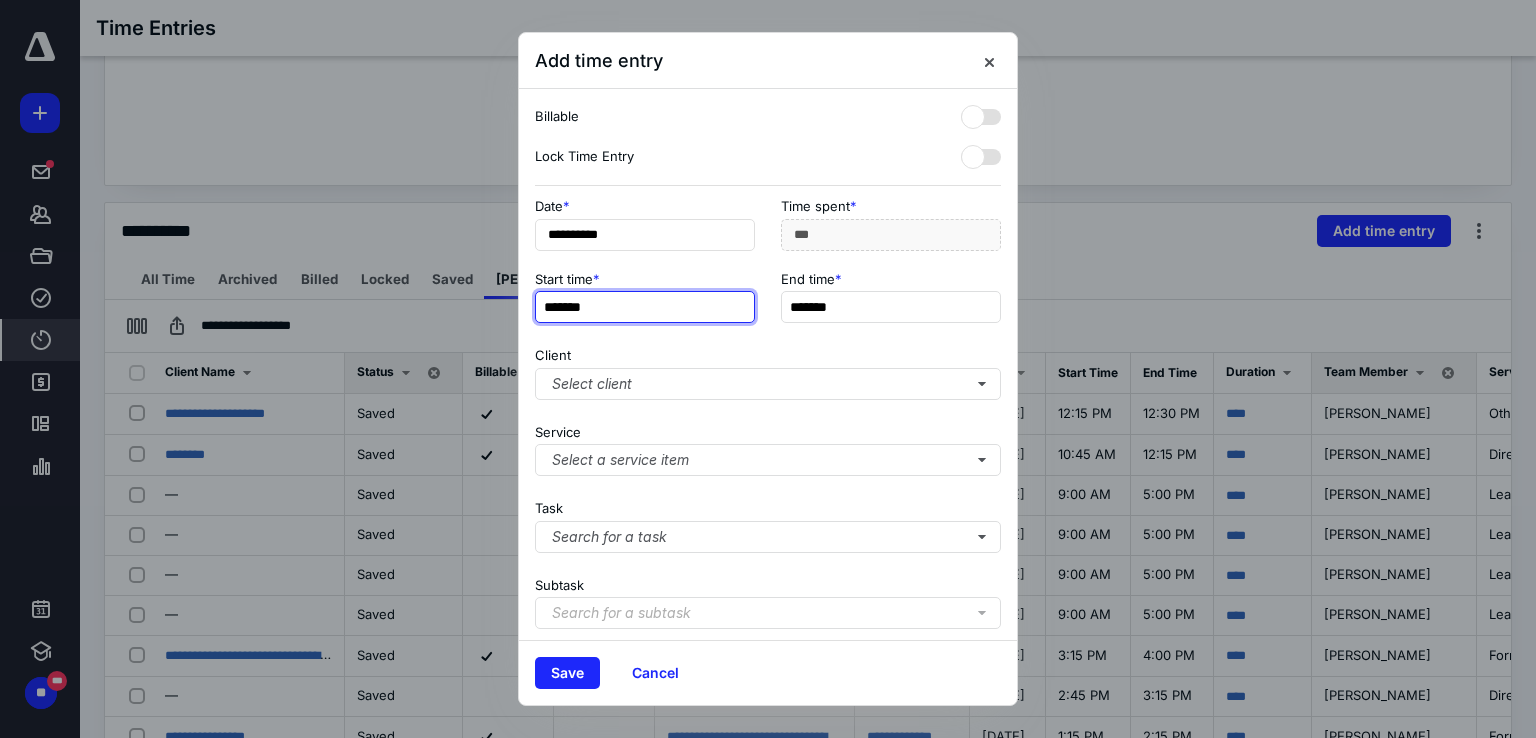 click on "*******" at bounding box center [645, 307] 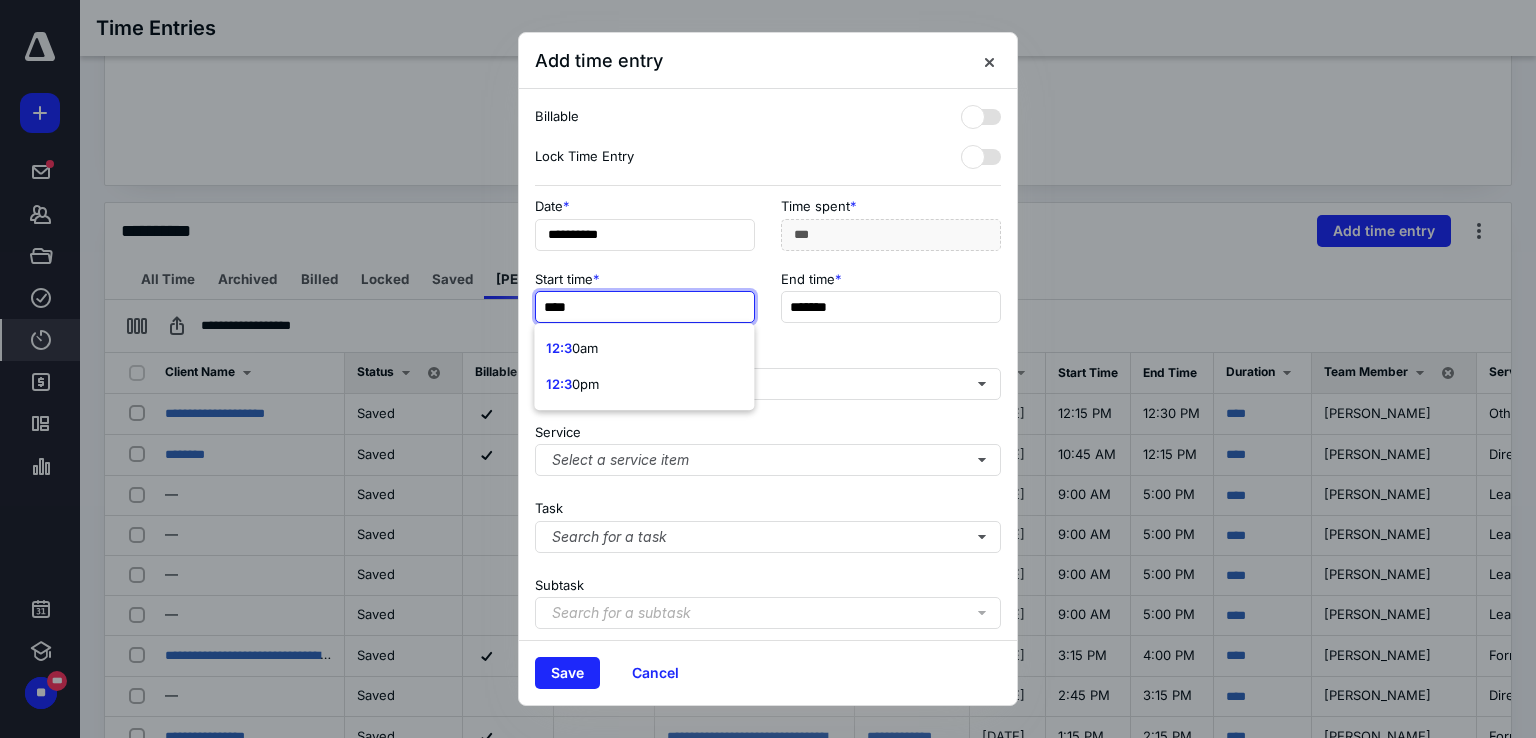 type on "*****" 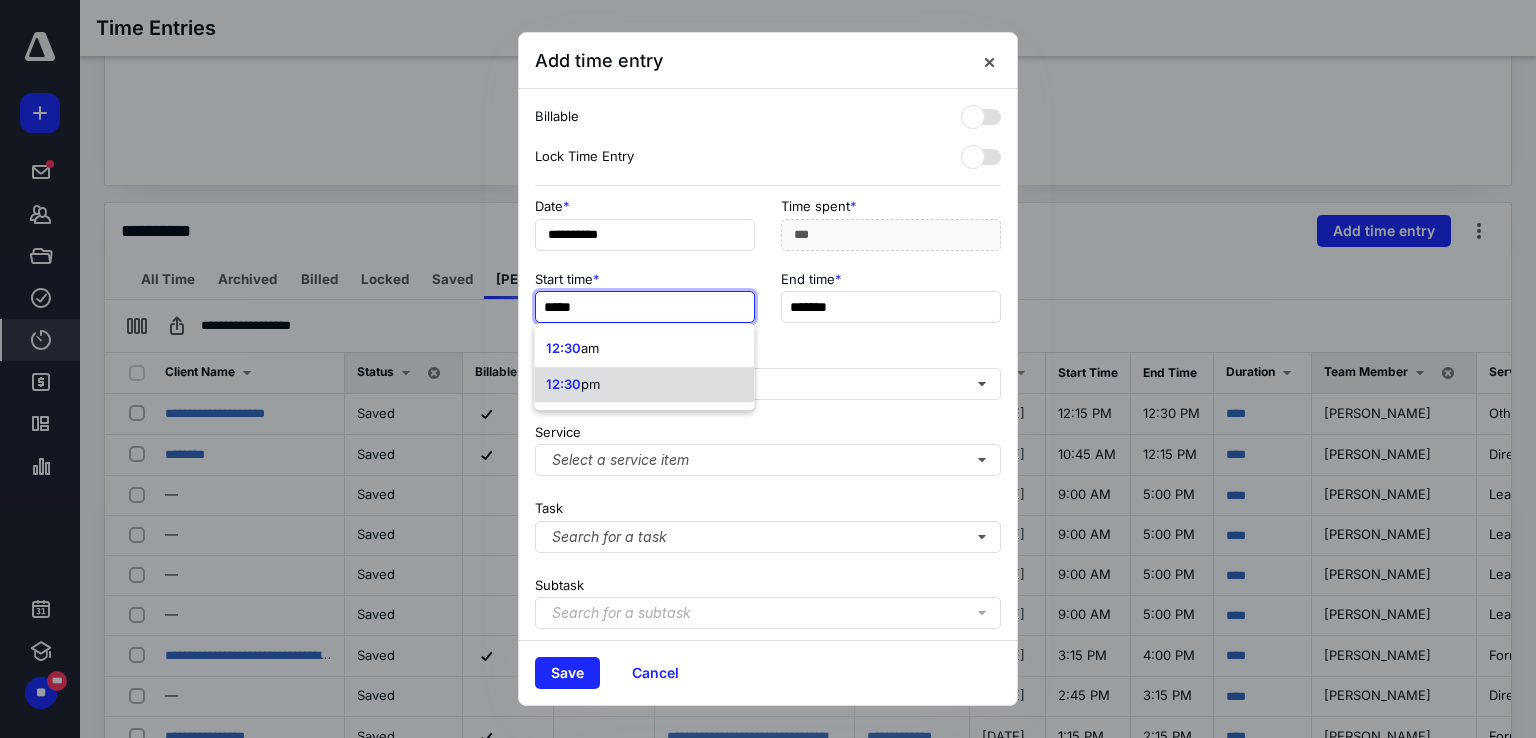 click on "12:30 pm" at bounding box center [644, 385] 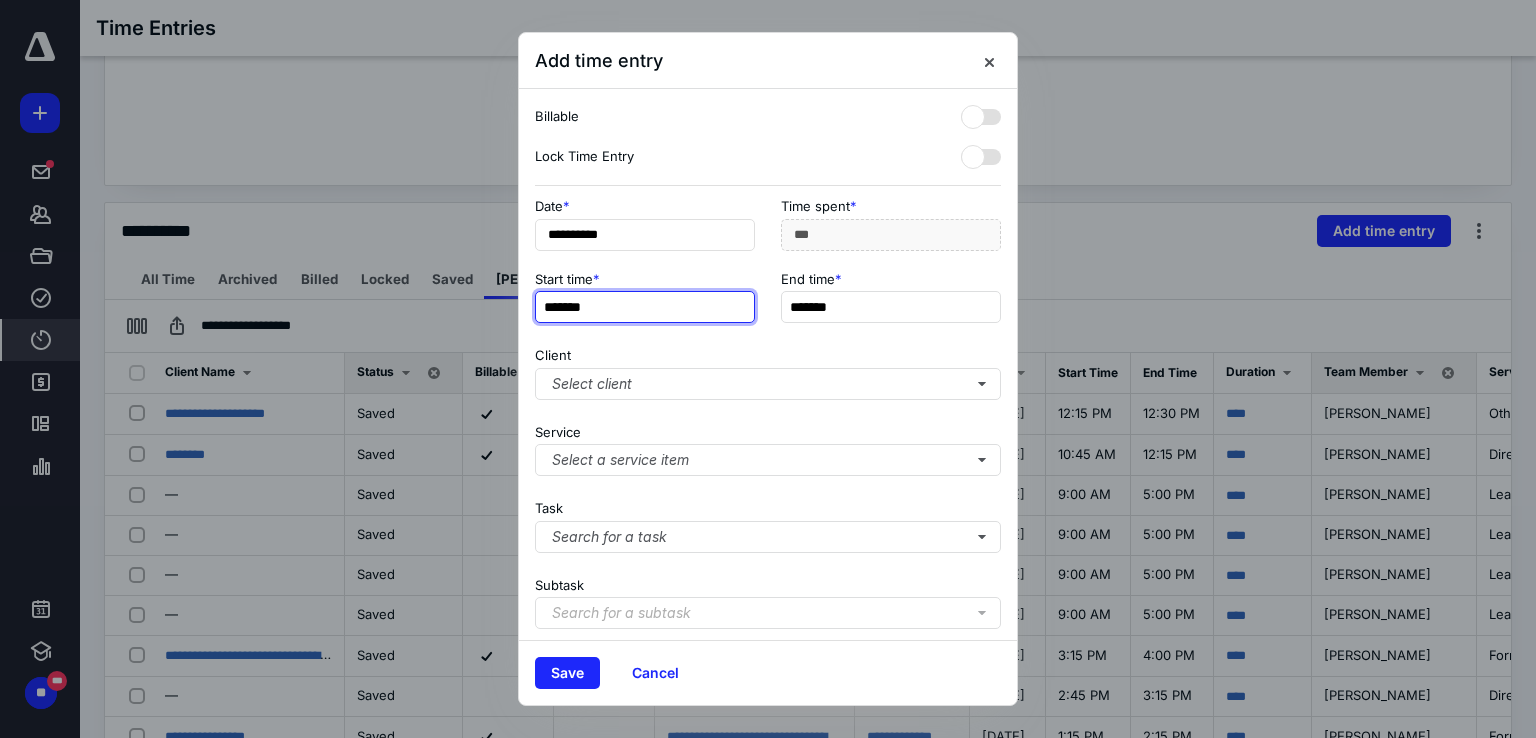 type on "*******" 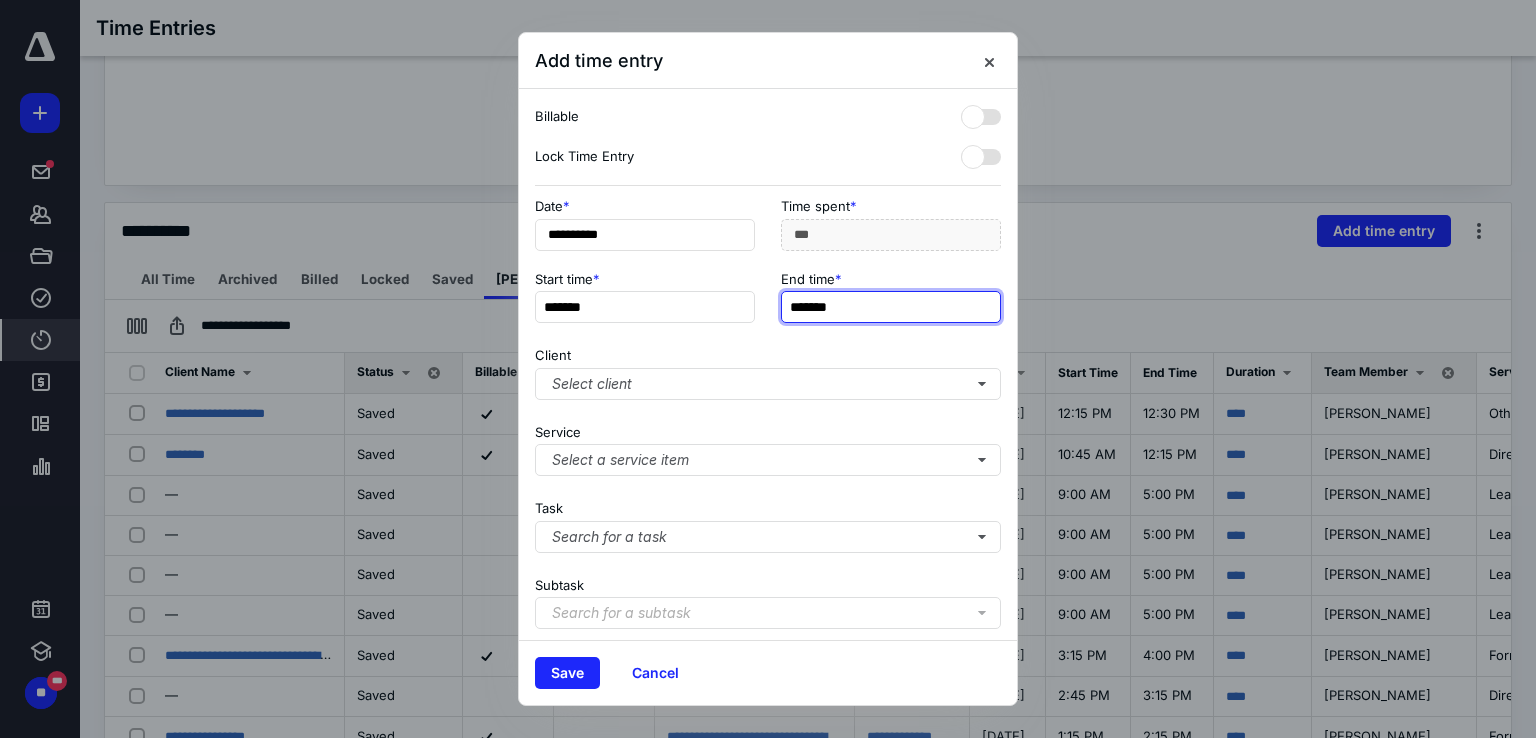 type on "*******" 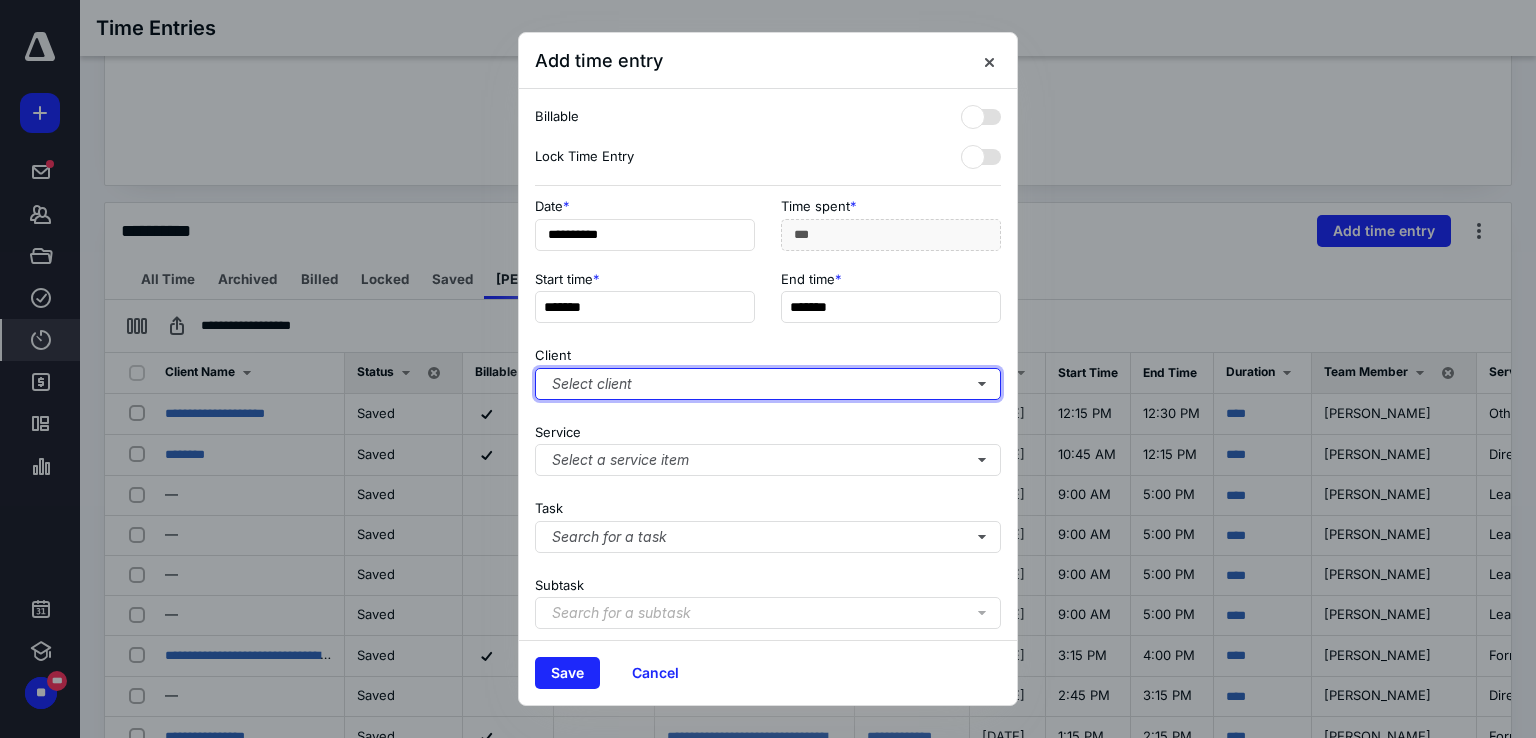 type on "***" 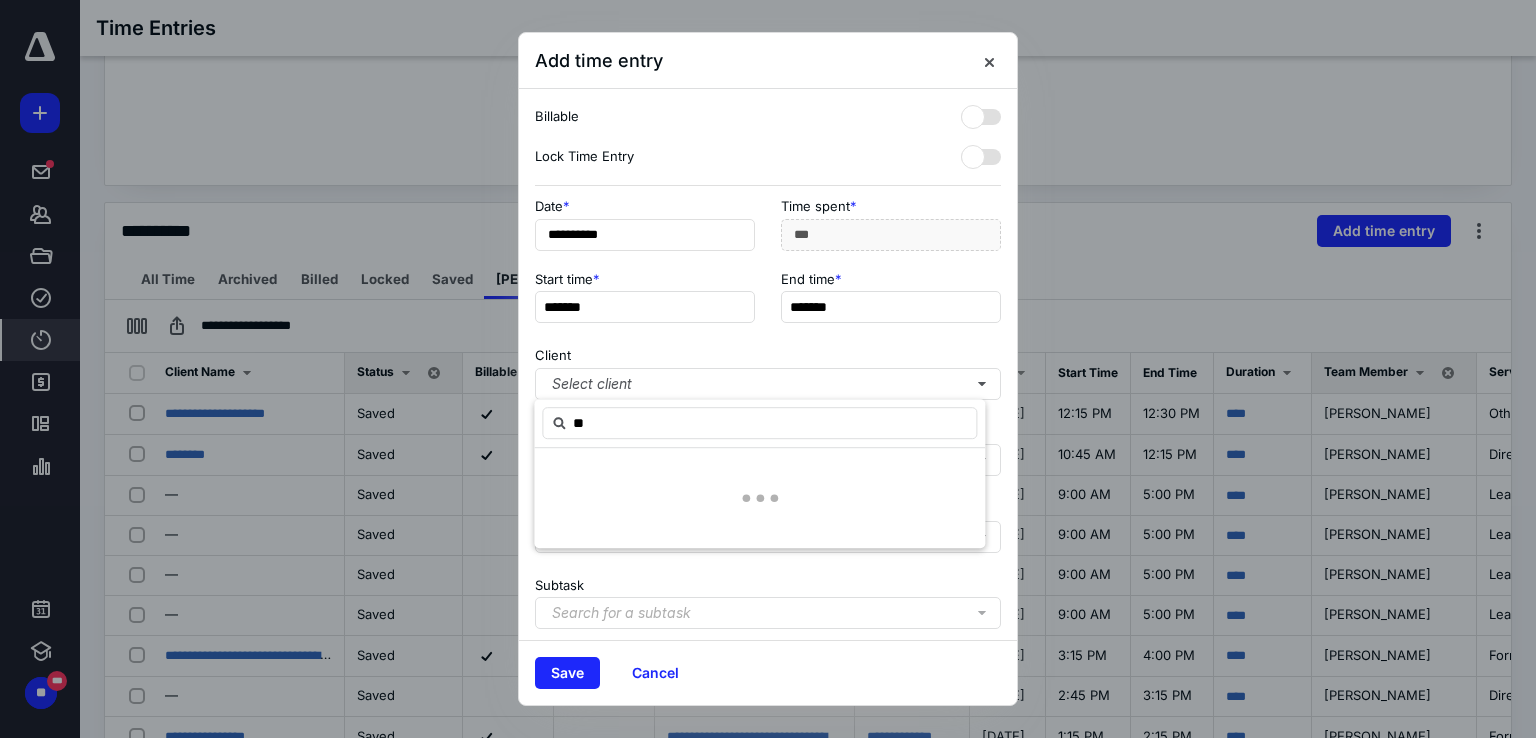 type on "*" 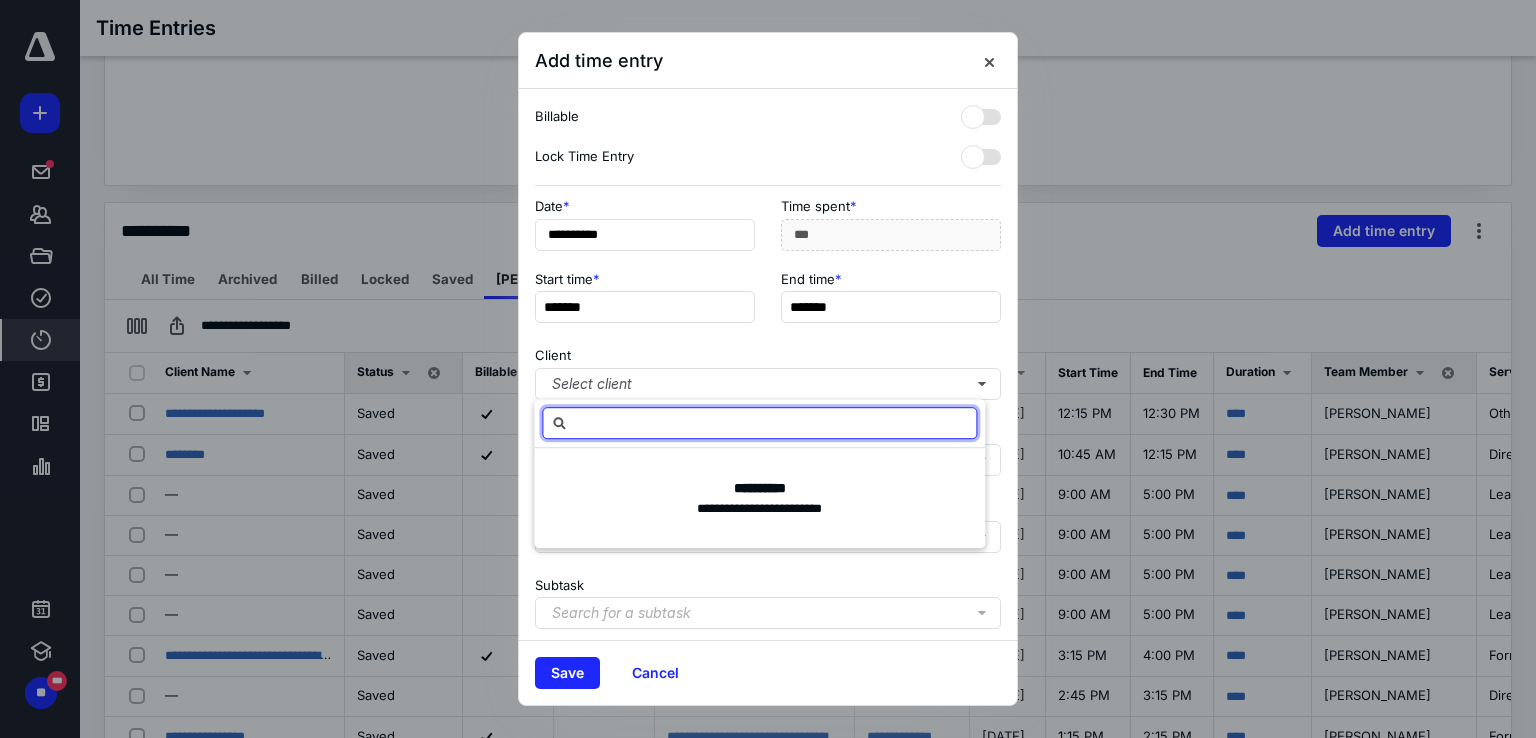 click at bounding box center [759, 423] 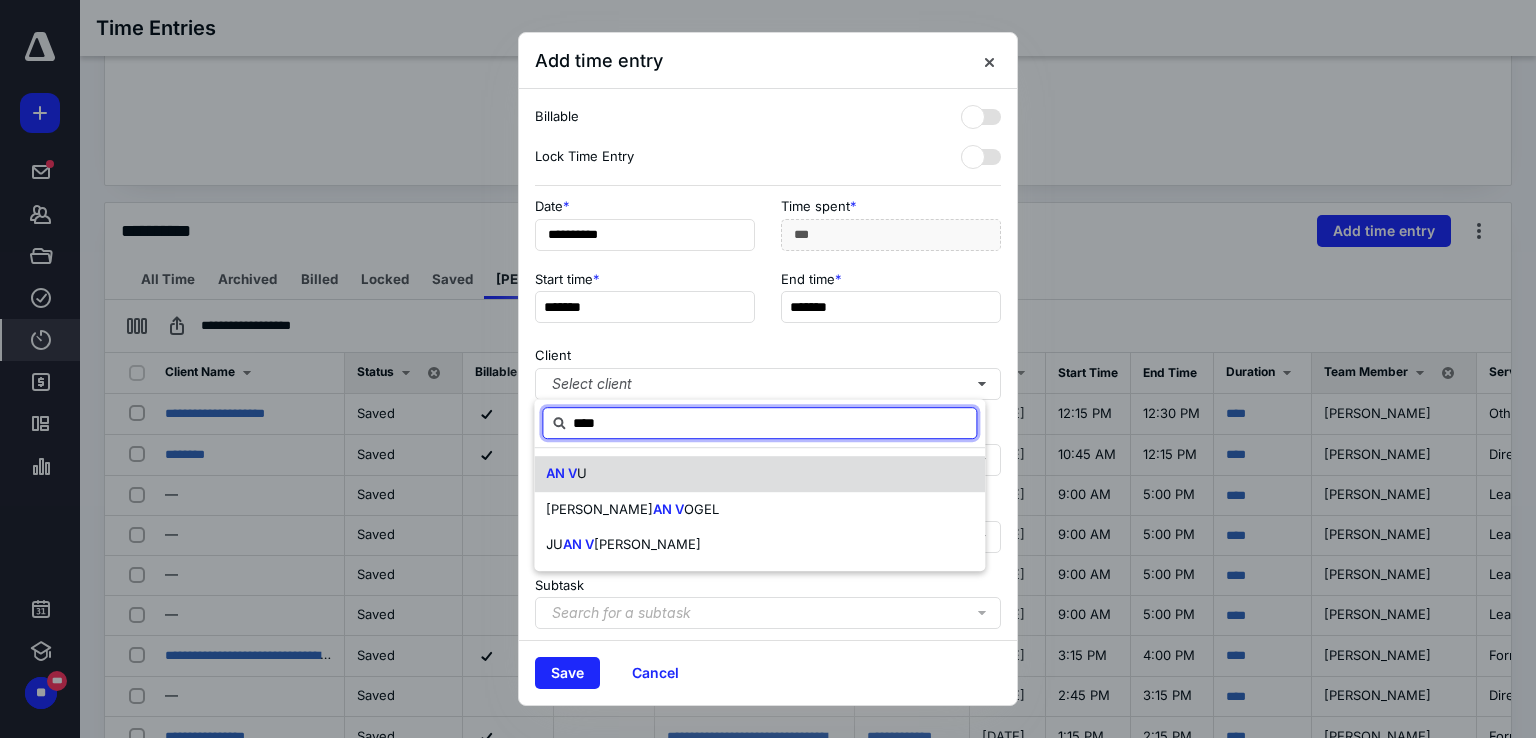 click on "AN V U" at bounding box center (759, 474) 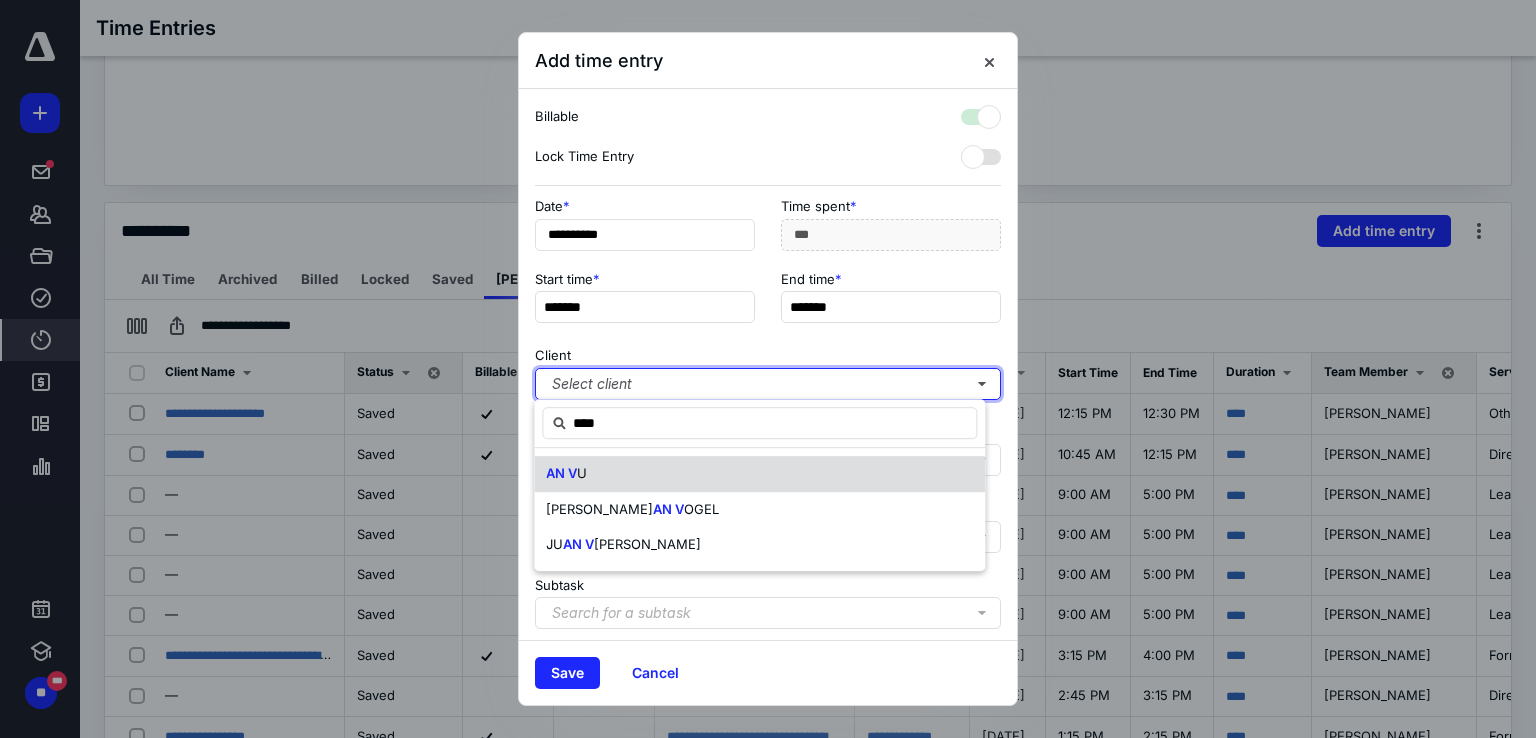 checkbox on "true" 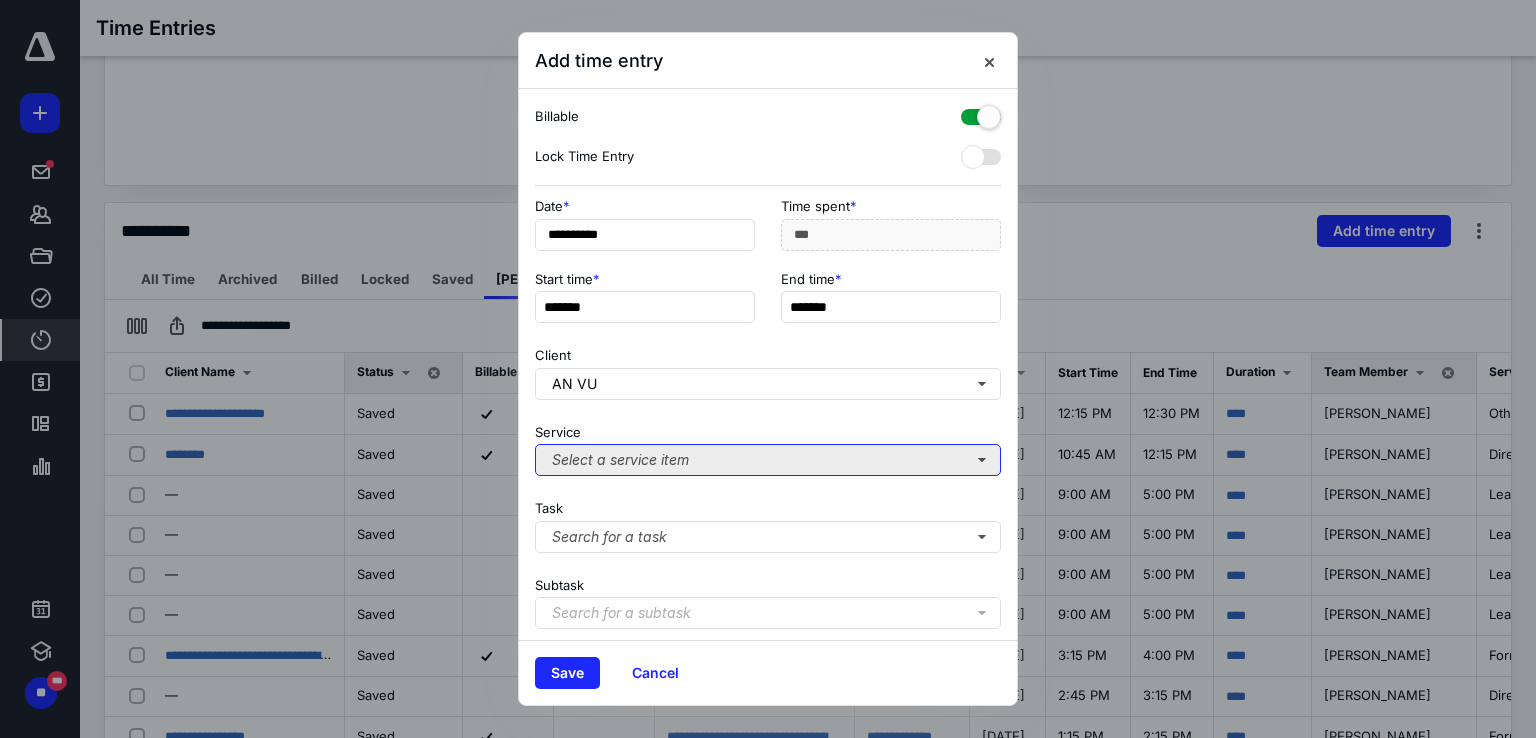 click on "Select a service item" at bounding box center [768, 460] 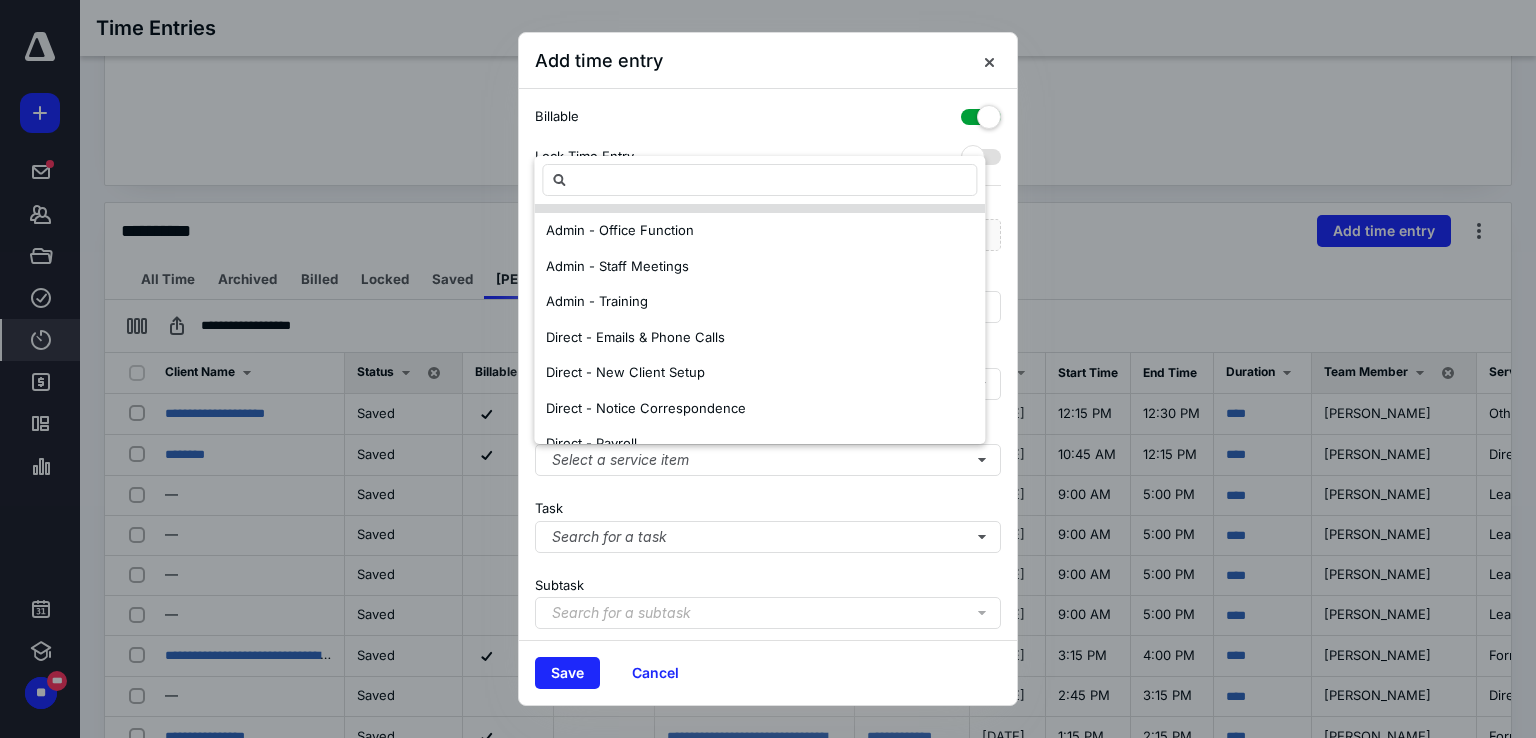 scroll, scrollTop: 200, scrollLeft: 0, axis: vertical 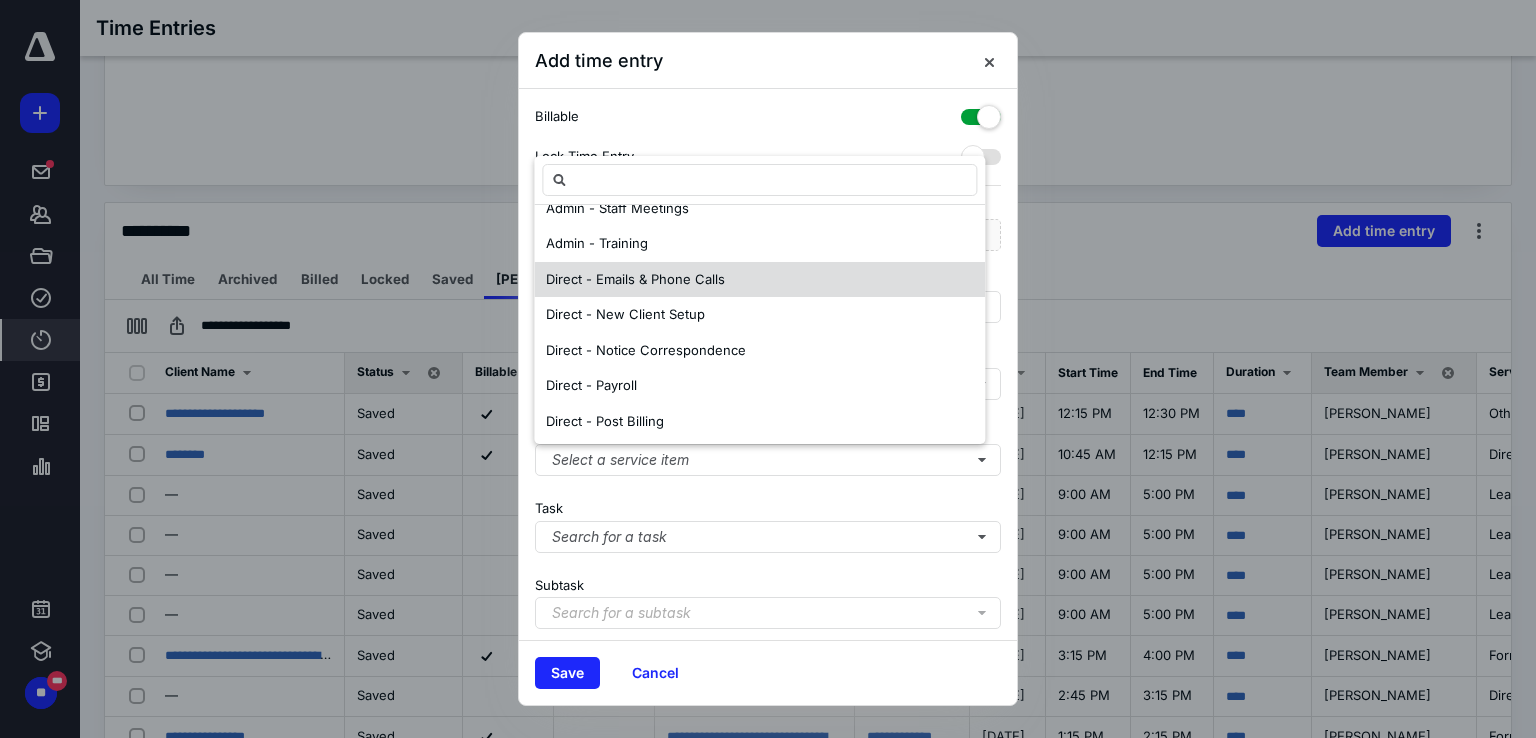 click on "Direct - Emails & Phone Calls" at bounding box center (635, 279) 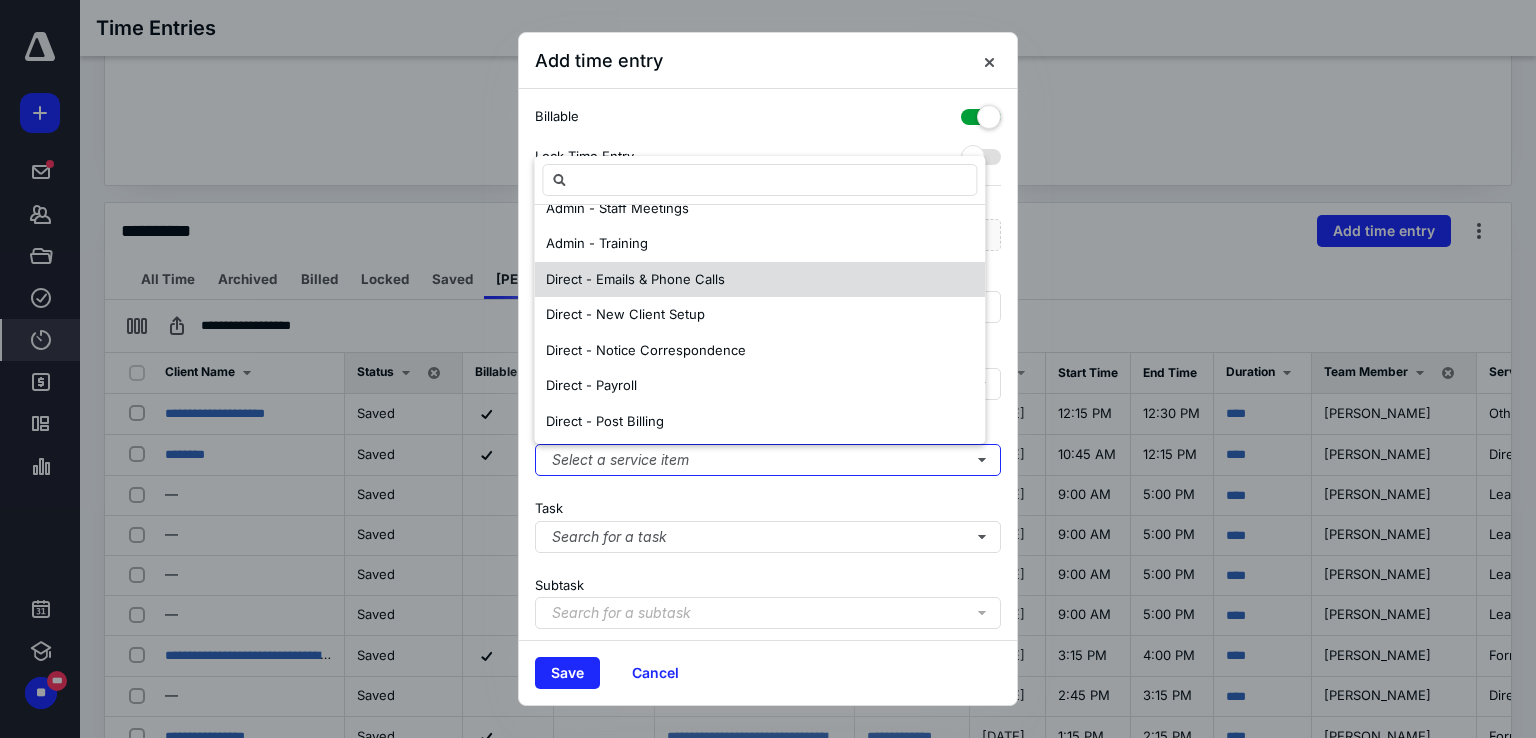 scroll, scrollTop: 0, scrollLeft: 0, axis: both 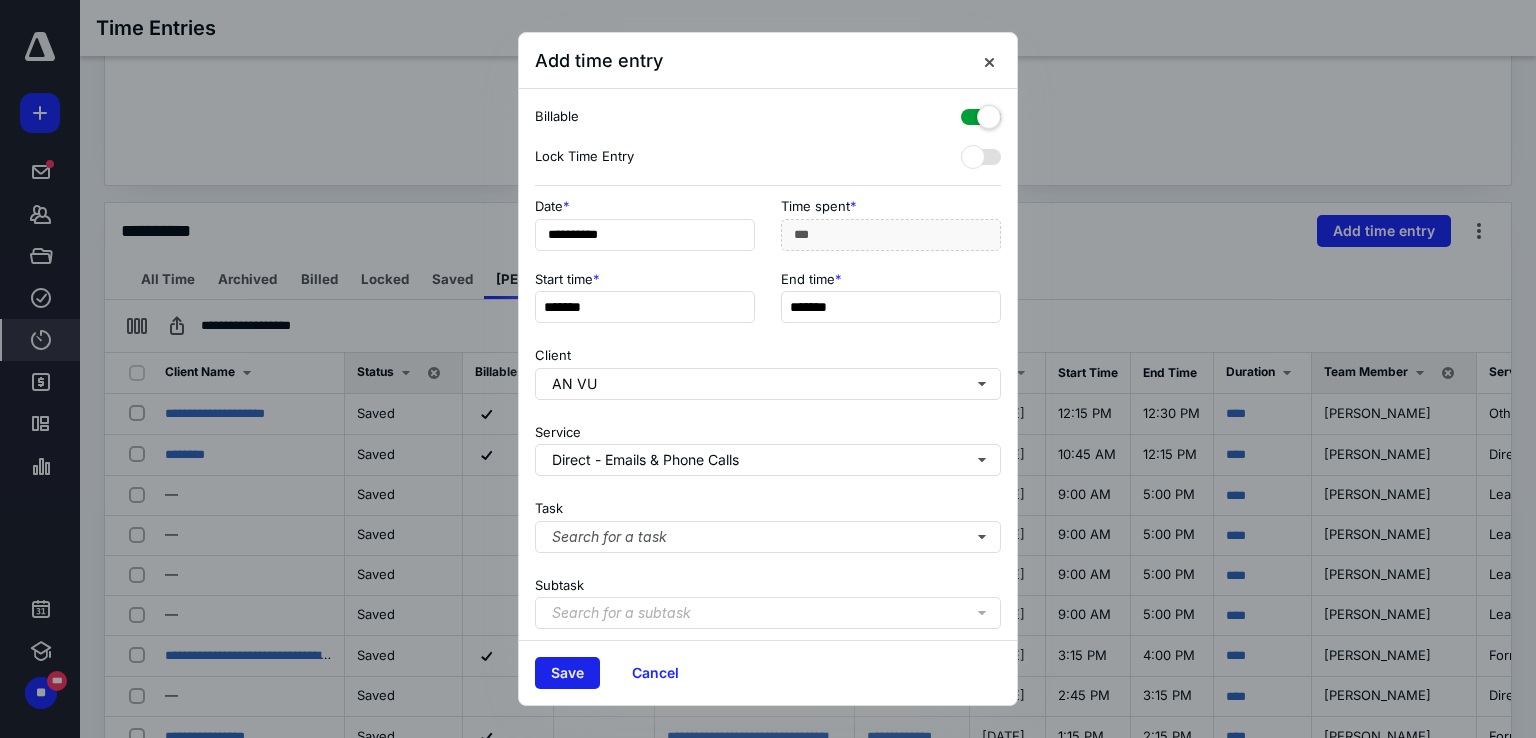 click on "Save" at bounding box center [567, 673] 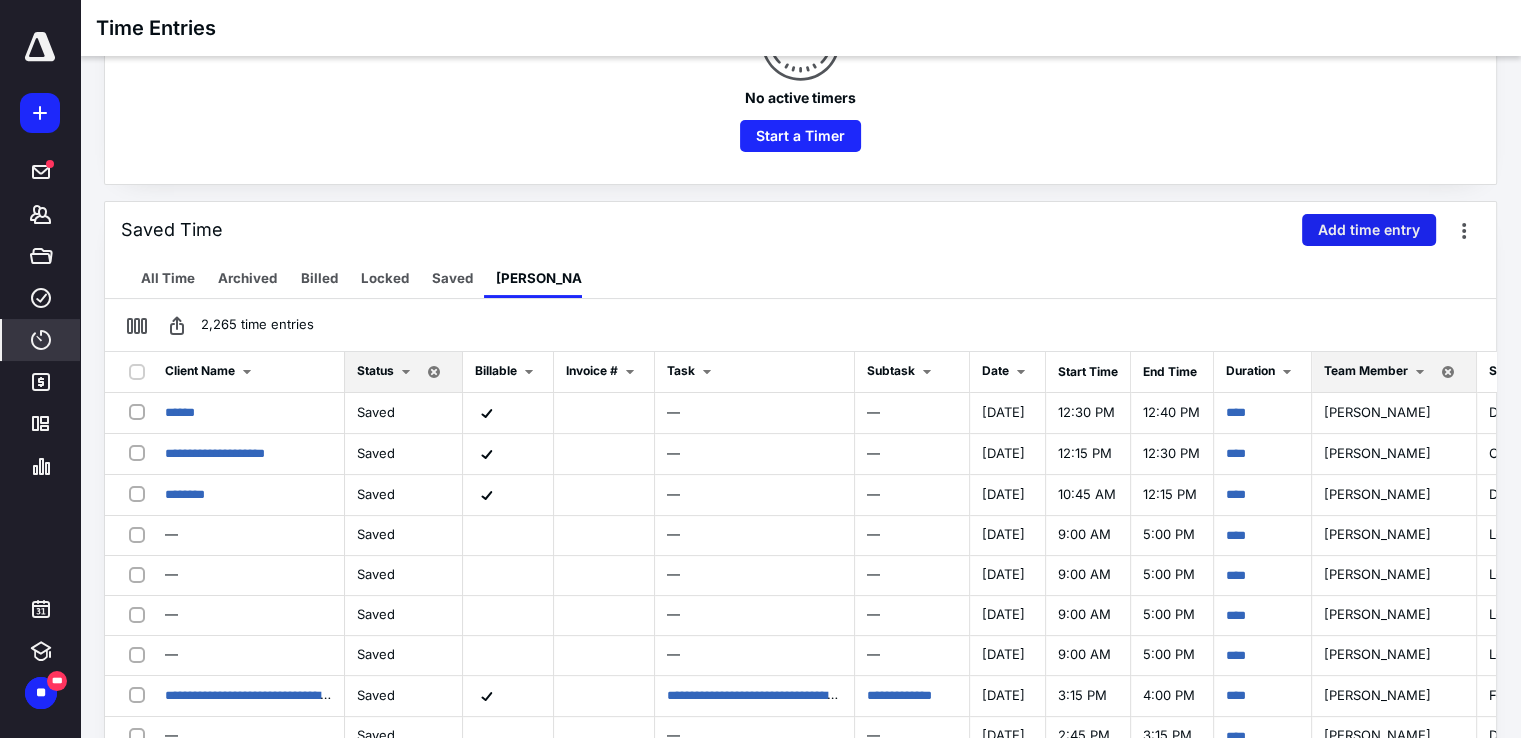 click on "Add time entry" at bounding box center (1369, 230) 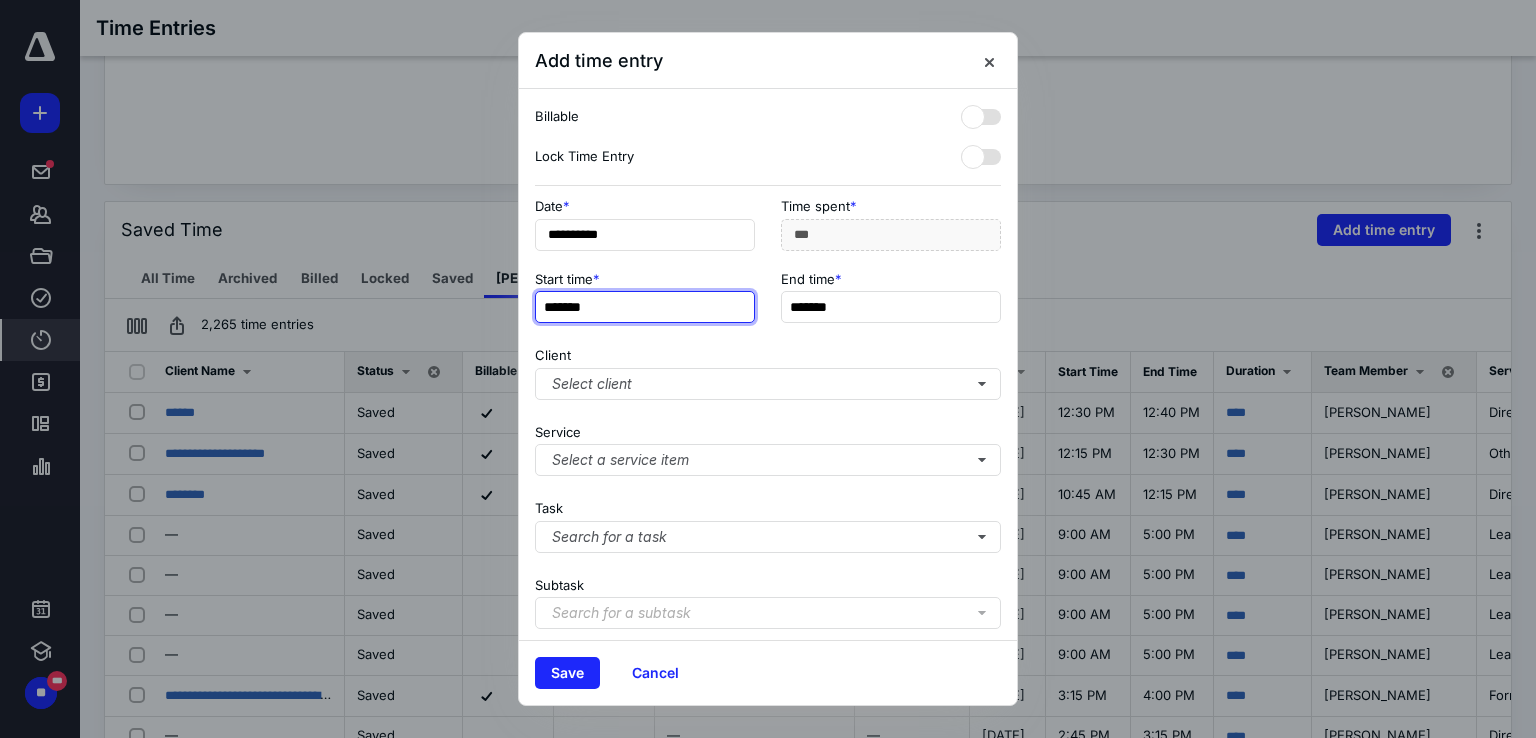 click on "*******" at bounding box center (645, 307) 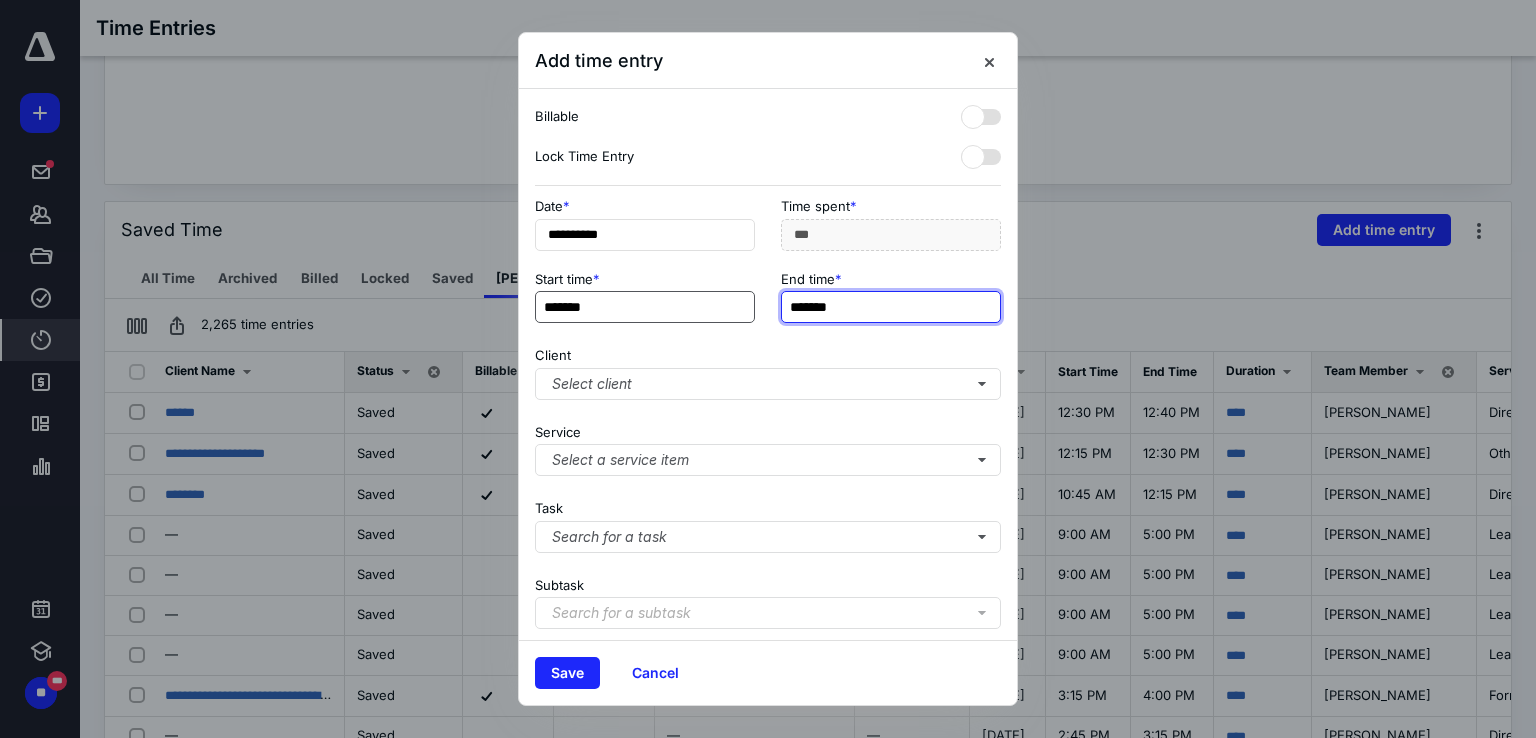 type on "***" 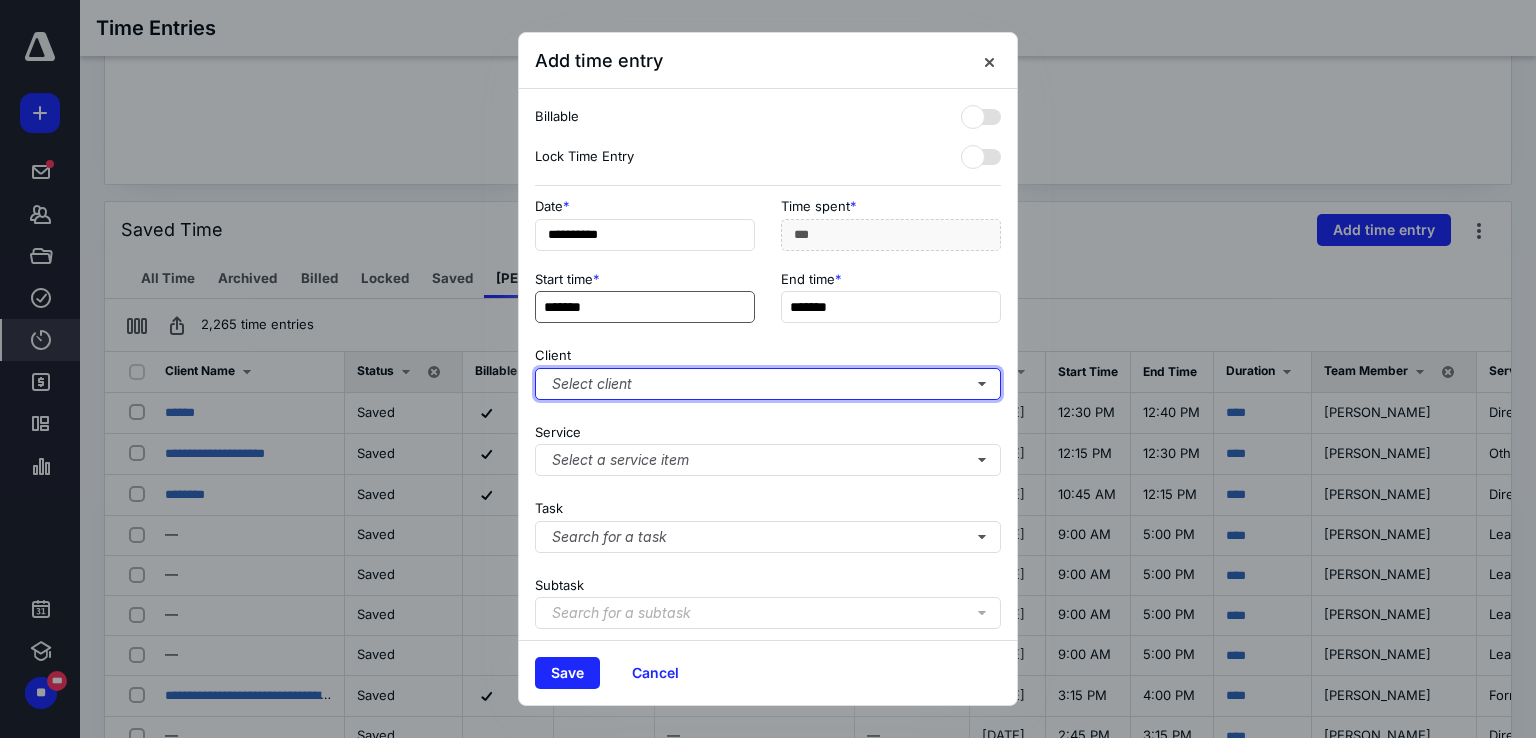 type on "***" 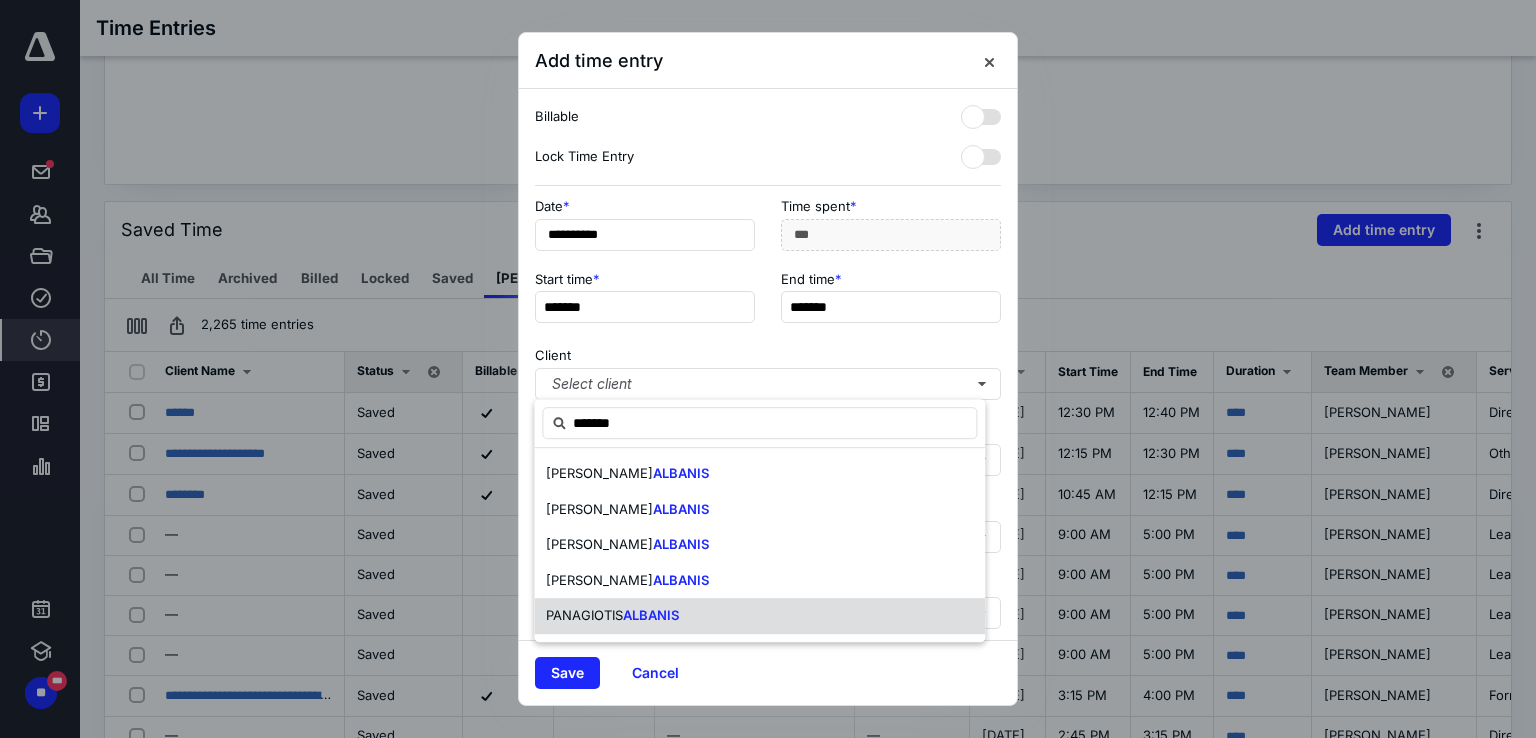 click on "ALBANIS" at bounding box center (651, 615) 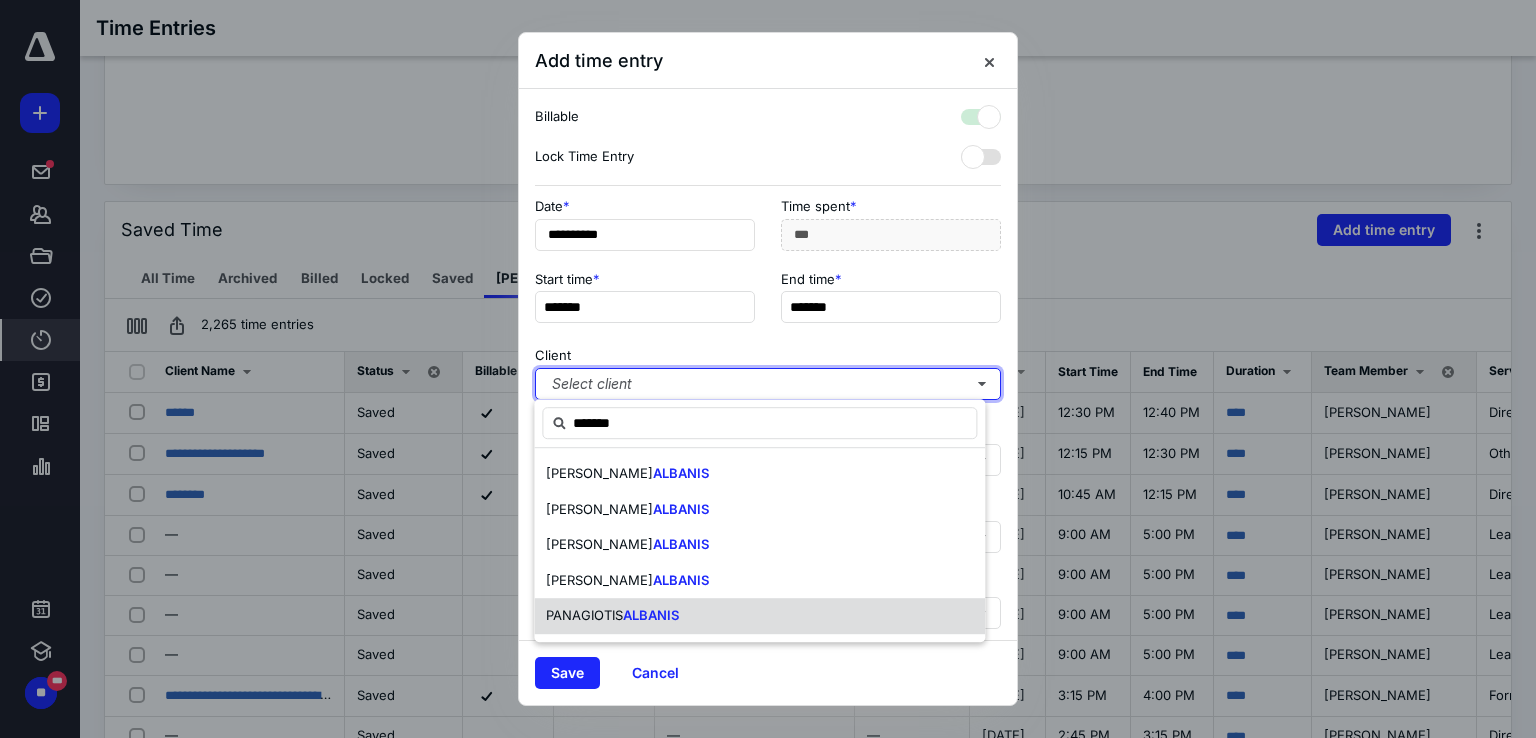checkbox on "true" 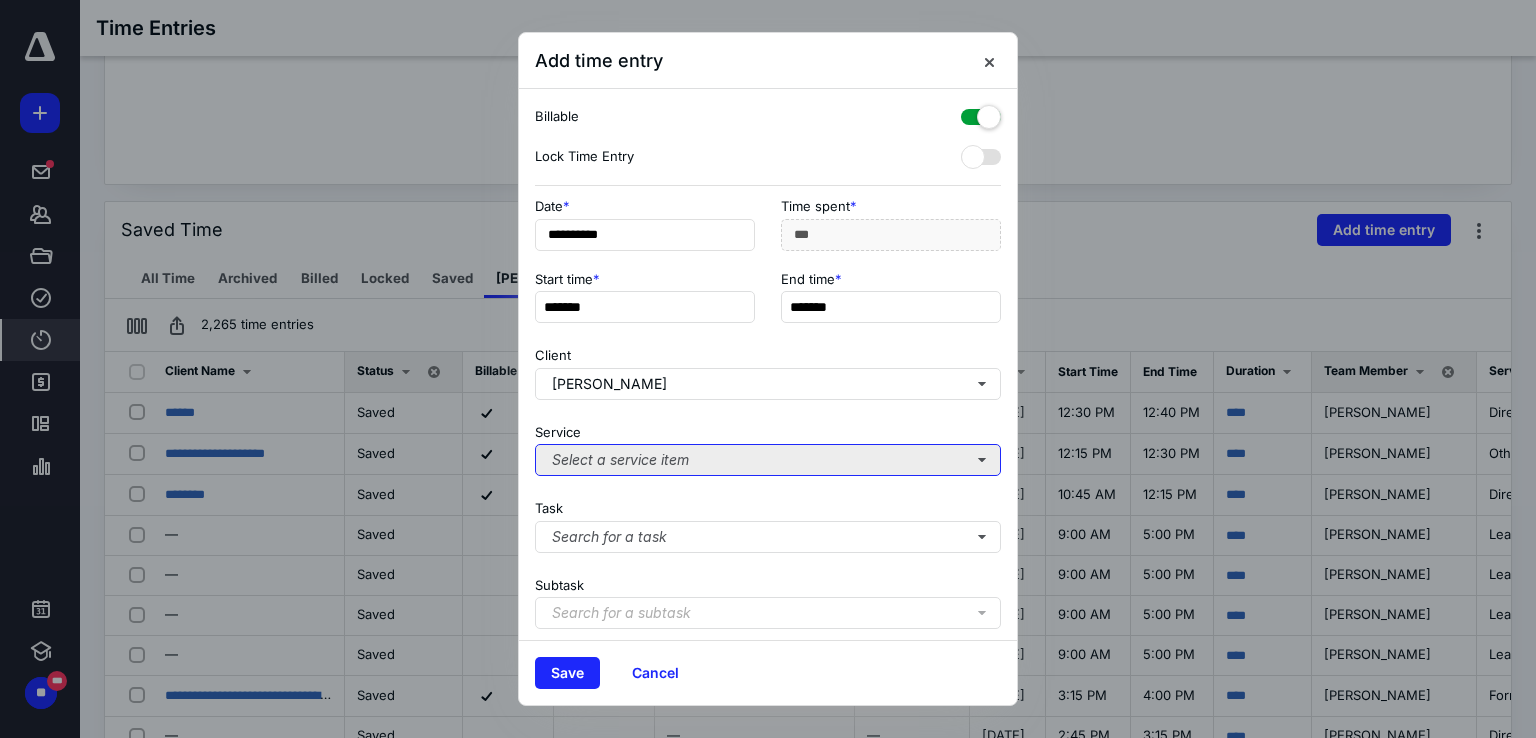 click on "Select a service item" at bounding box center (768, 460) 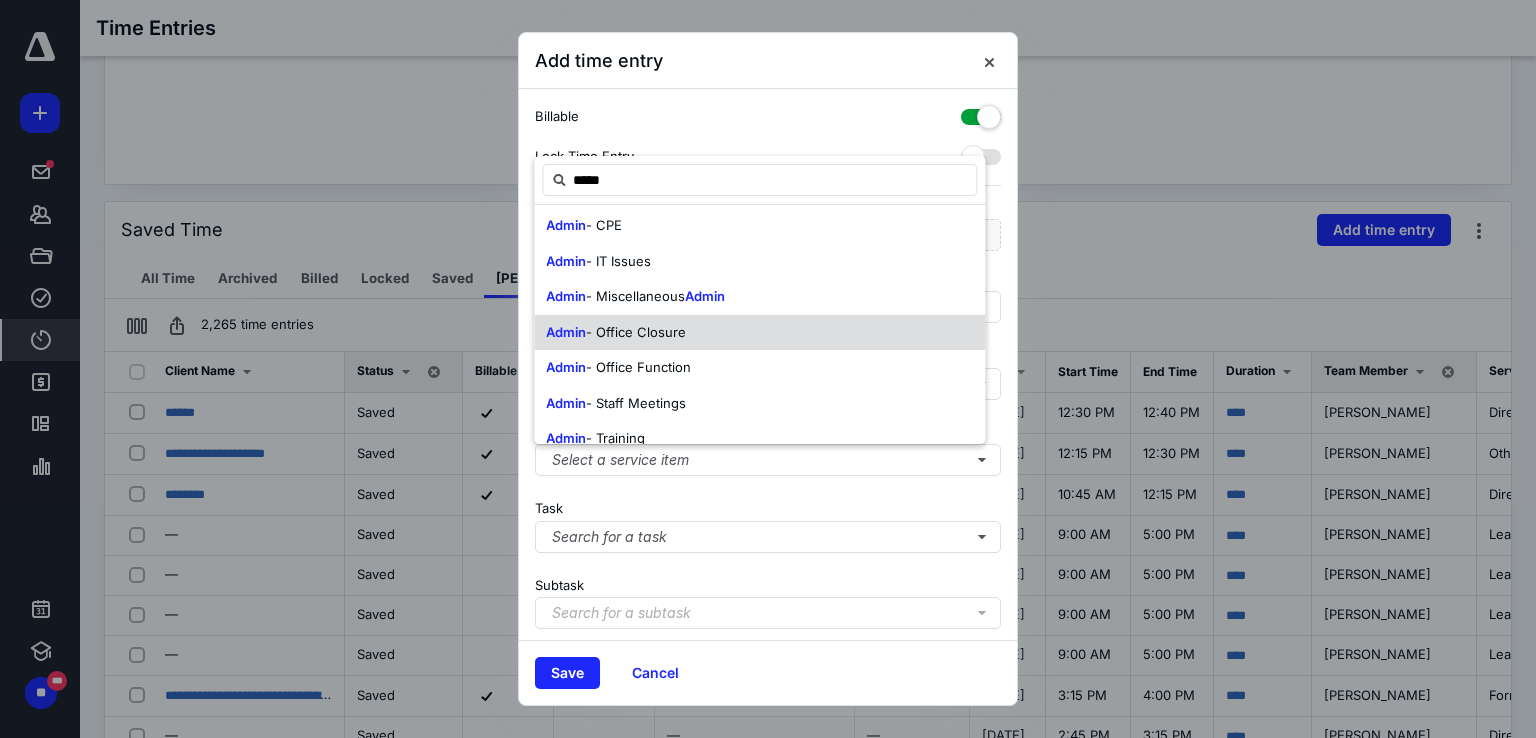 scroll, scrollTop: 0, scrollLeft: 0, axis: both 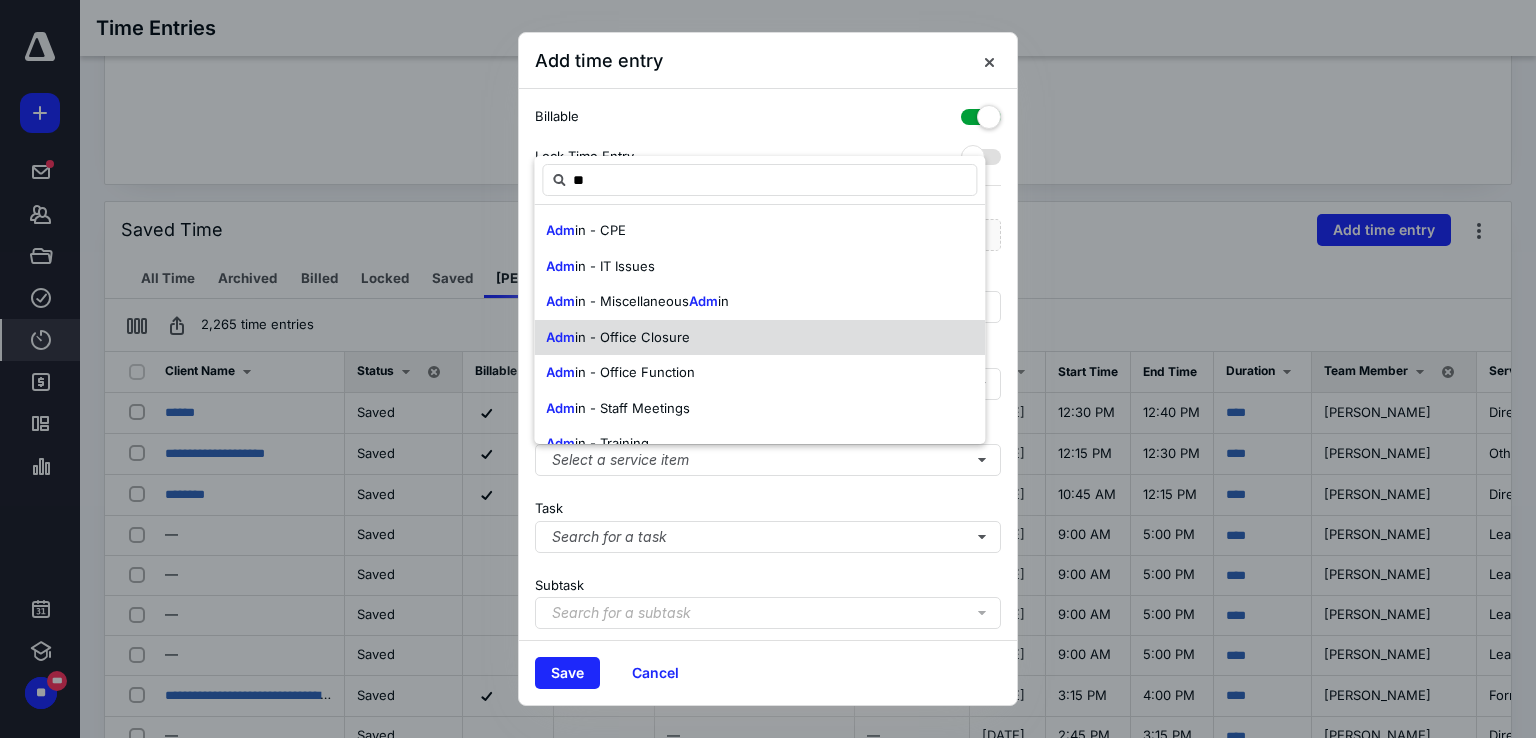 type on "*" 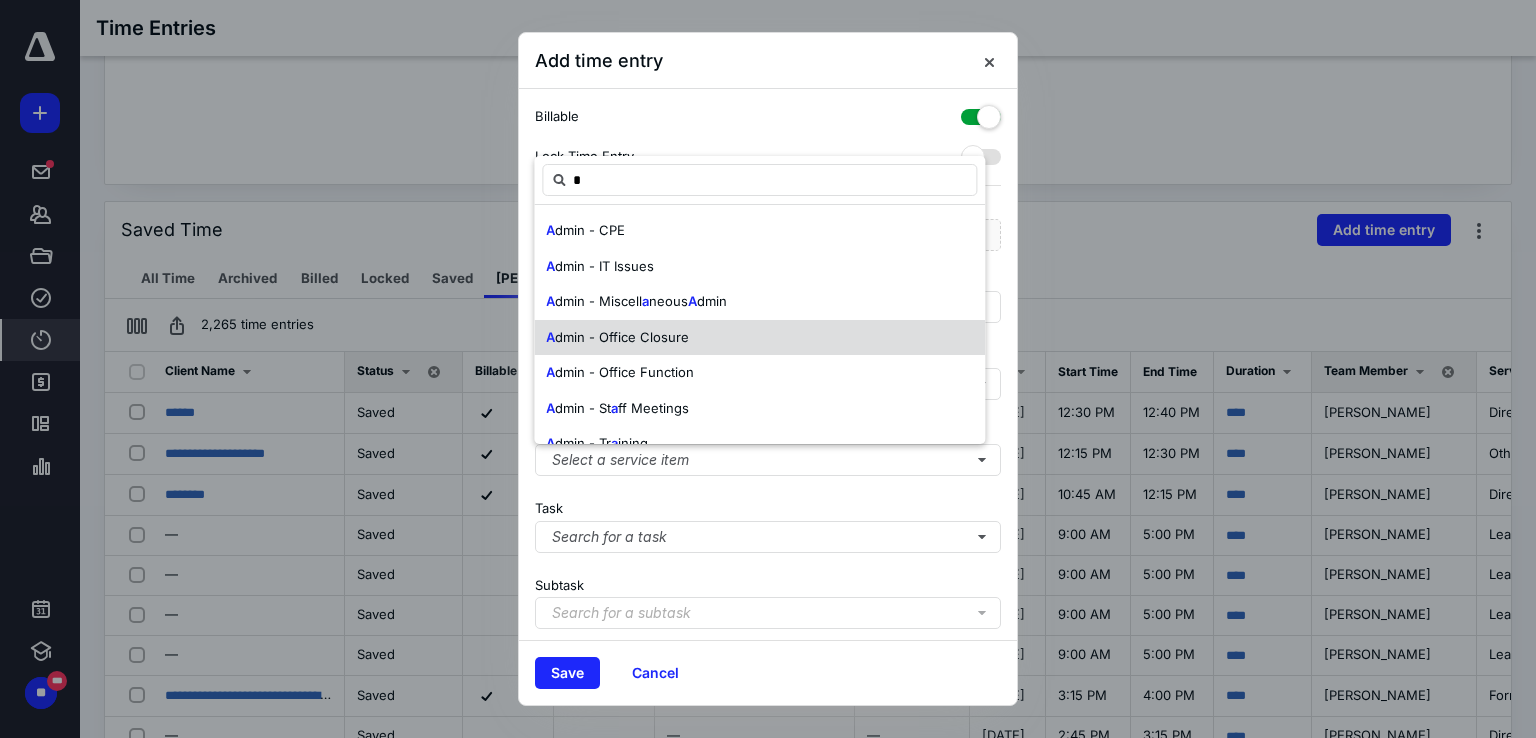 type 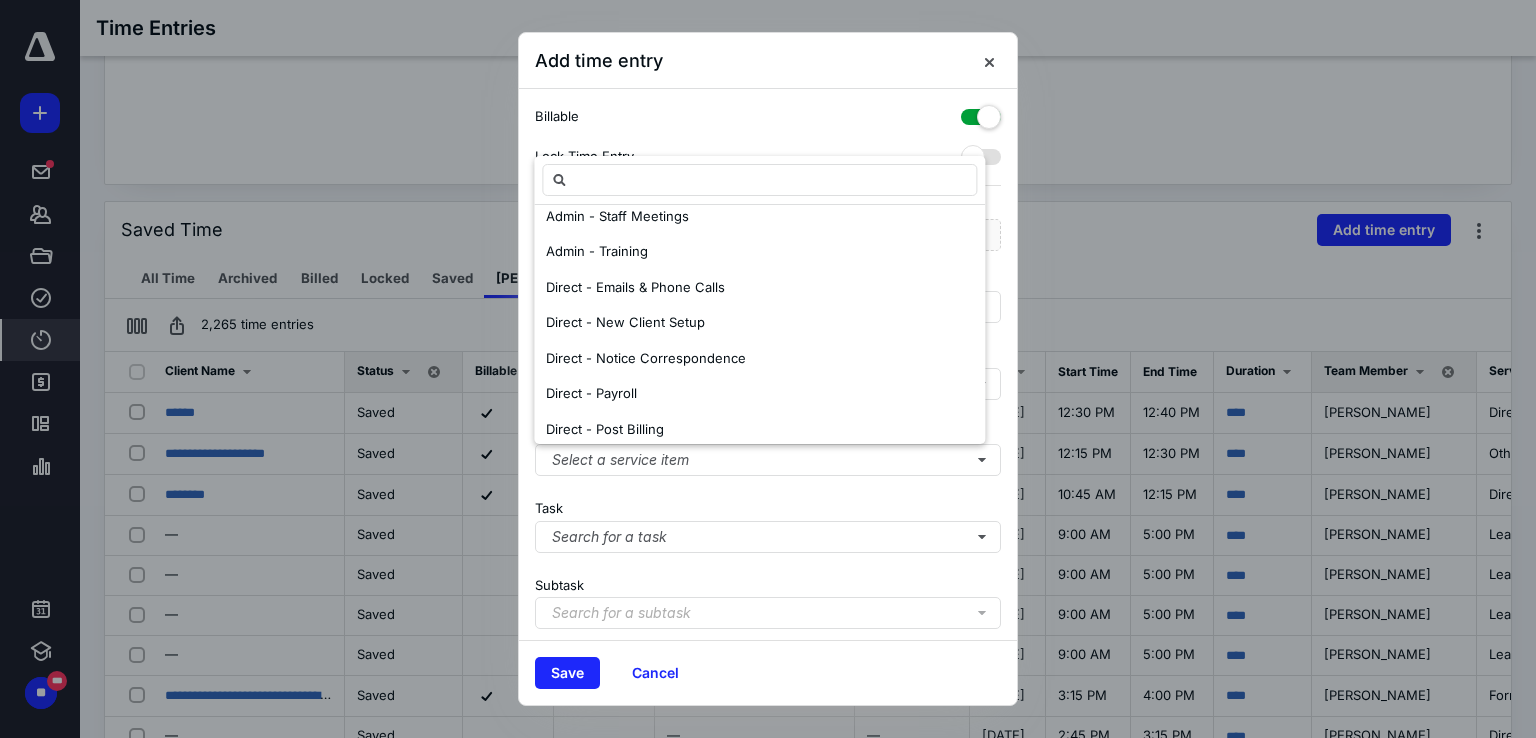 scroll, scrollTop: 200, scrollLeft: 0, axis: vertical 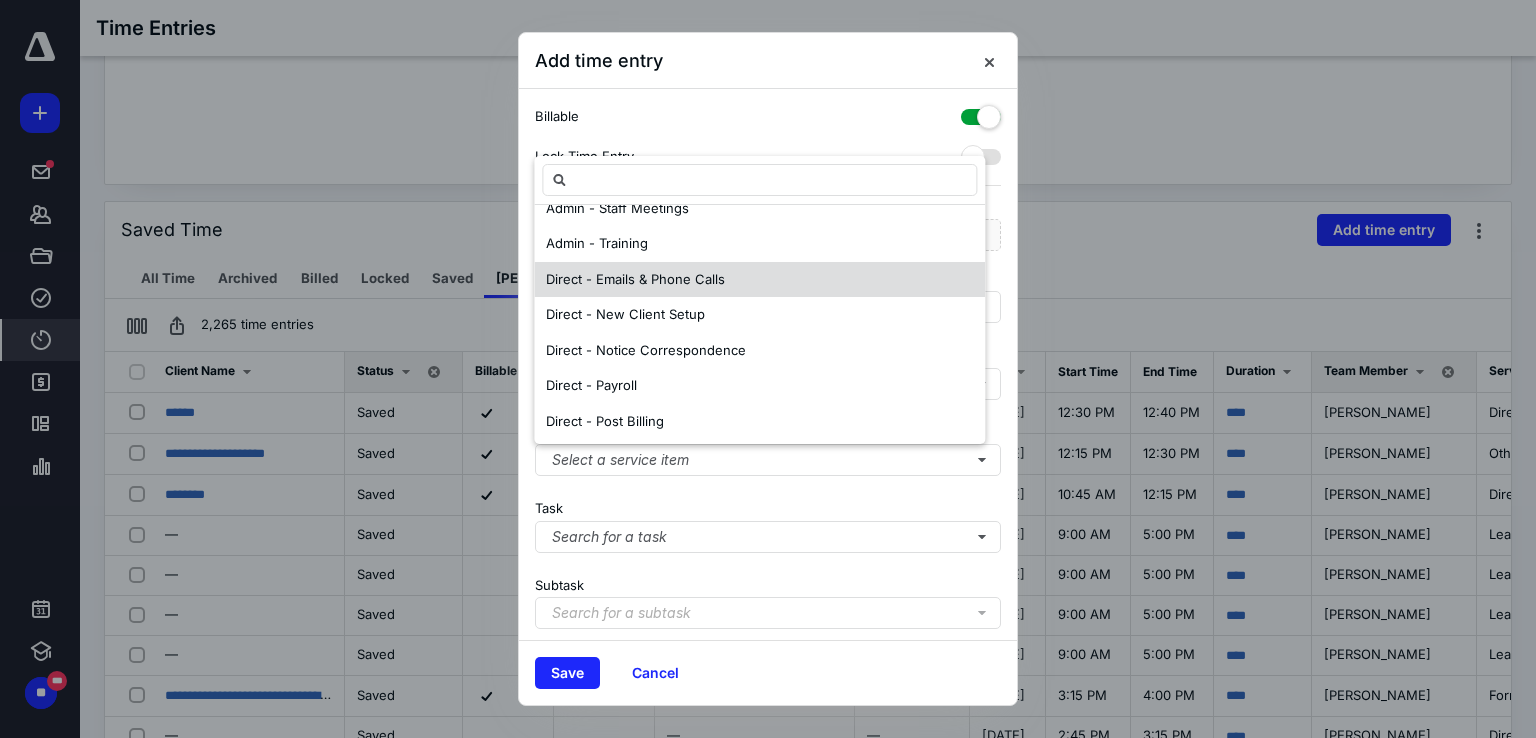 click on "Direct - Emails & Phone Calls" at bounding box center (759, 280) 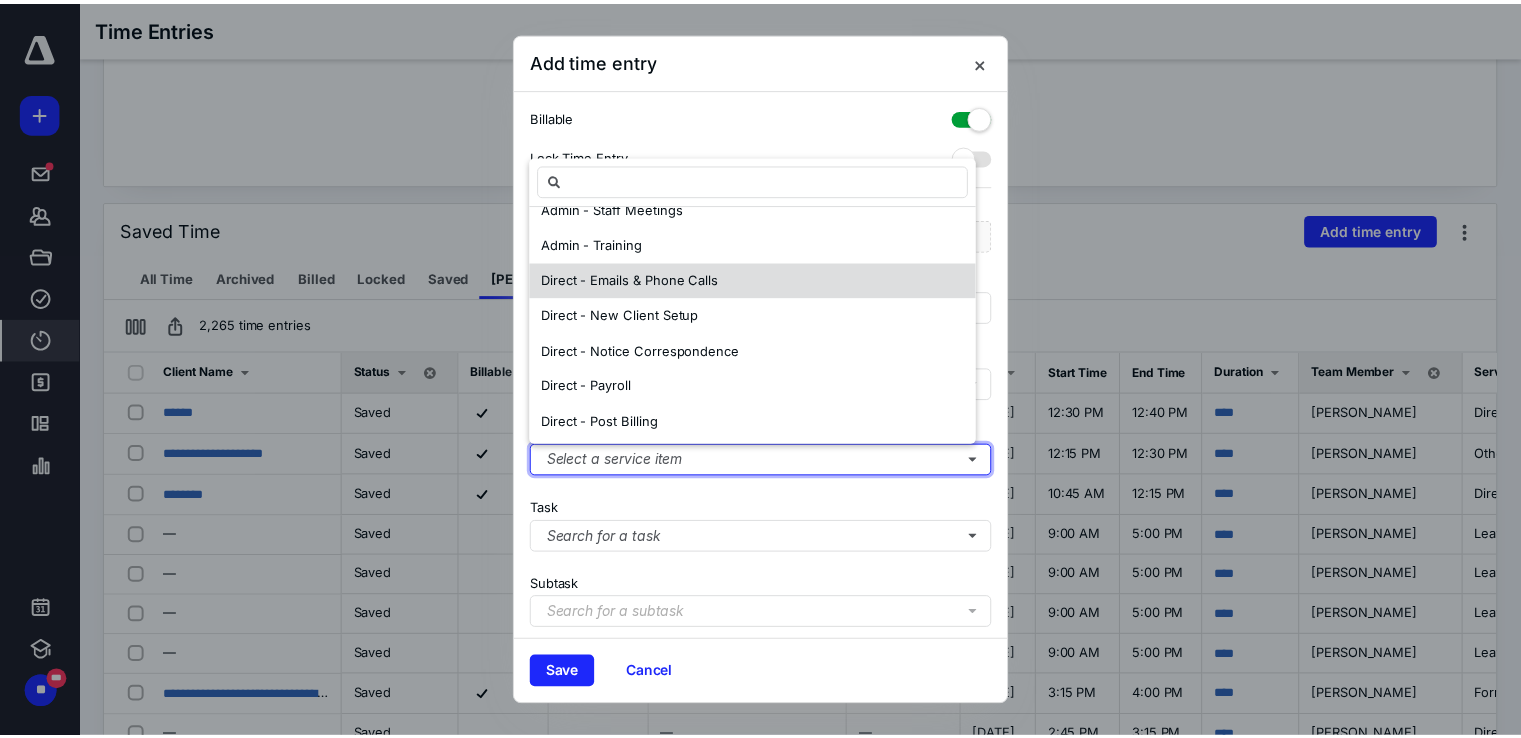 scroll, scrollTop: 0, scrollLeft: 0, axis: both 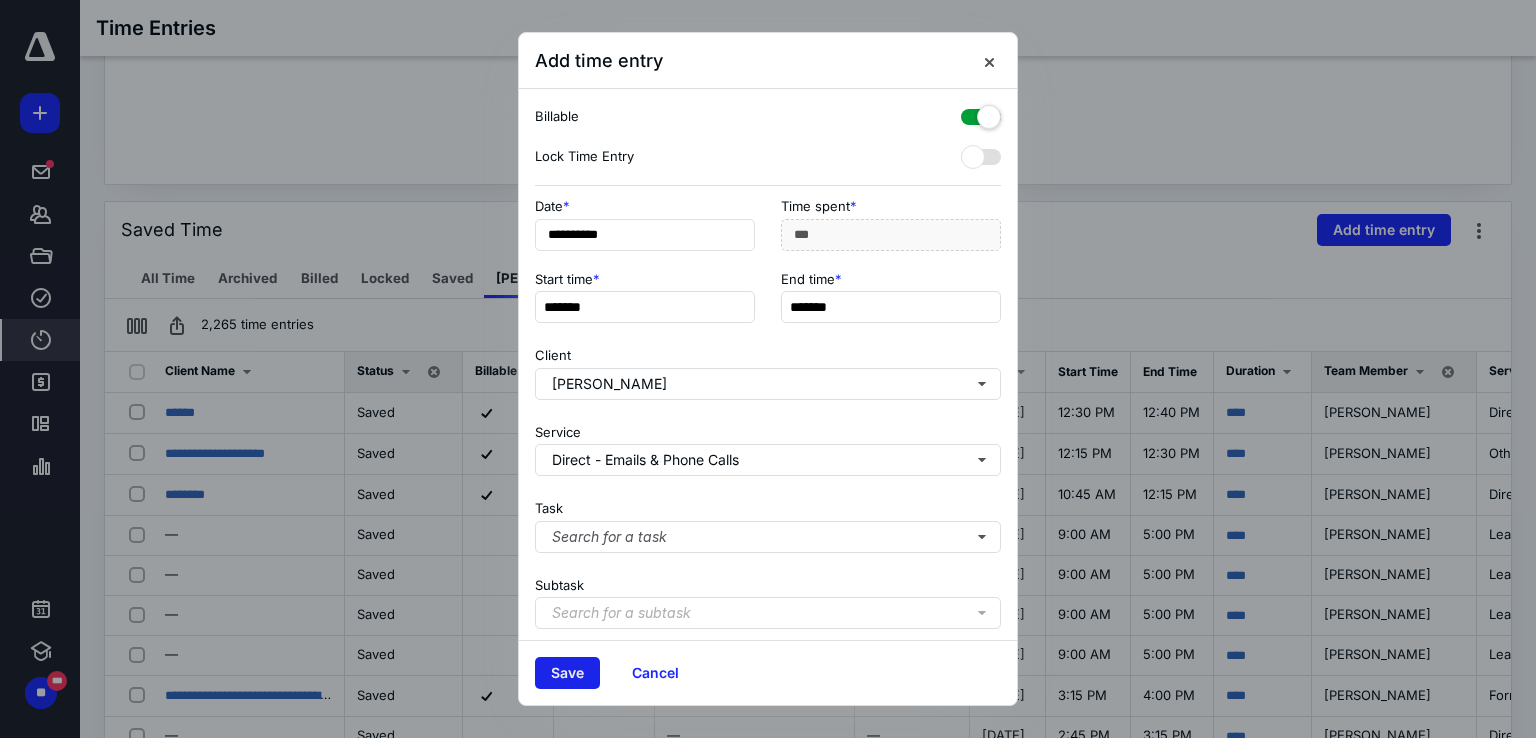 click on "Save" at bounding box center (567, 673) 